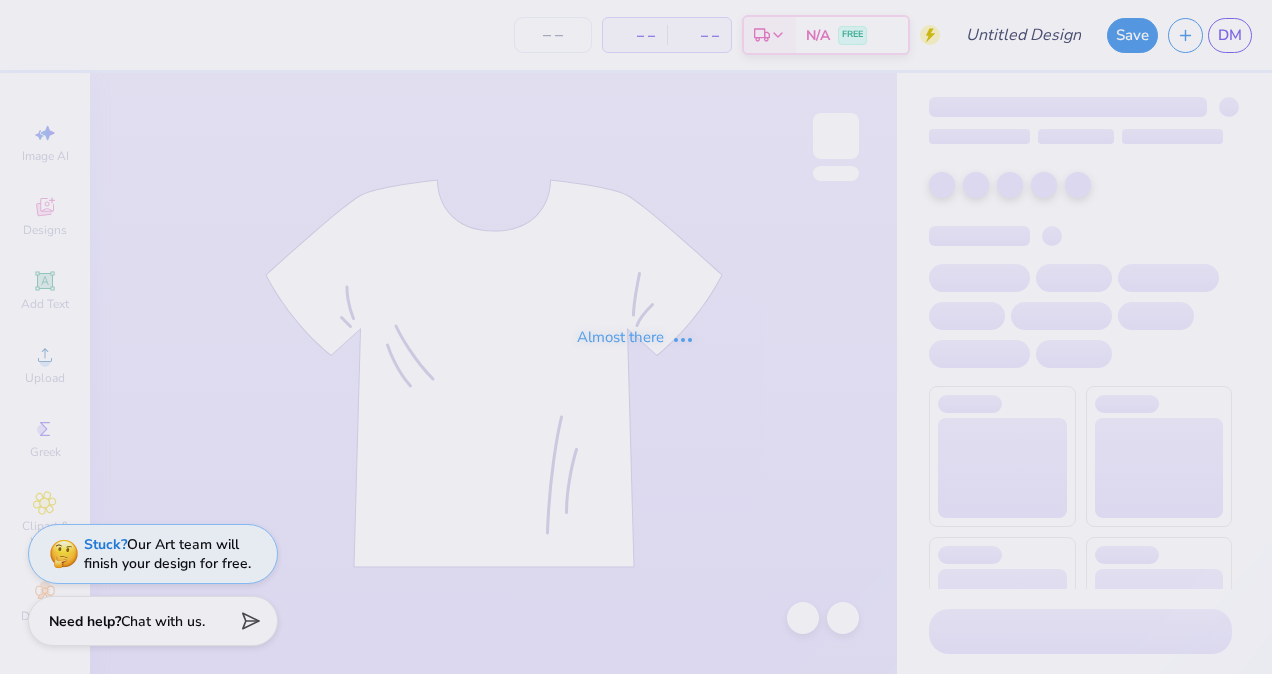 scroll, scrollTop: 0, scrollLeft: 0, axis: both 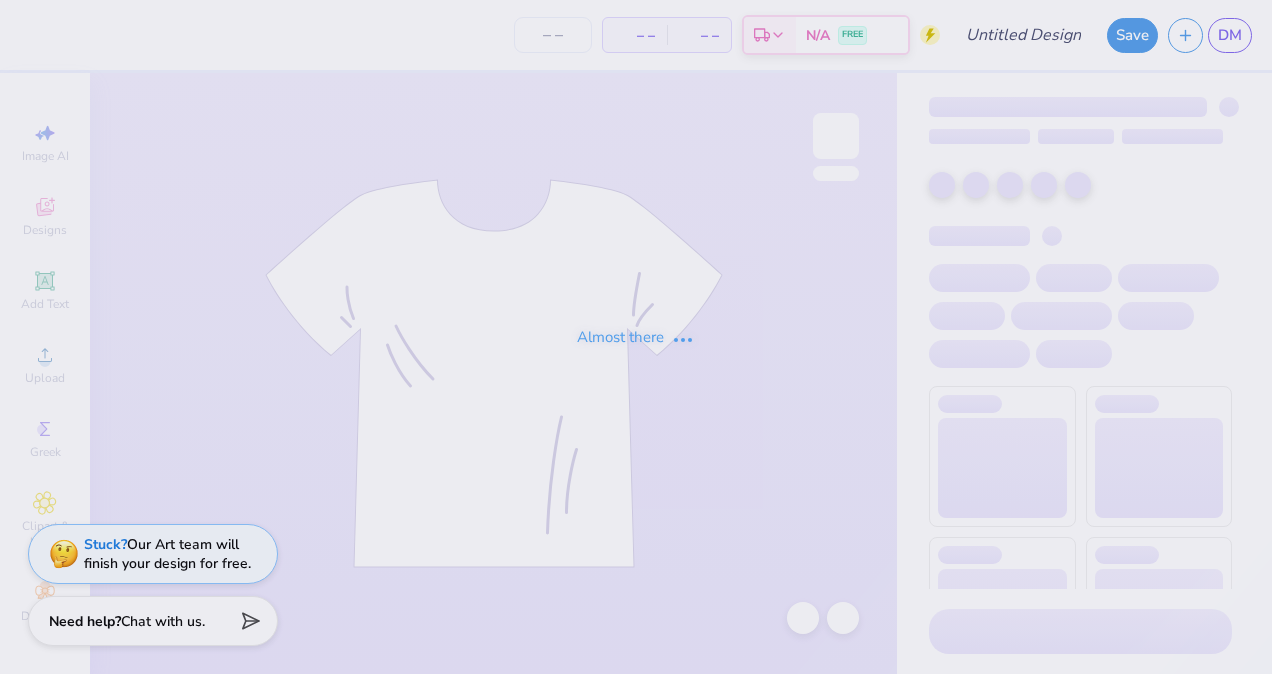 type on "[NAME] : [ORGANIZATION]" 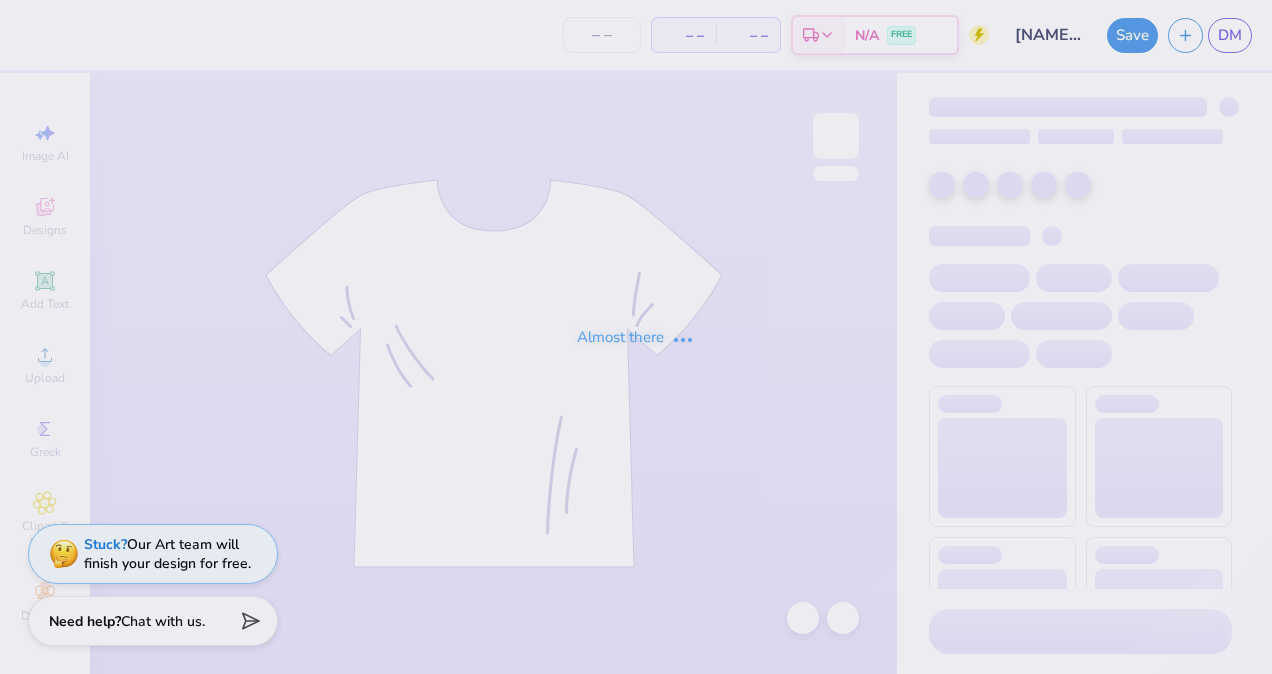 type on "70" 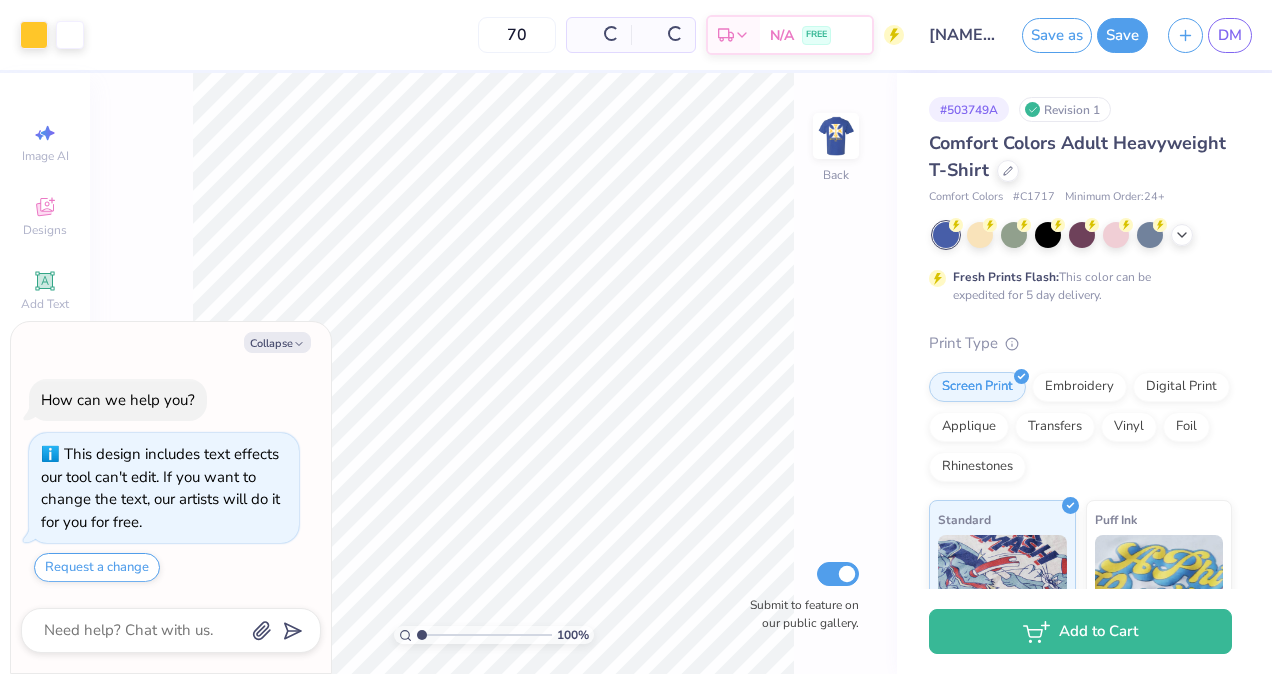 type on "x" 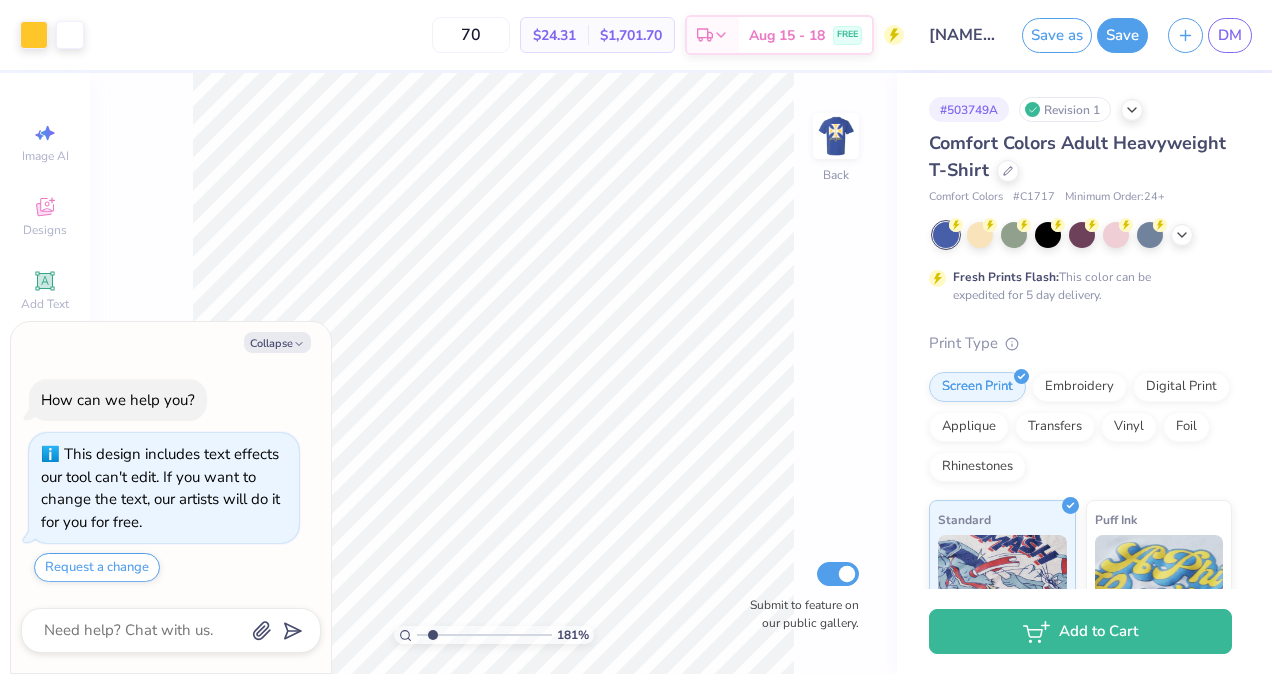 type on "1.81049249389721" 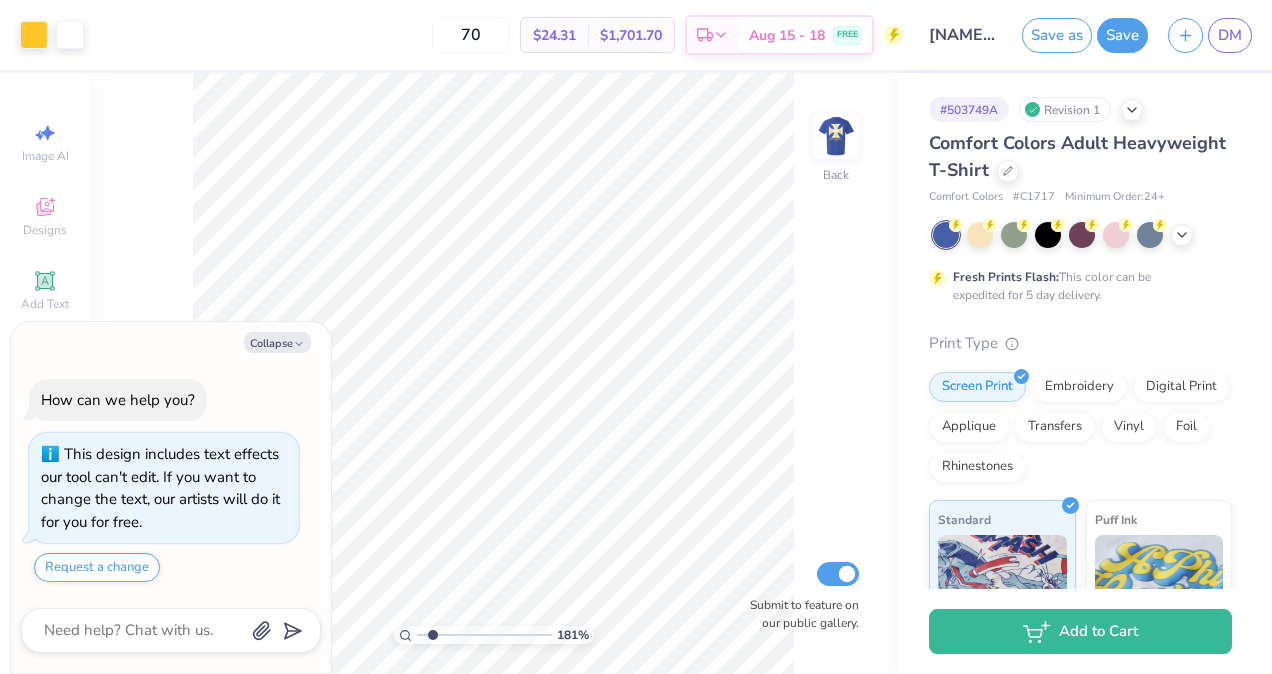 type on "x" 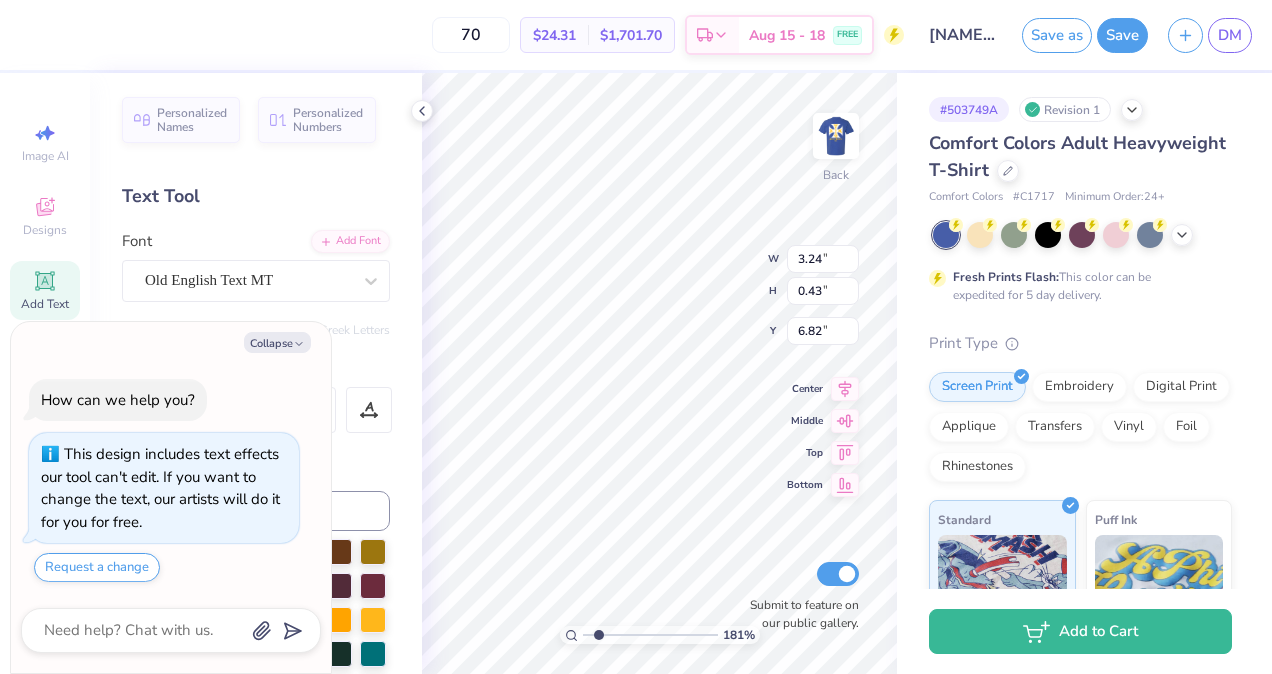 type on "x" 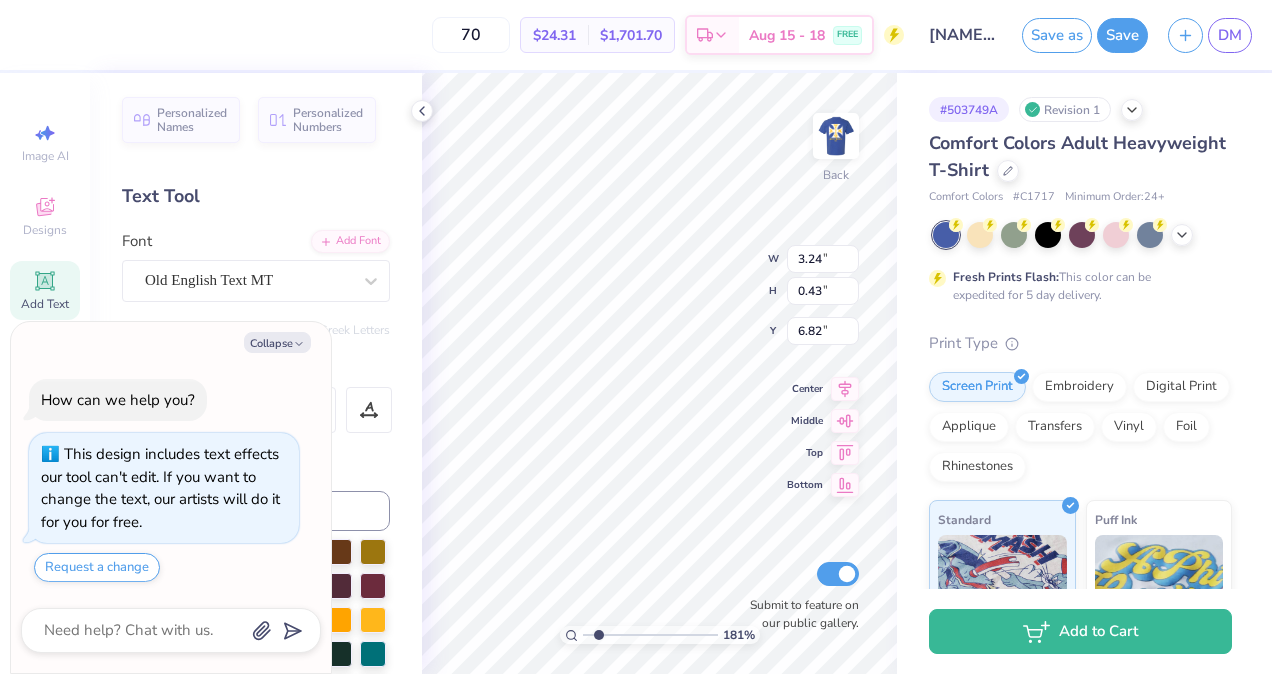 type on "1.81049249389721" 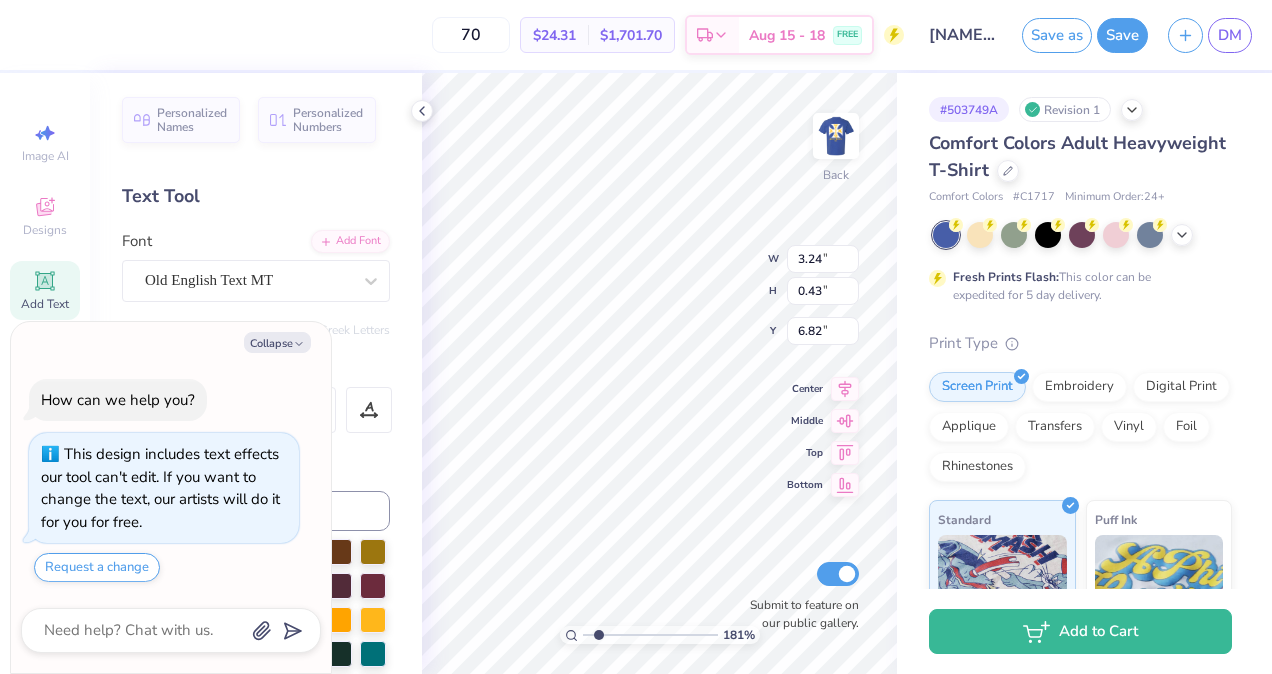 type on "x" 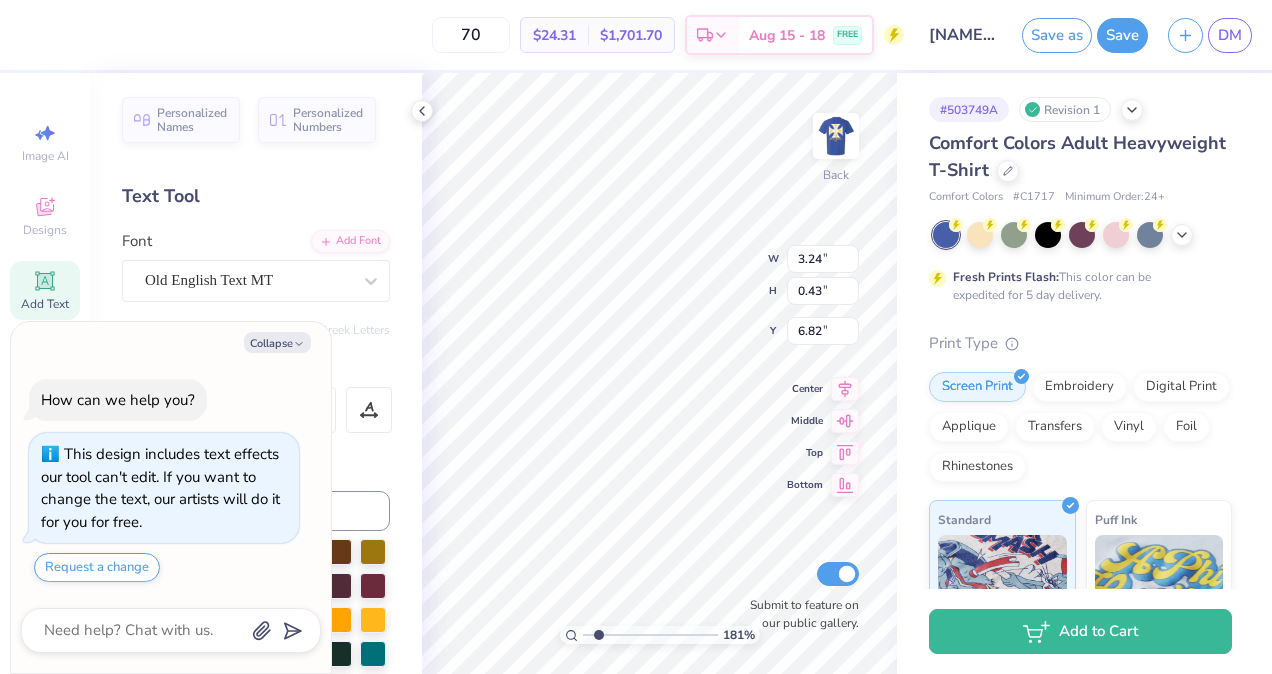 type on "1.81049249389721" 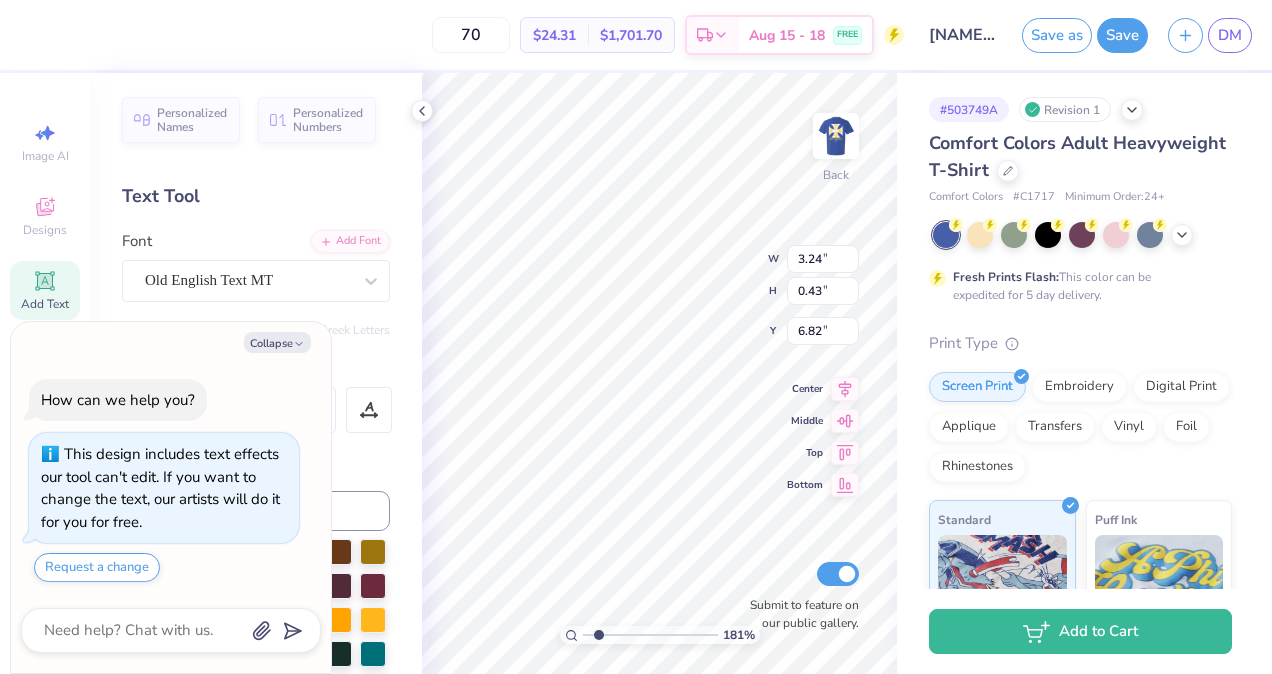 type on "x" 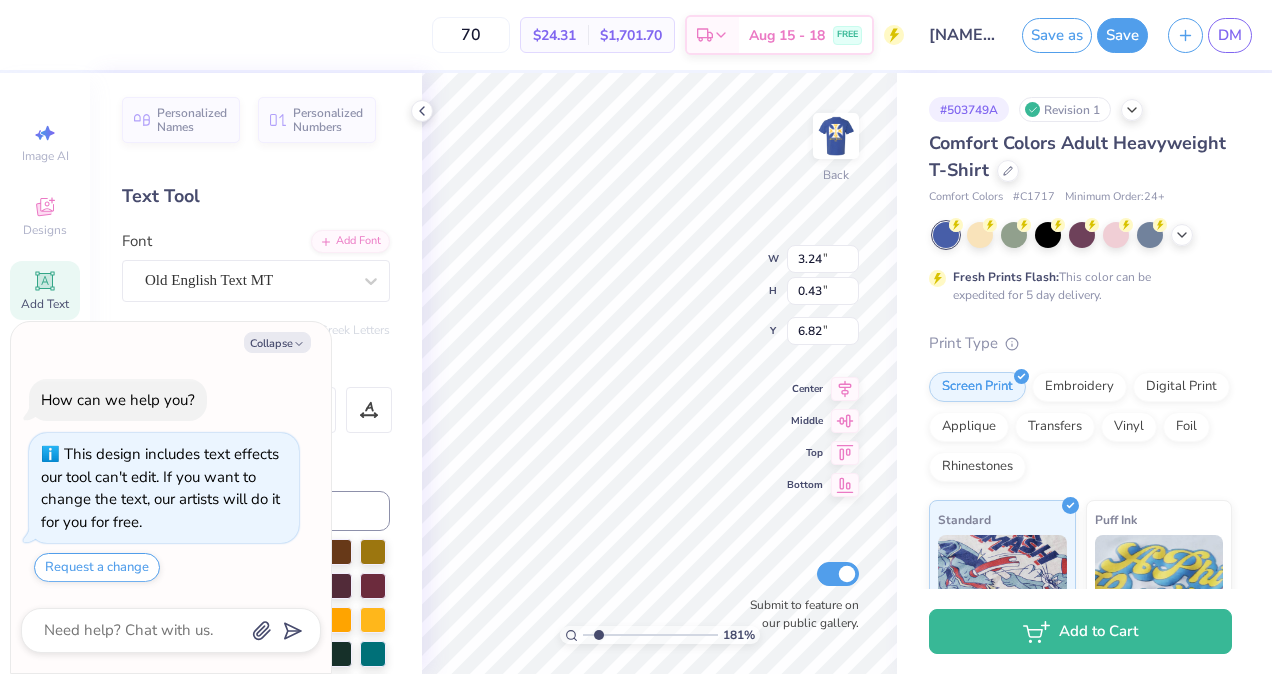 type on "1.81049249389721" 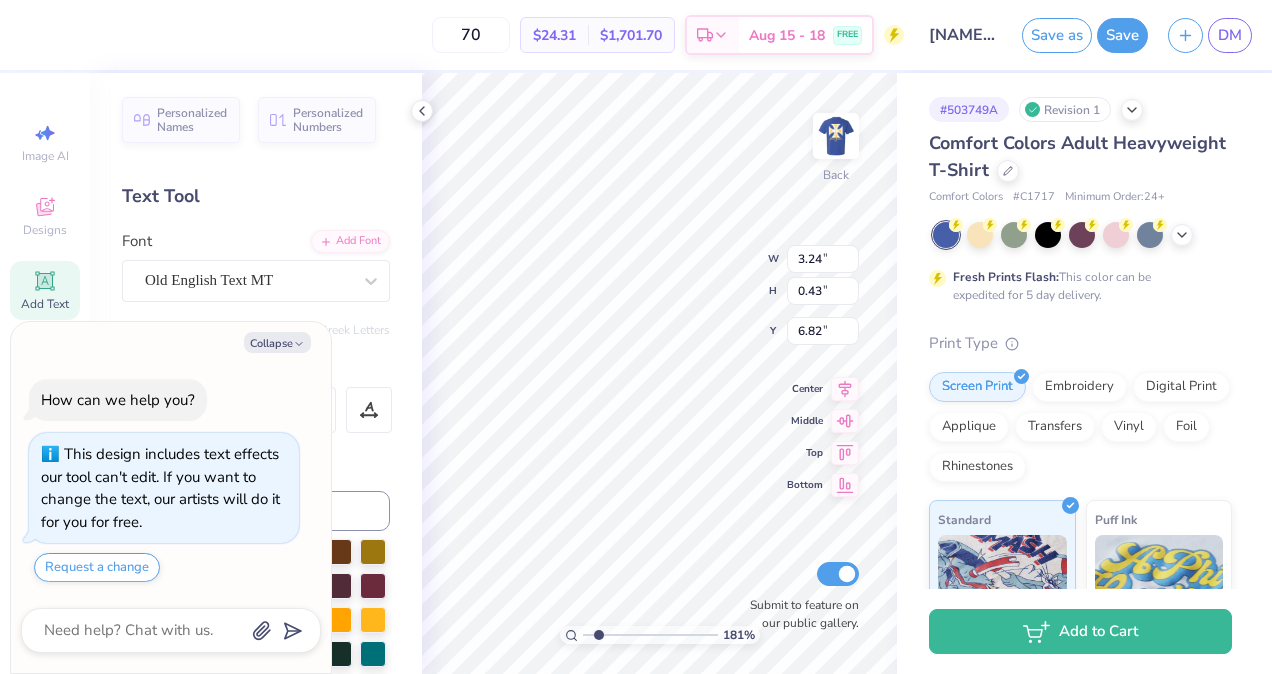 type on "x" 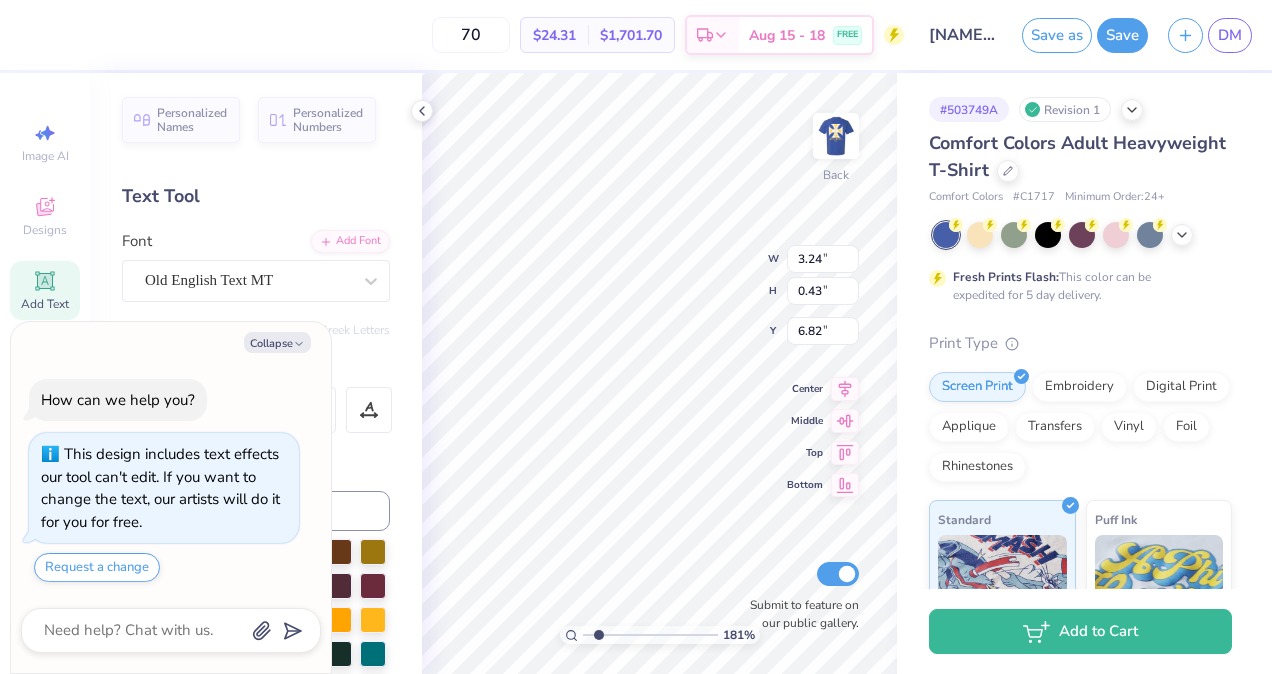 type on "1.81049249389721" 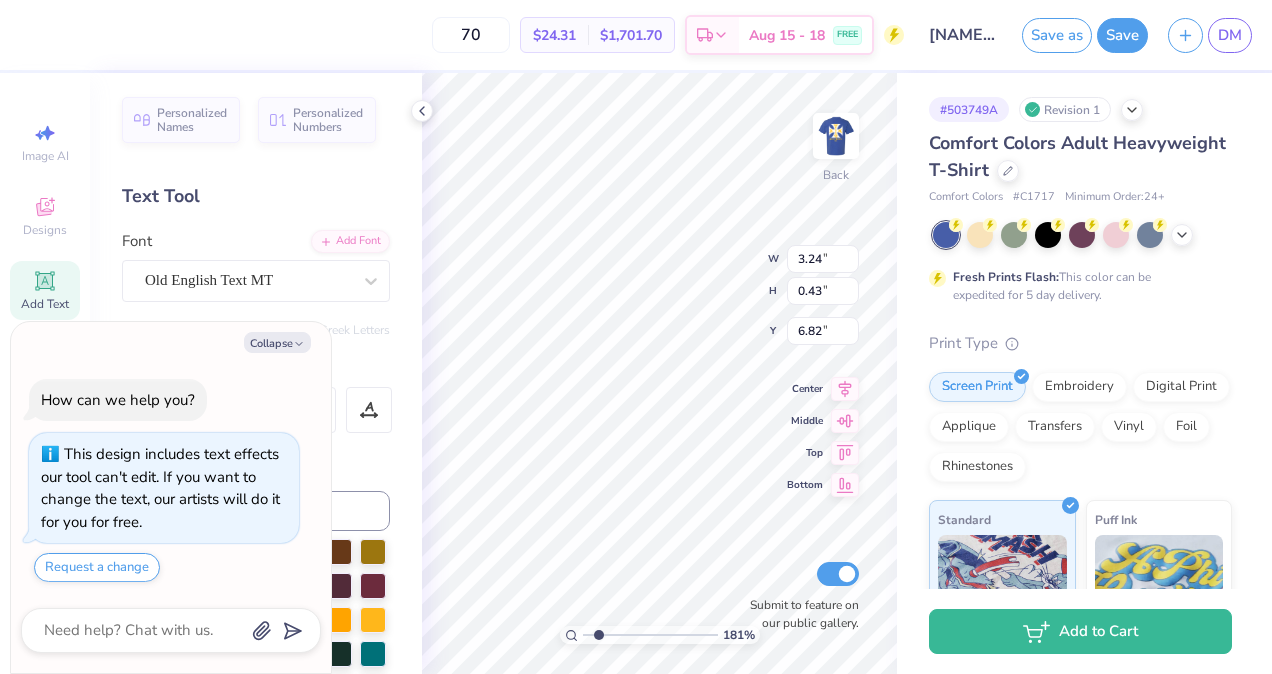type on "x" 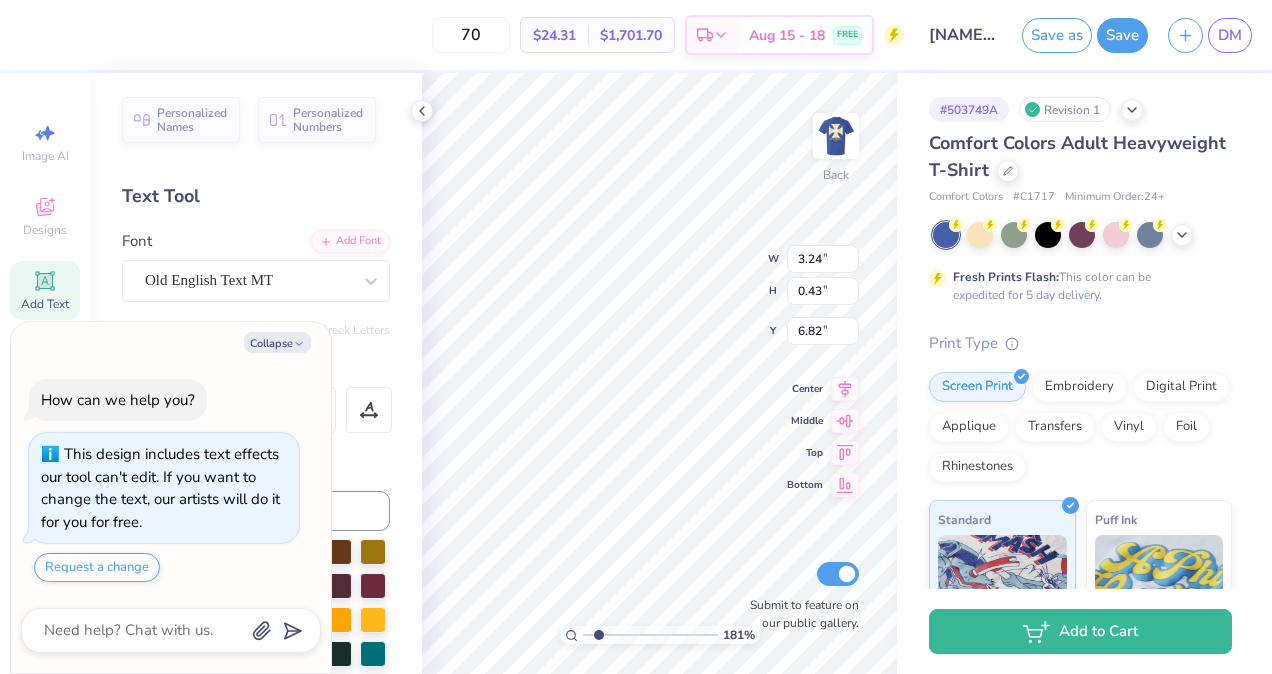 type on "1.81049249389721" 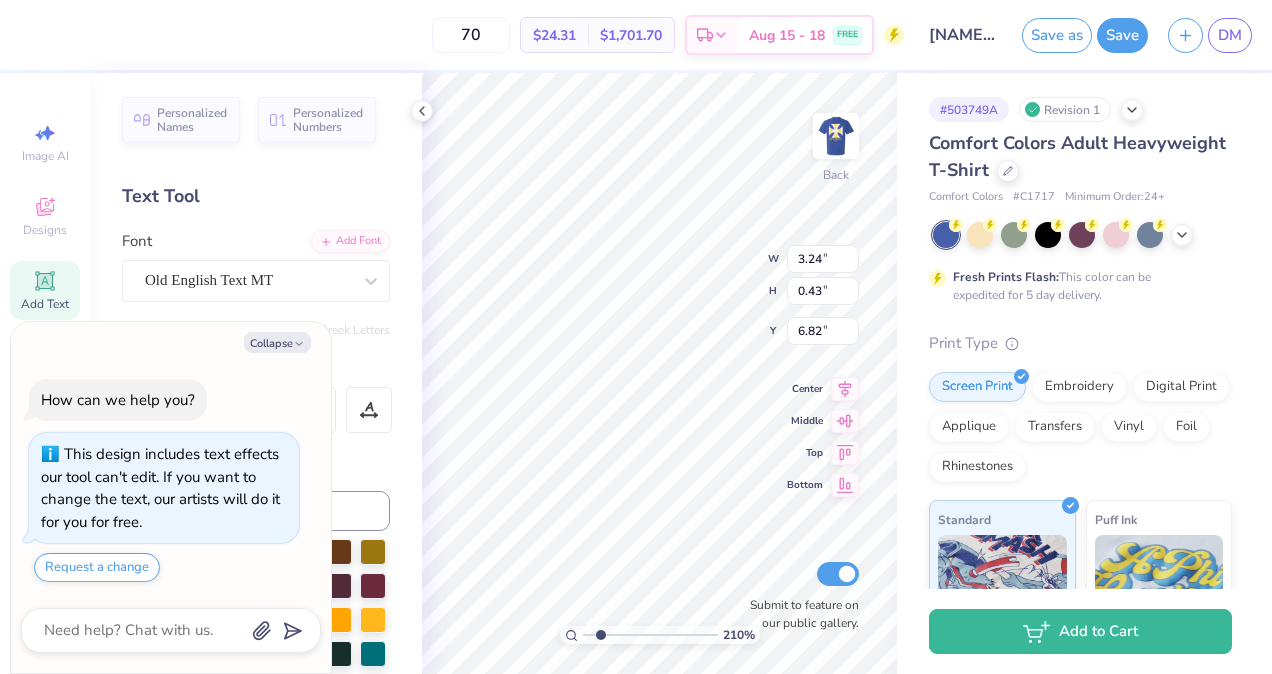 type on "2.10324408485261" 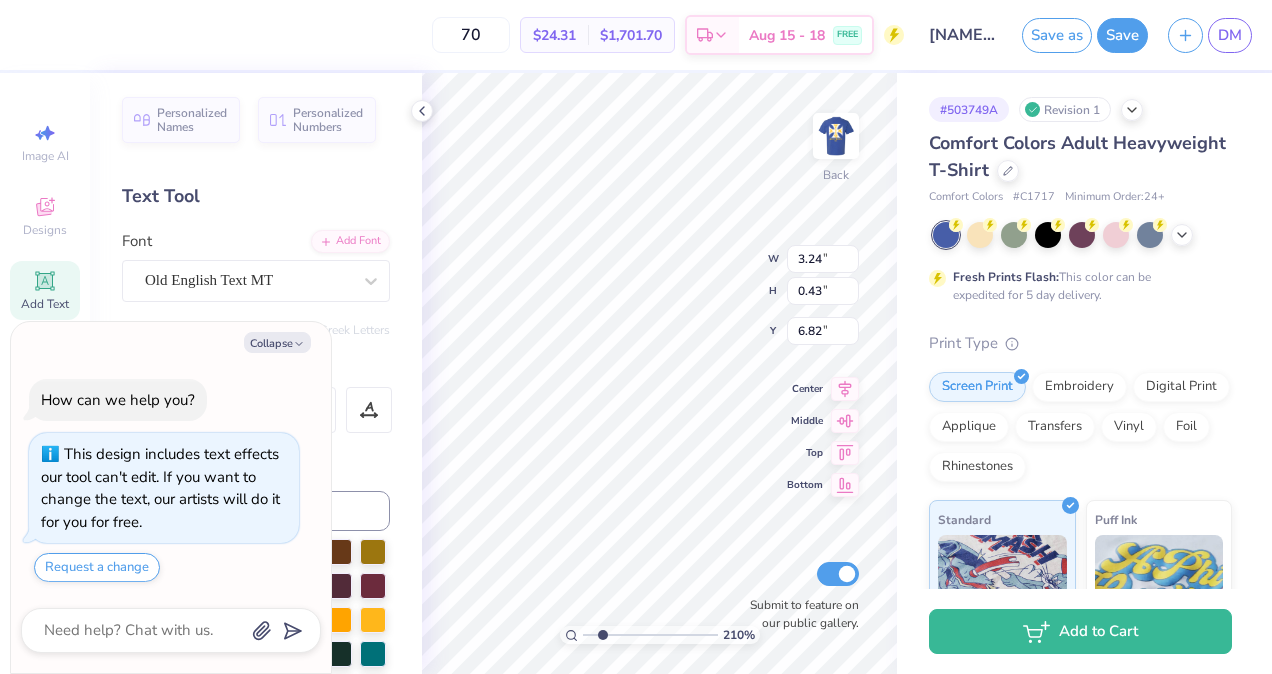 type on "x" 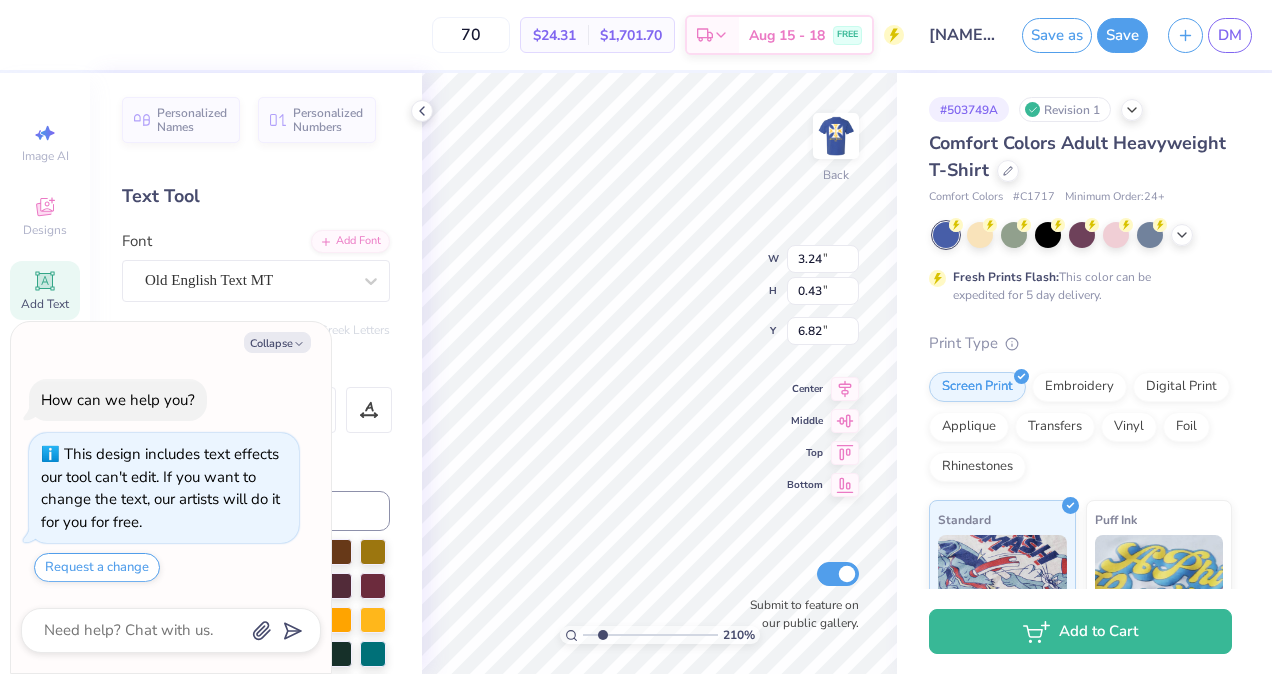 type on "x" 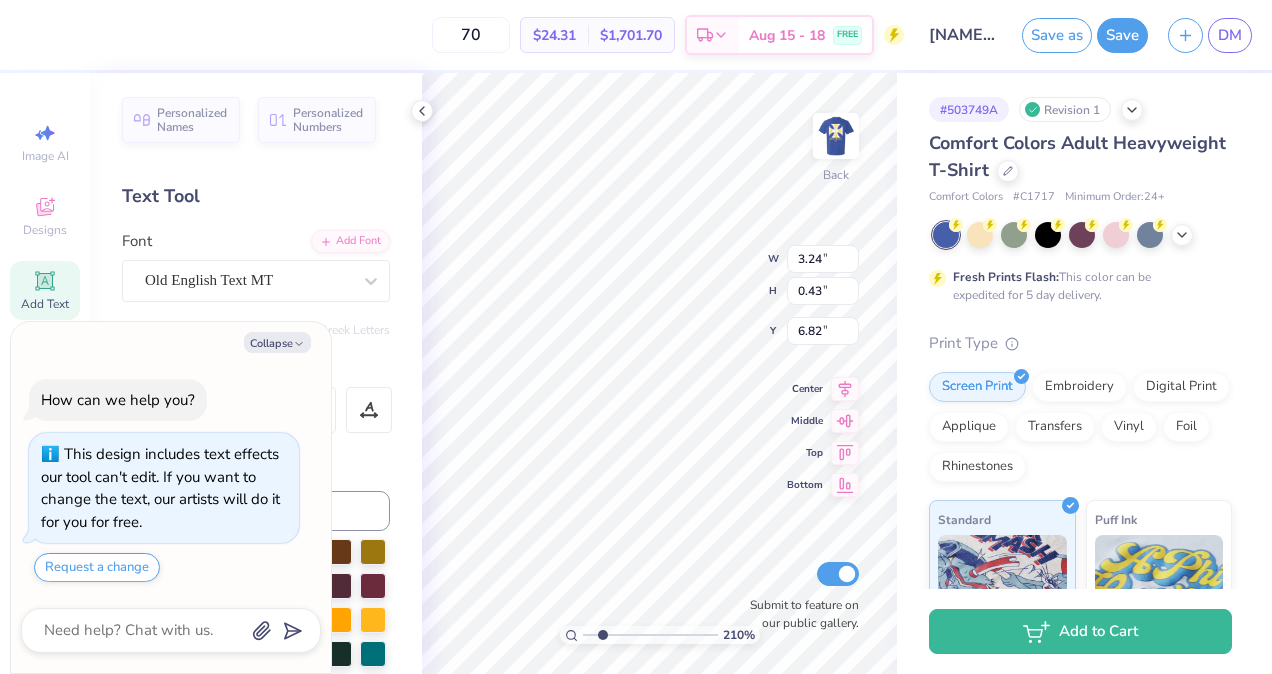 type on "2.10324408485261" 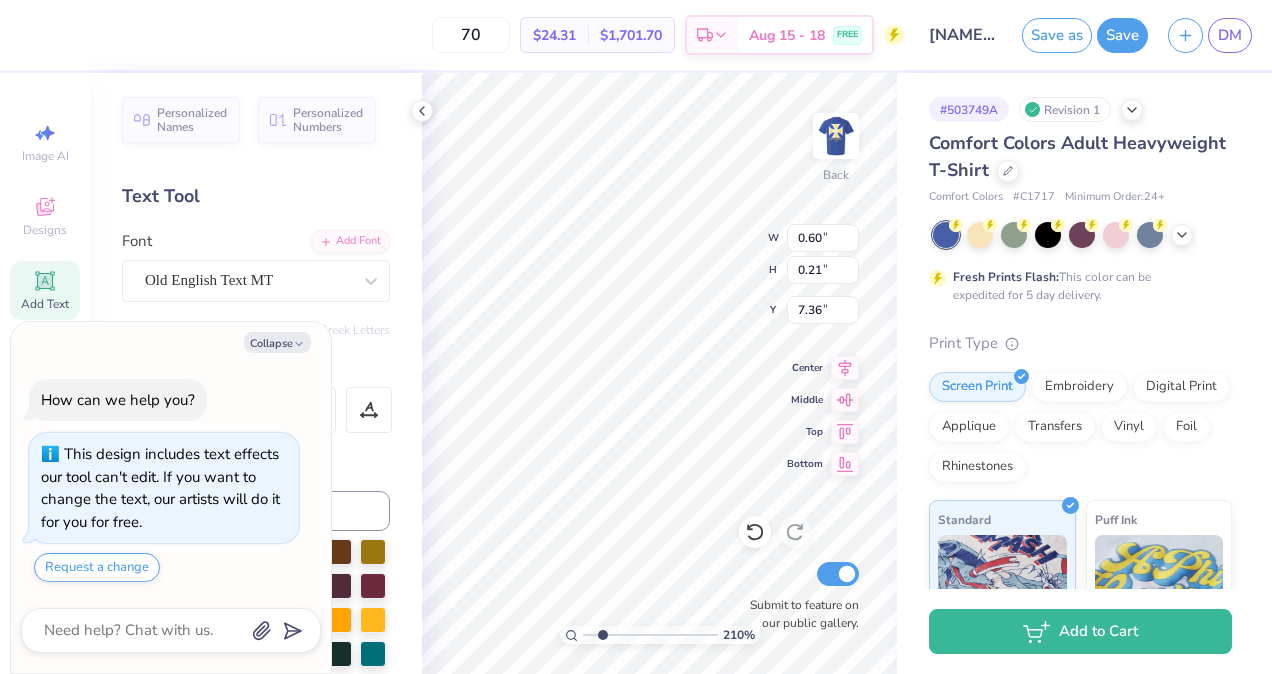 type on "x" 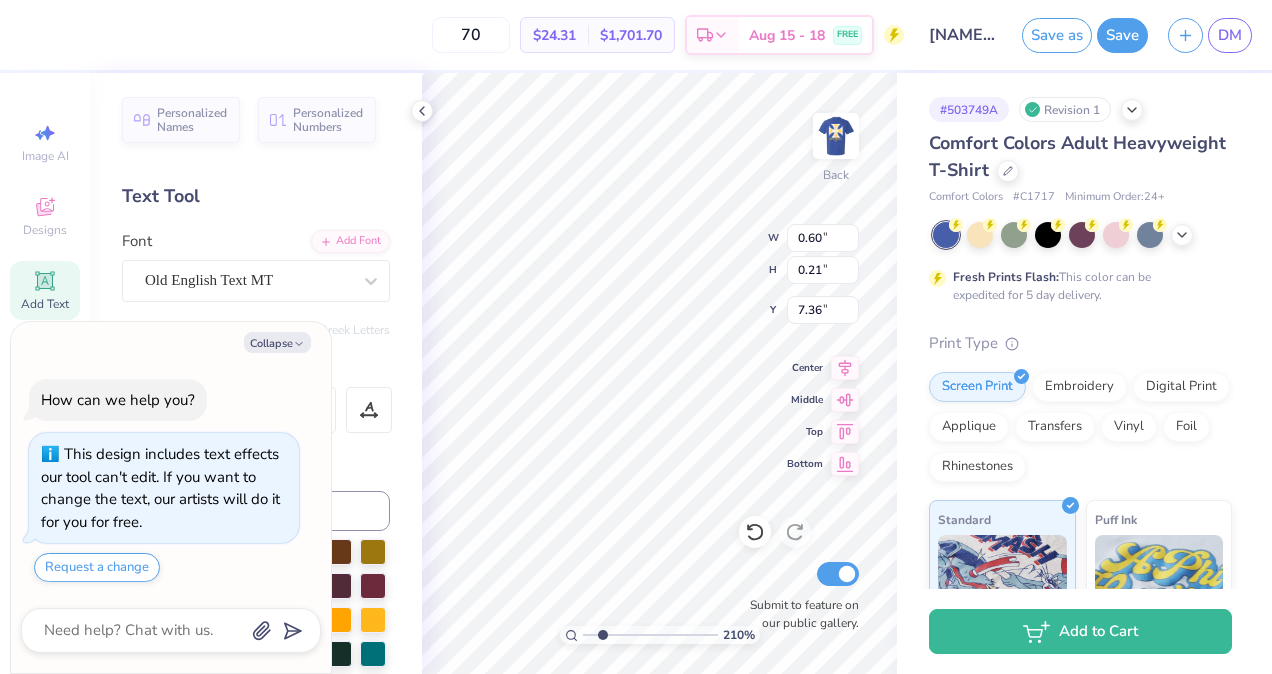 type on "2.10324408485261" 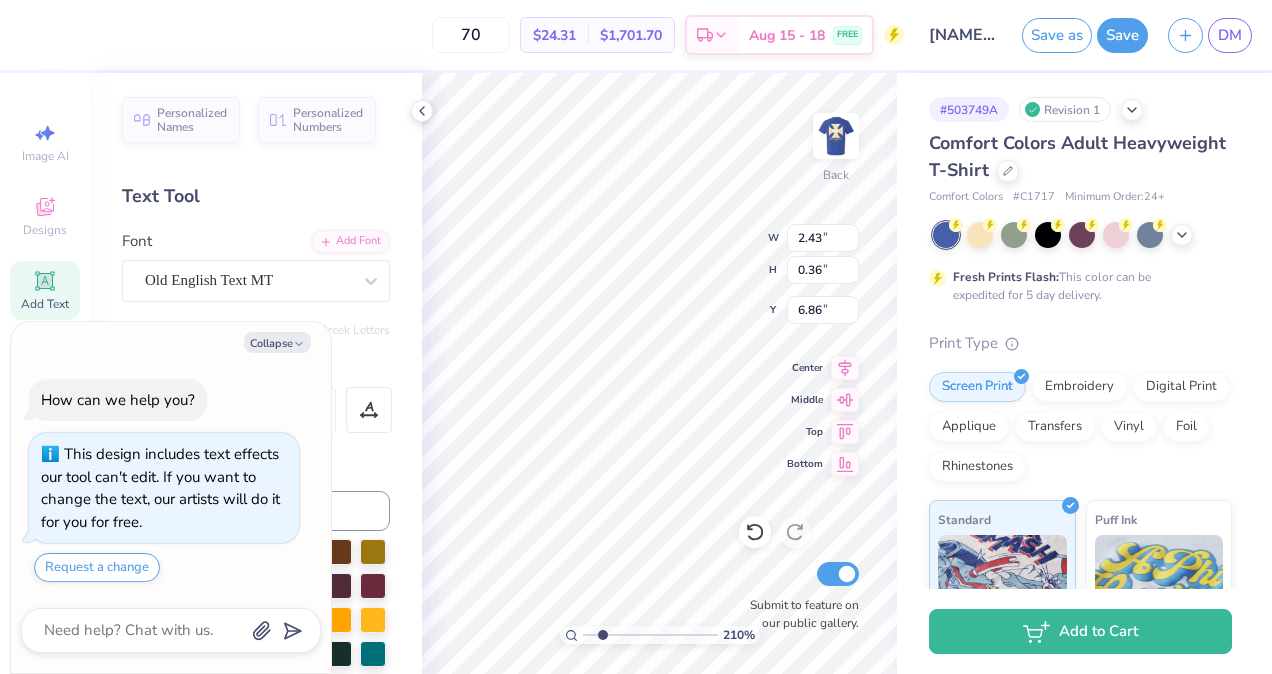 type on "x" 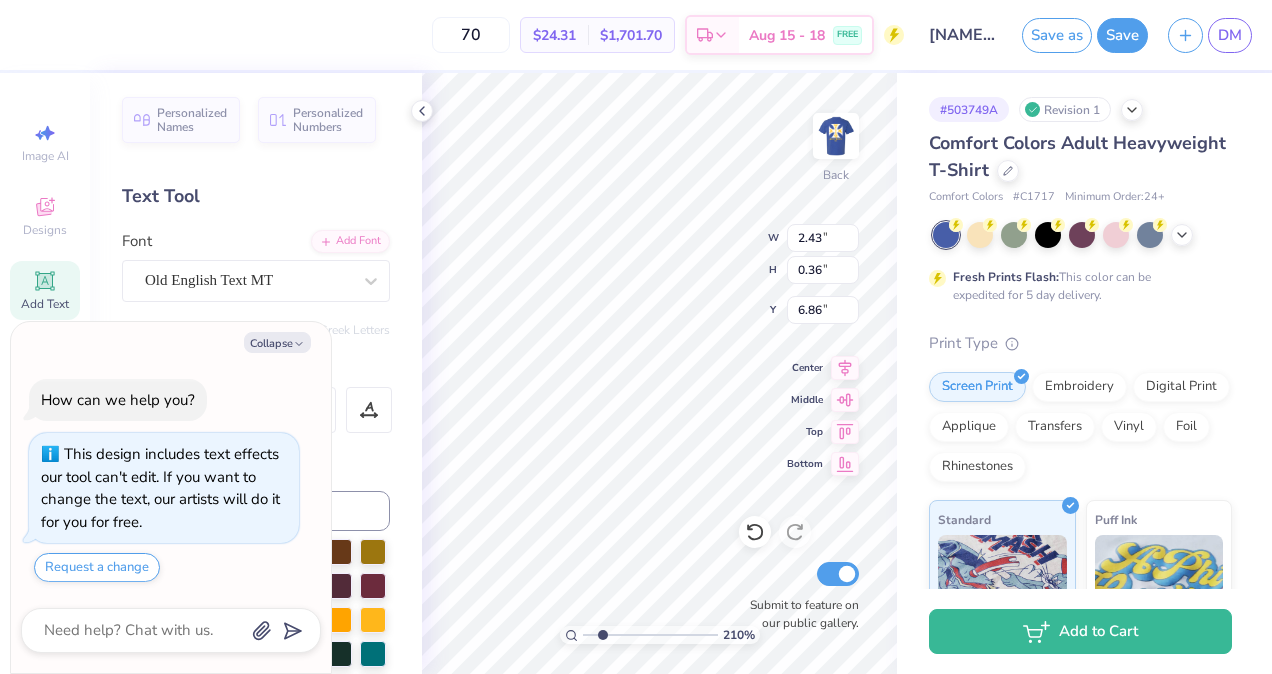 type on "x" 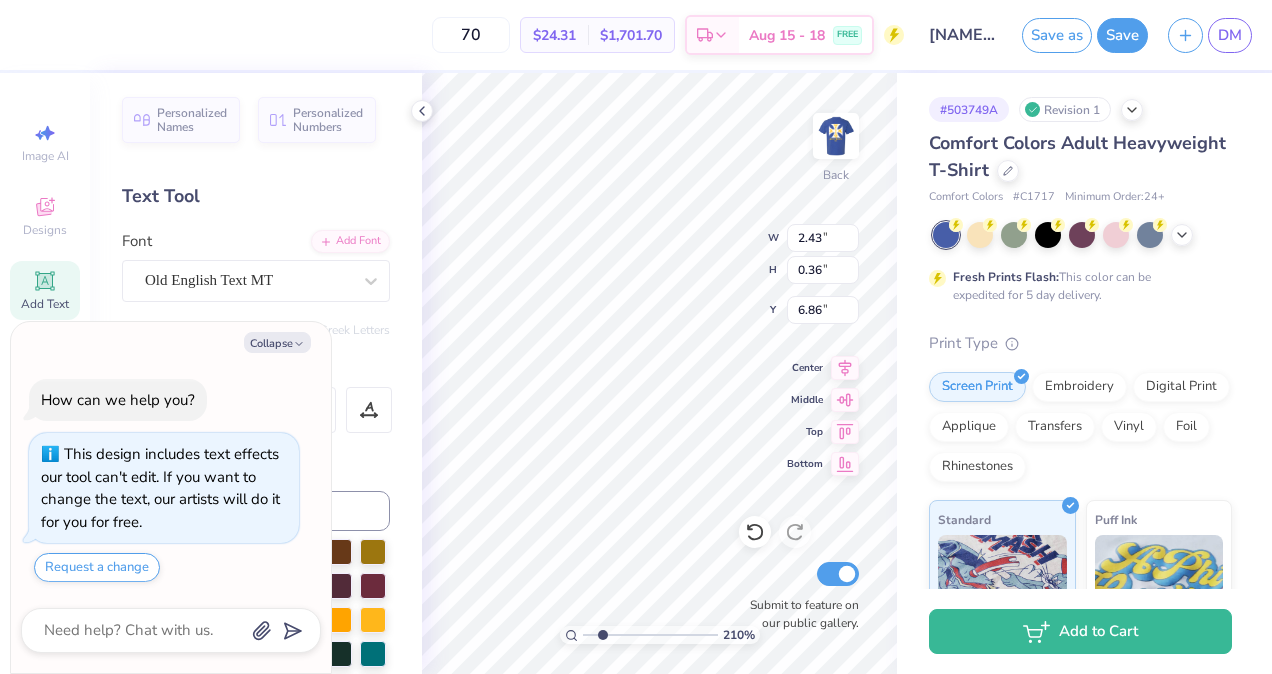 type on "2.10324408485261" 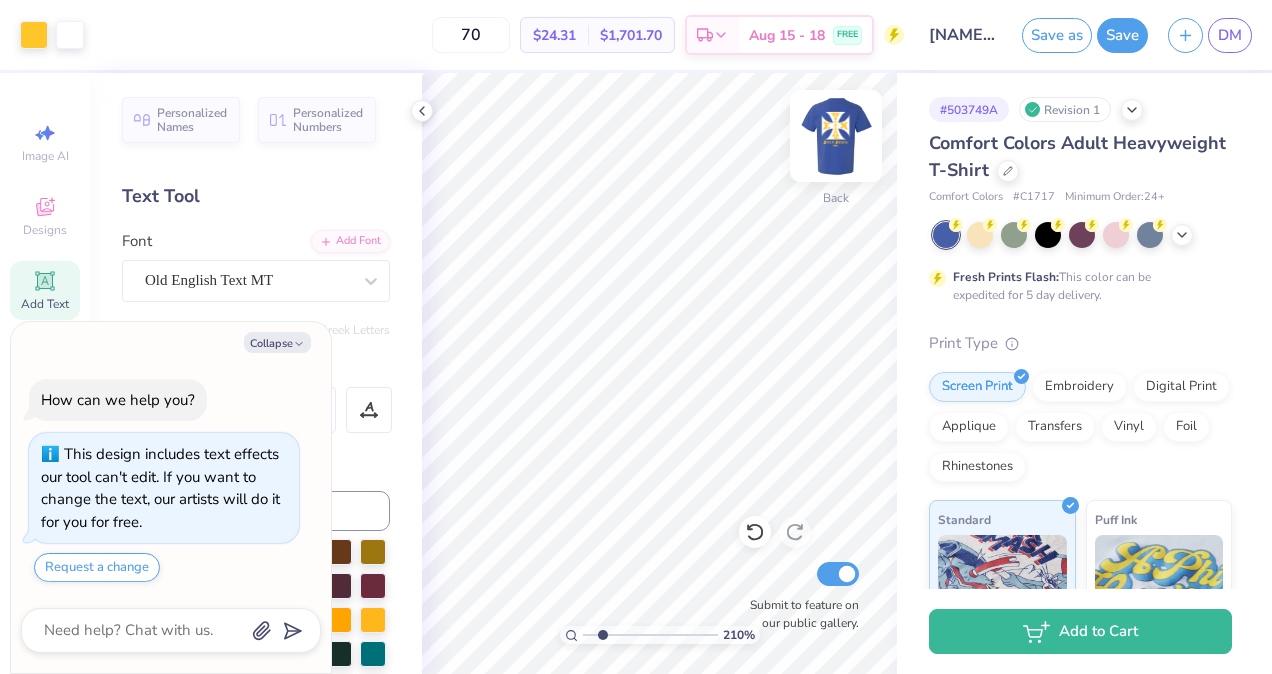 click at bounding box center [836, 136] 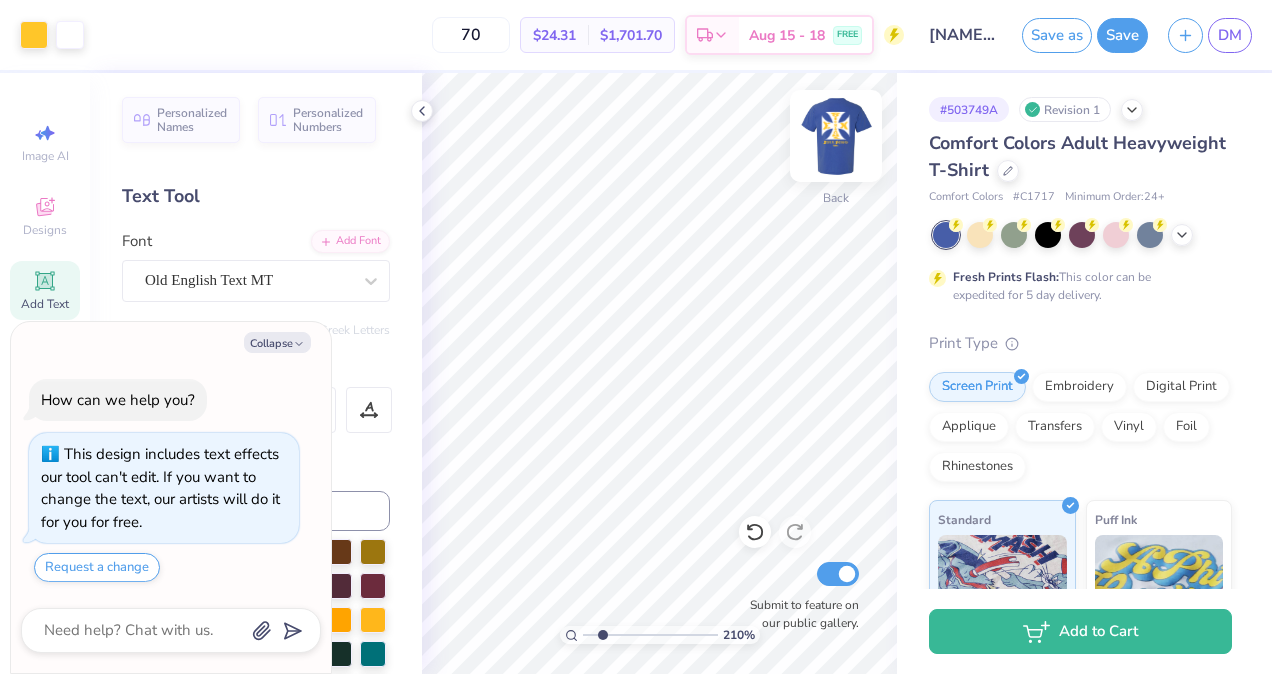 type on "x" 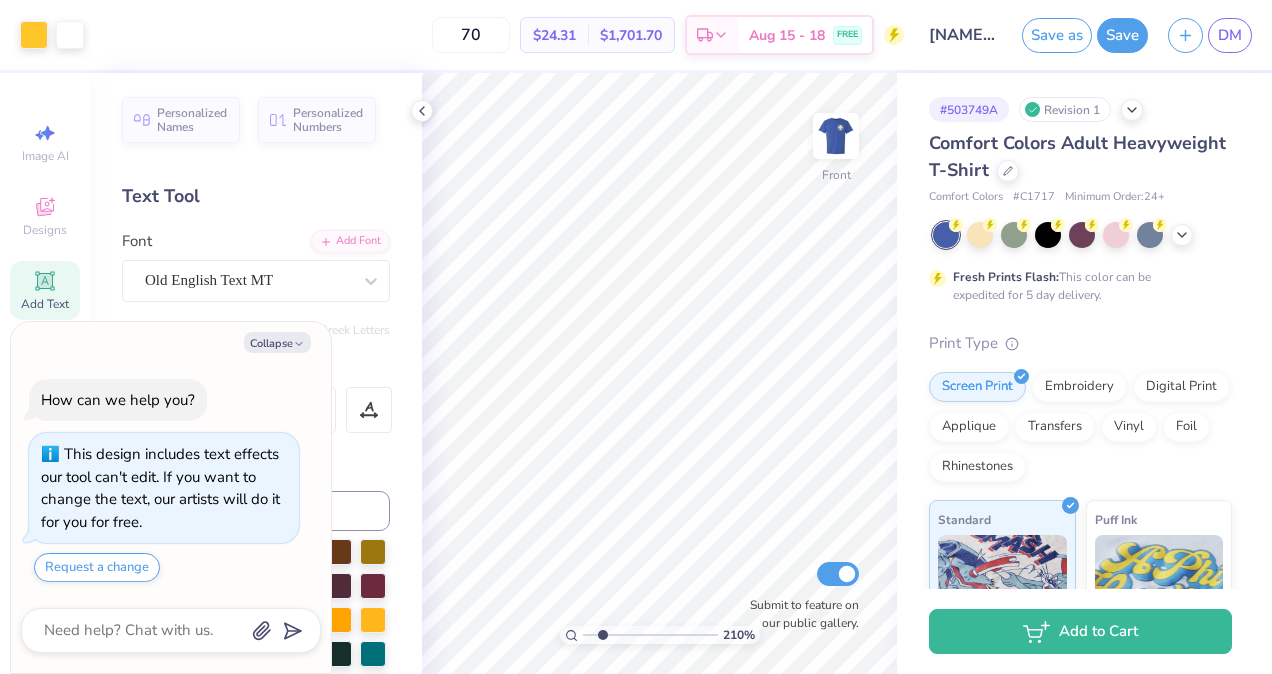 type on "x" 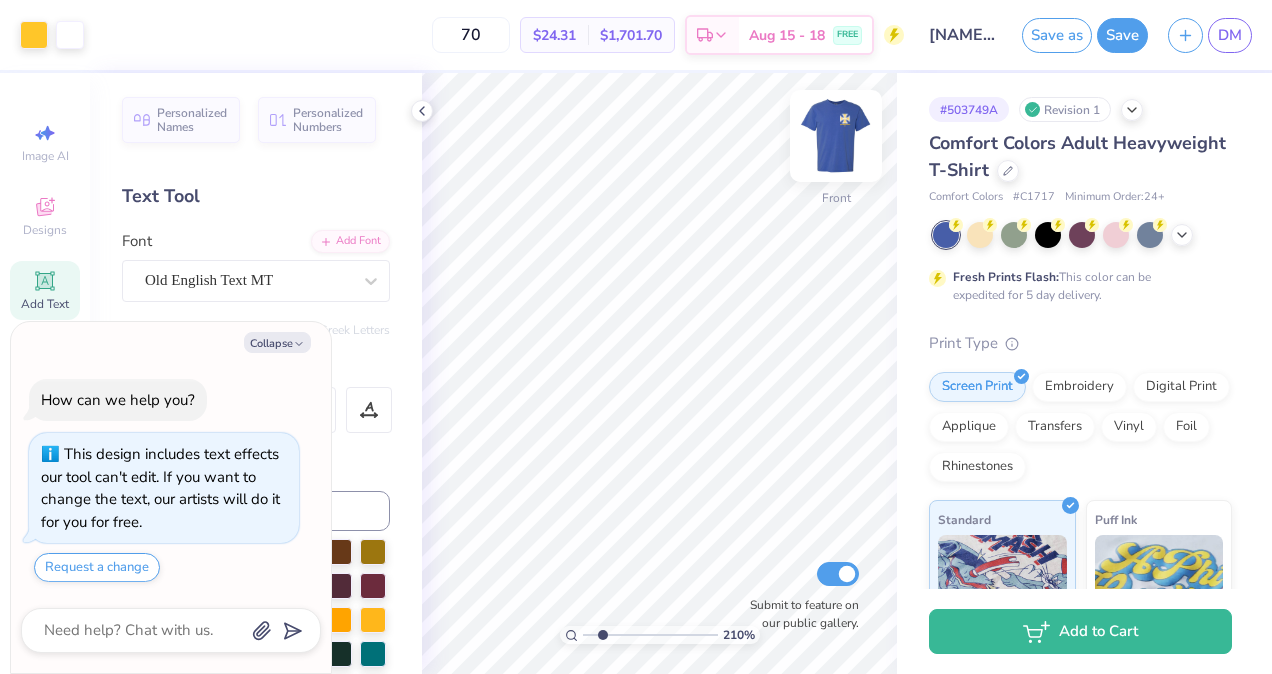 type on "x" 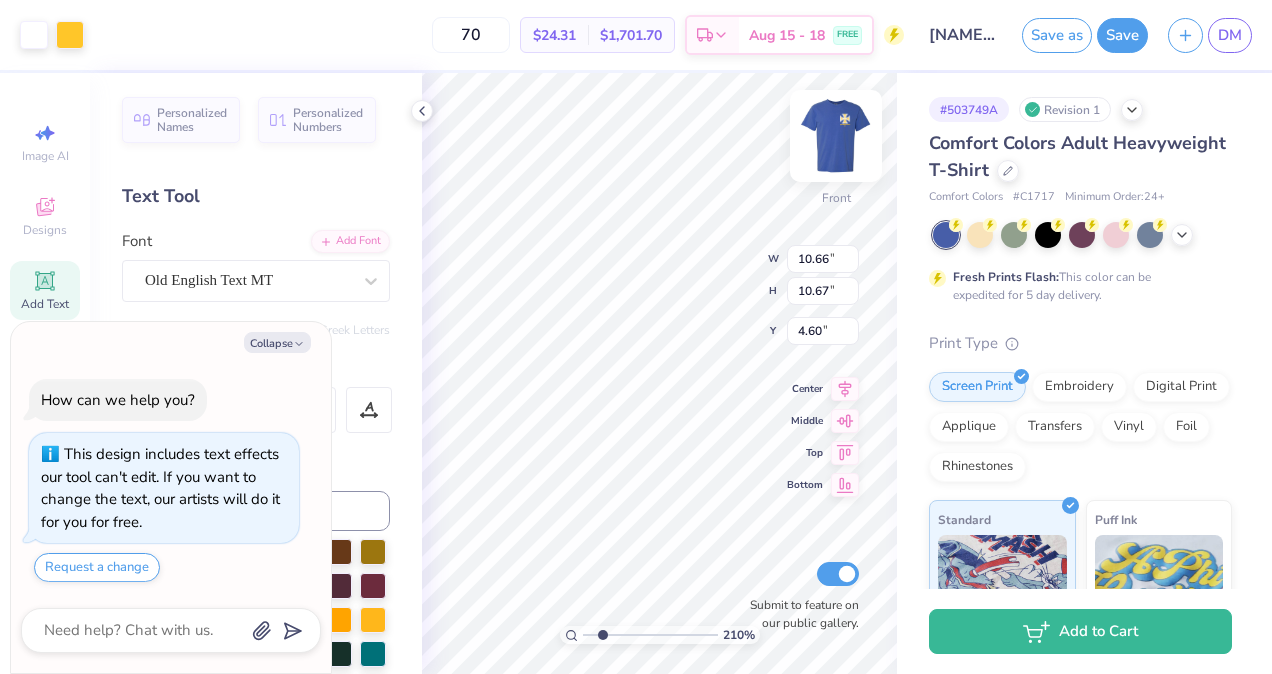type on "x" 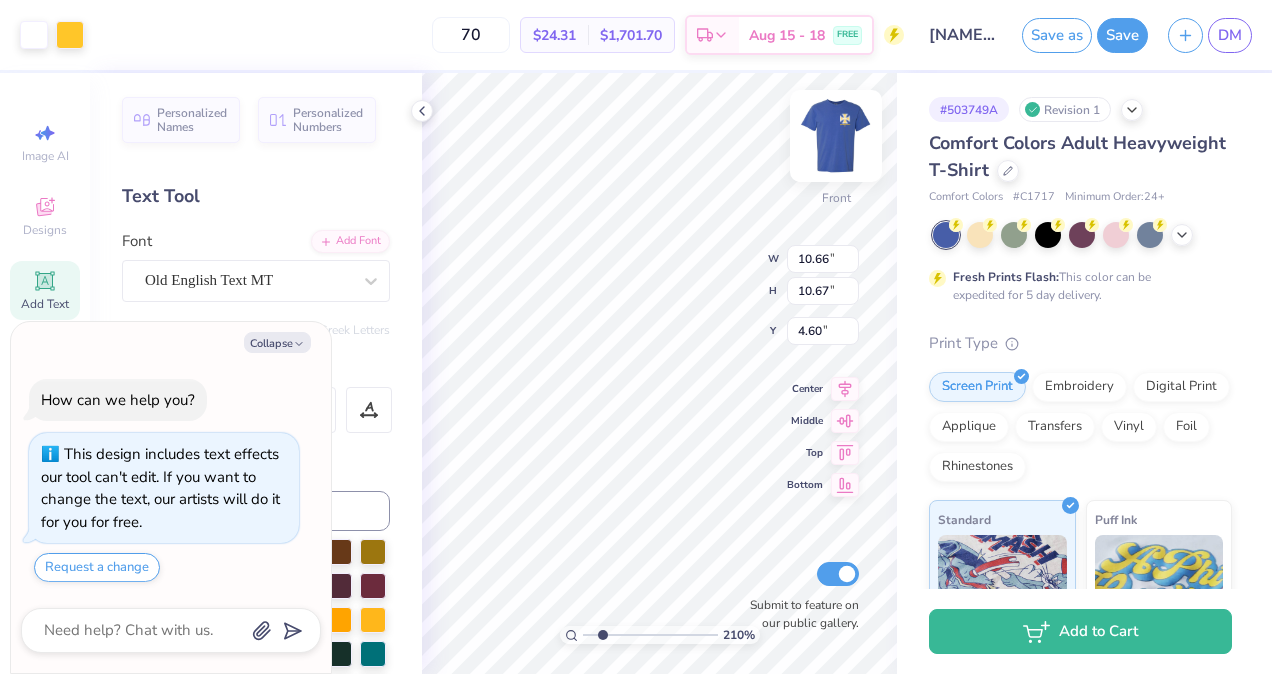 type on "2.10324408485261" 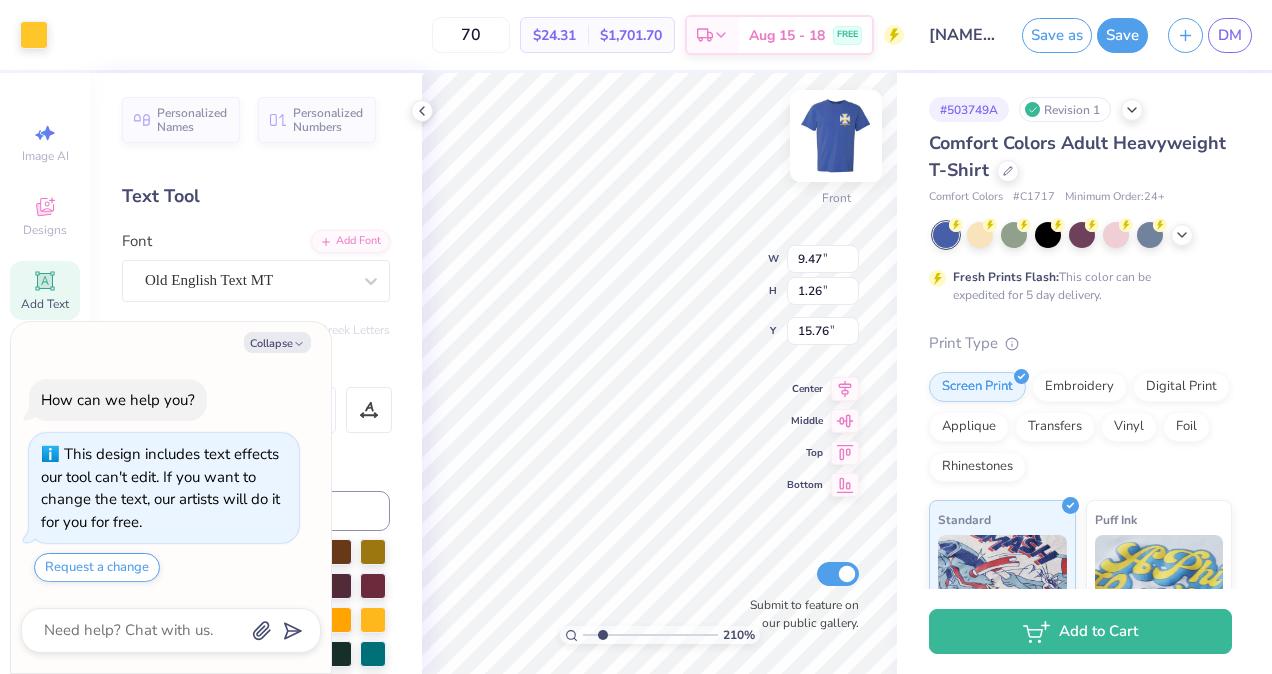 type on "x" 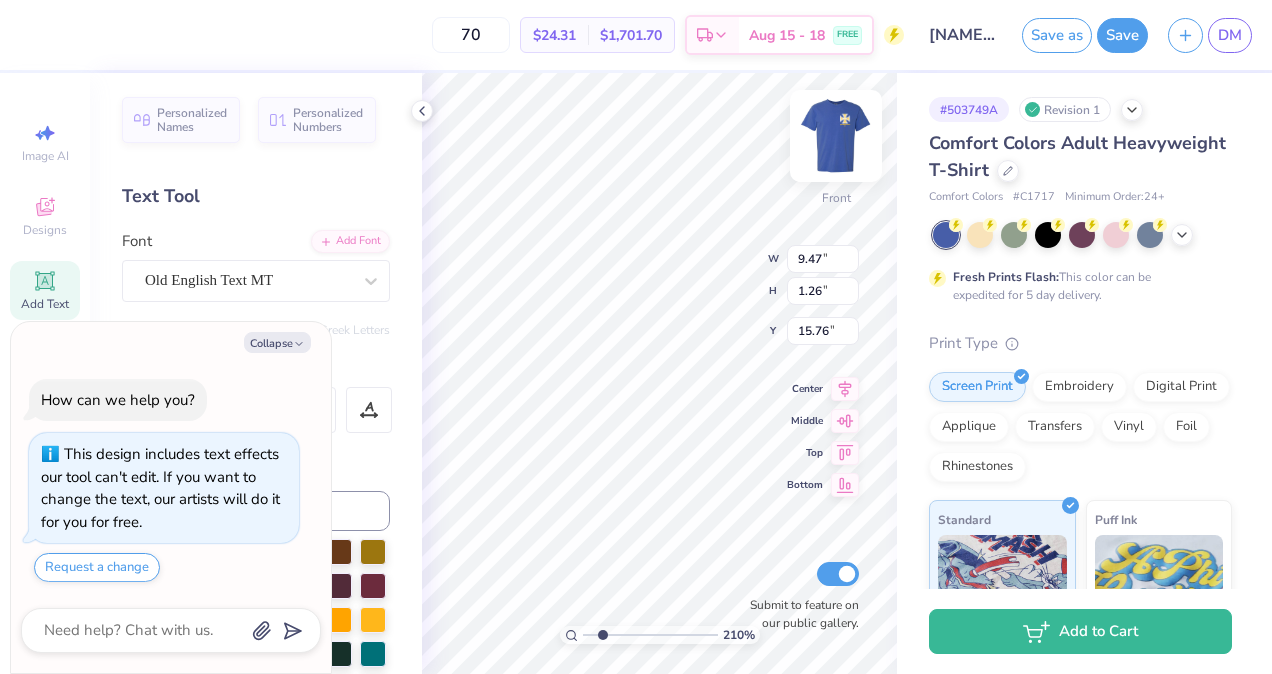 type on "x" 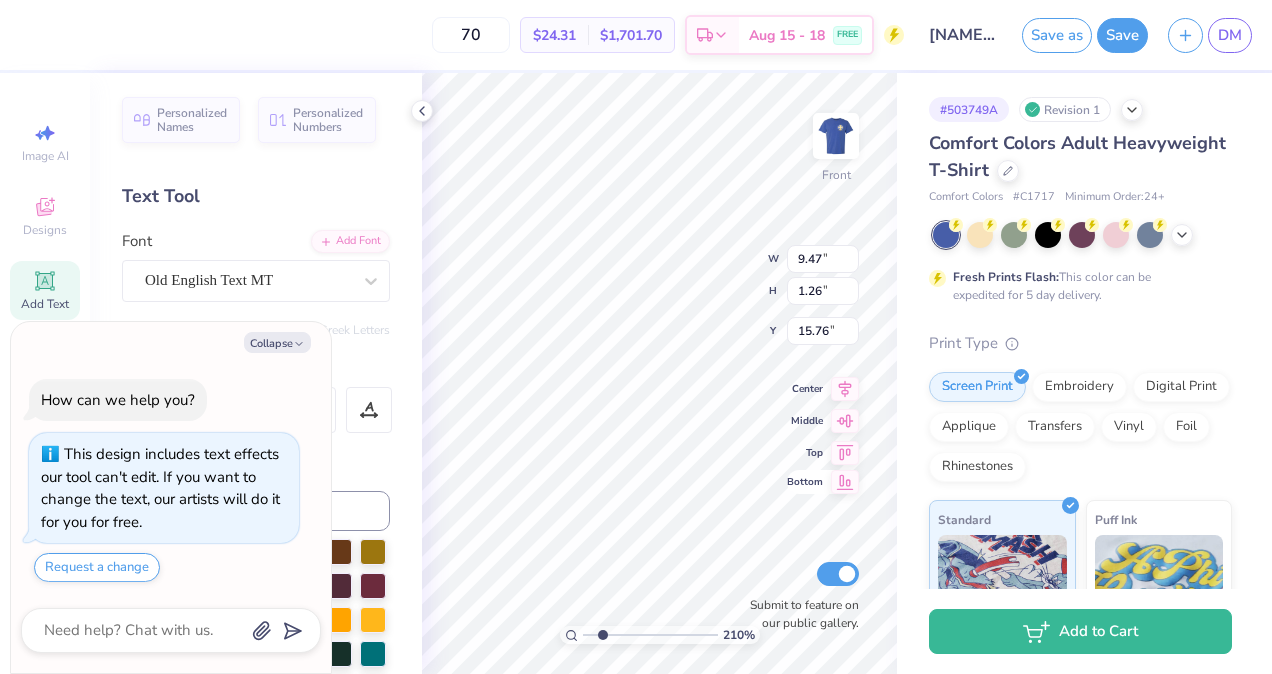 type on "x" 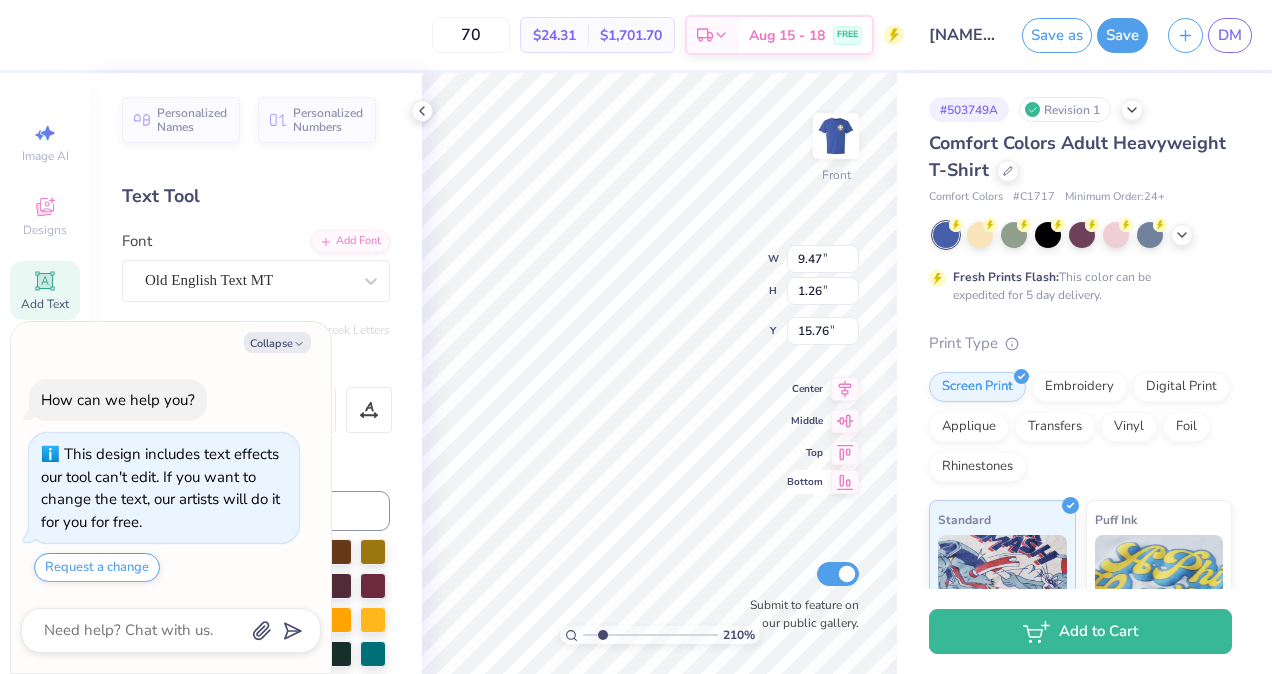 type on "2.10324408485261" 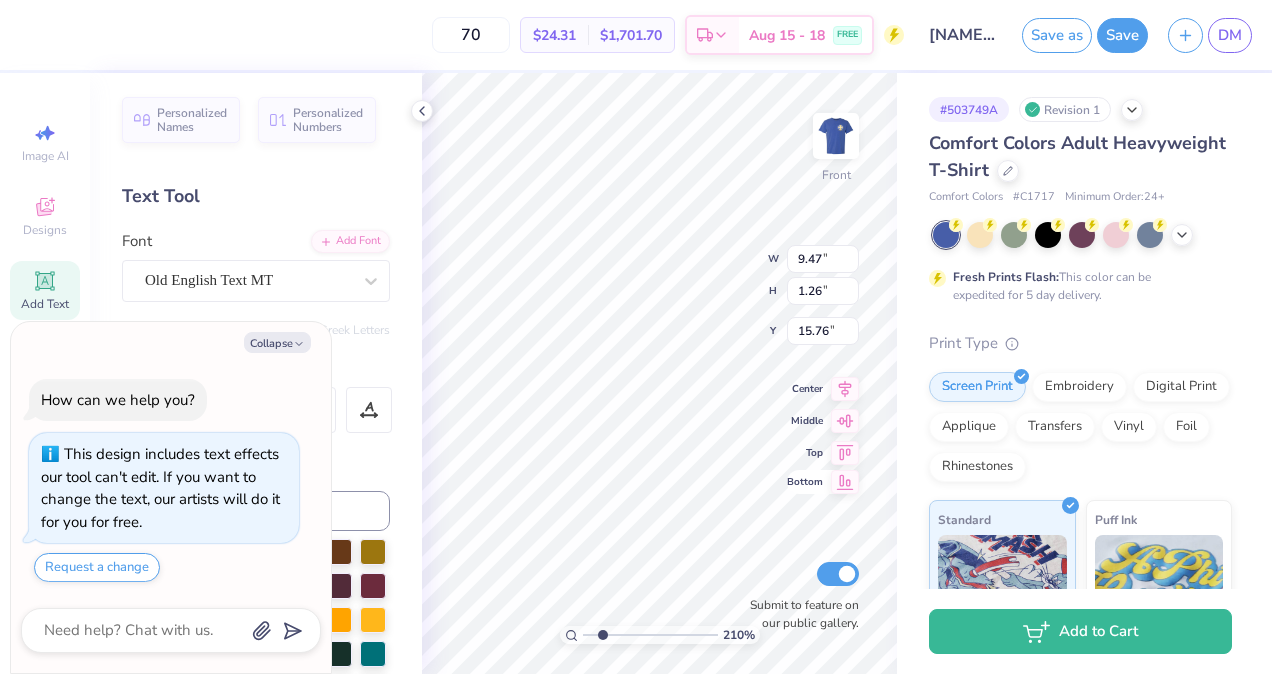 type on "F" 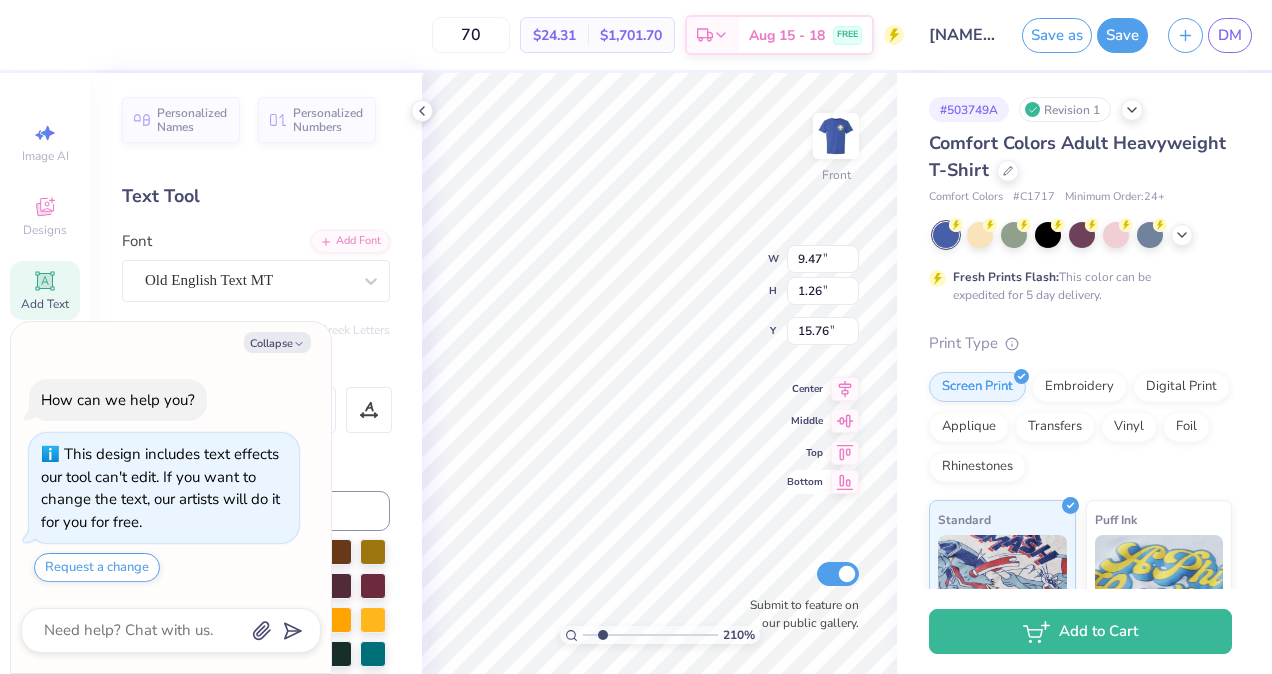 type on "x" 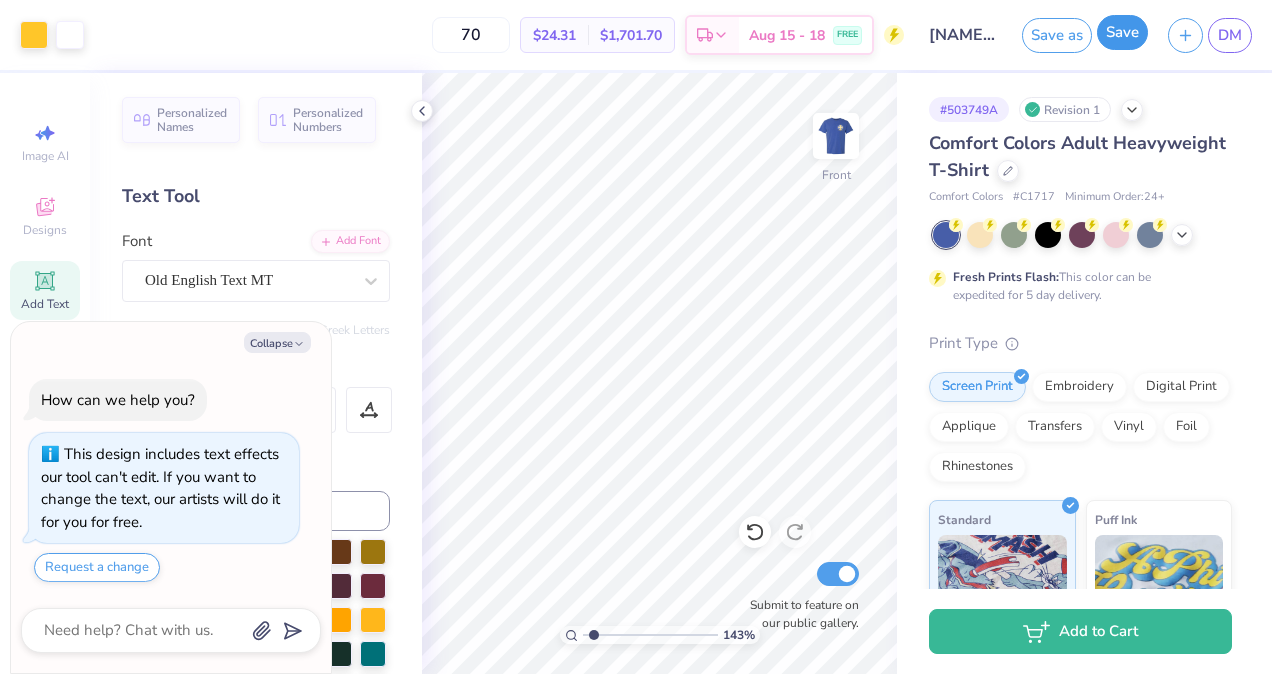 click on "Save" at bounding box center [1122, 32] 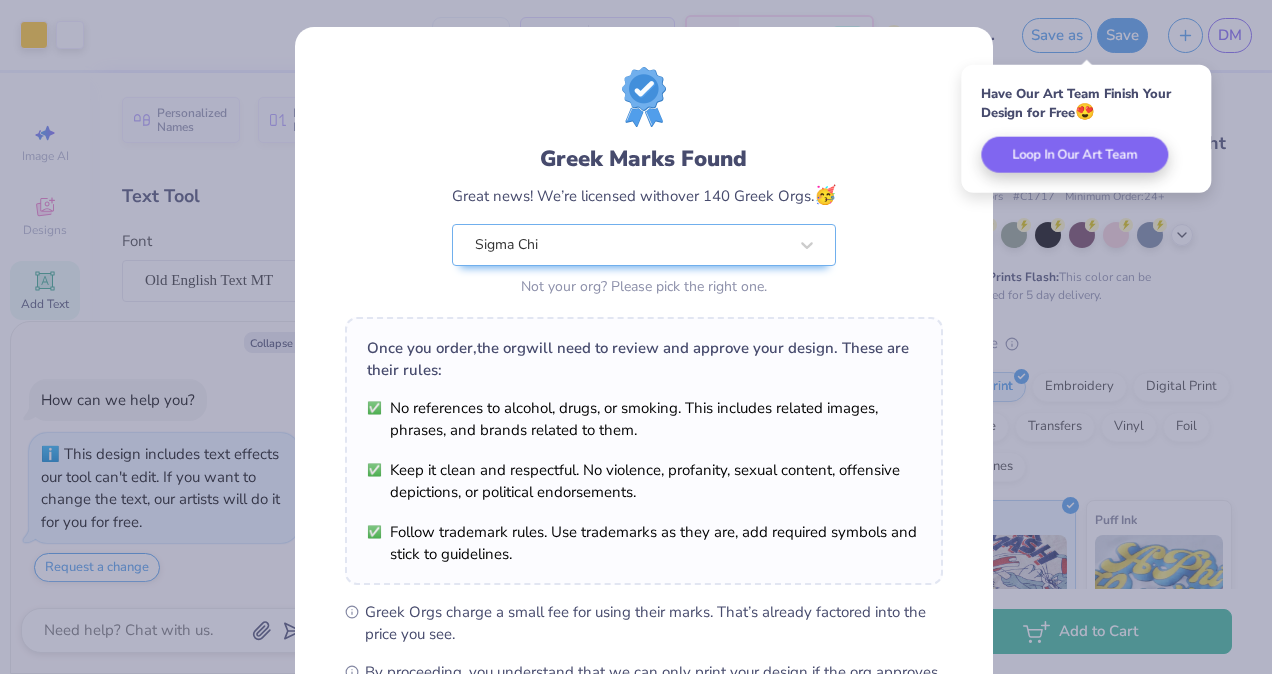 scroll, scrollTop: 260, scrollLeft: 0, axis: vertical 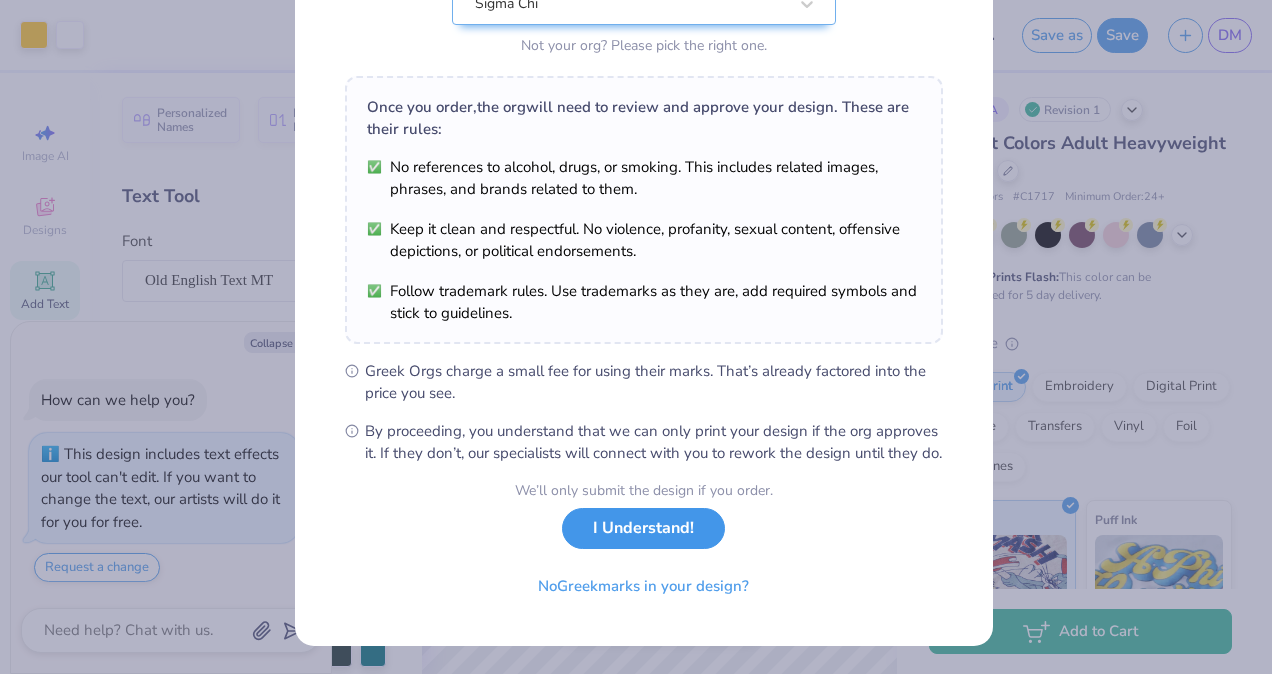 click on "I Understand!" at bounding box center (643, 528) 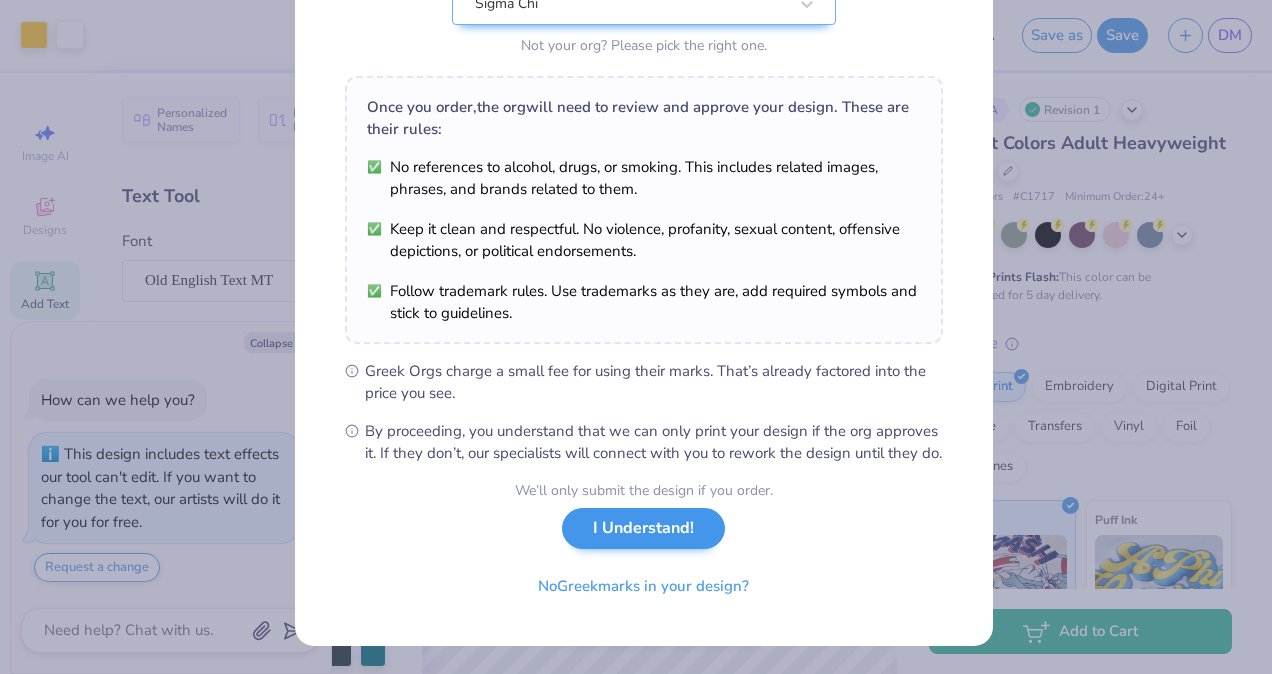scroll, scrollTop: 0, scrollLeft: 0, axis: both 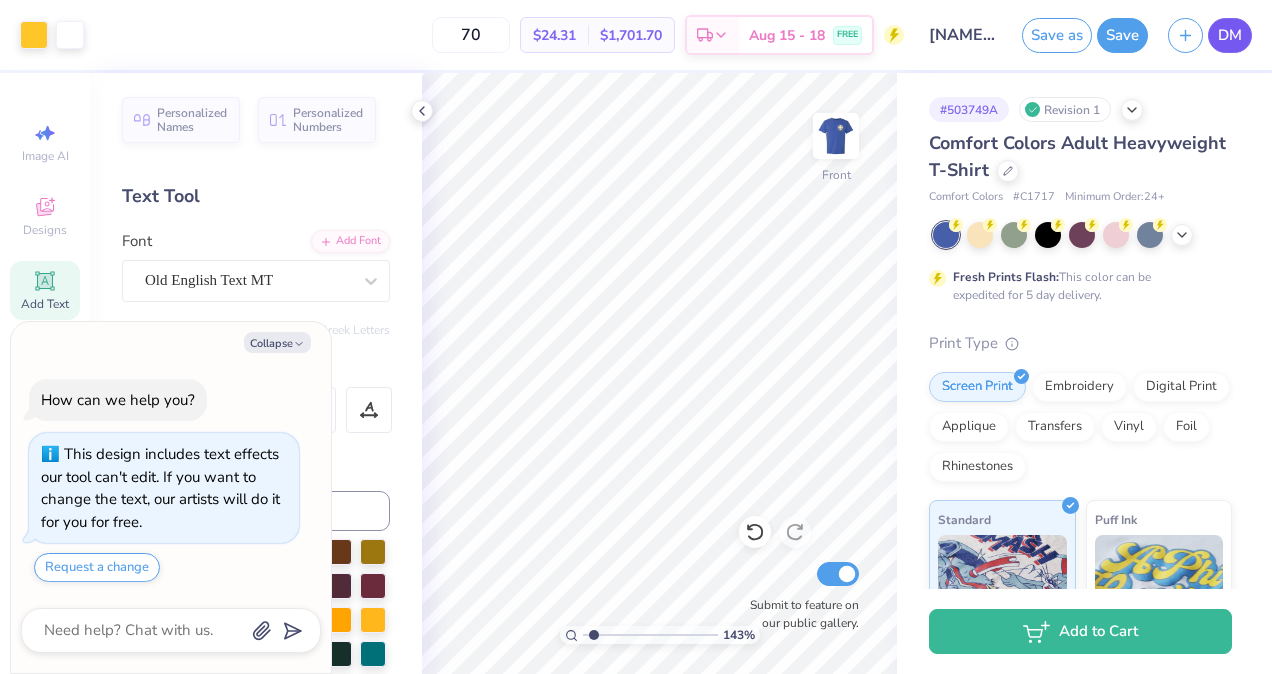 click on "DM" at bounding box center [1230, 35] 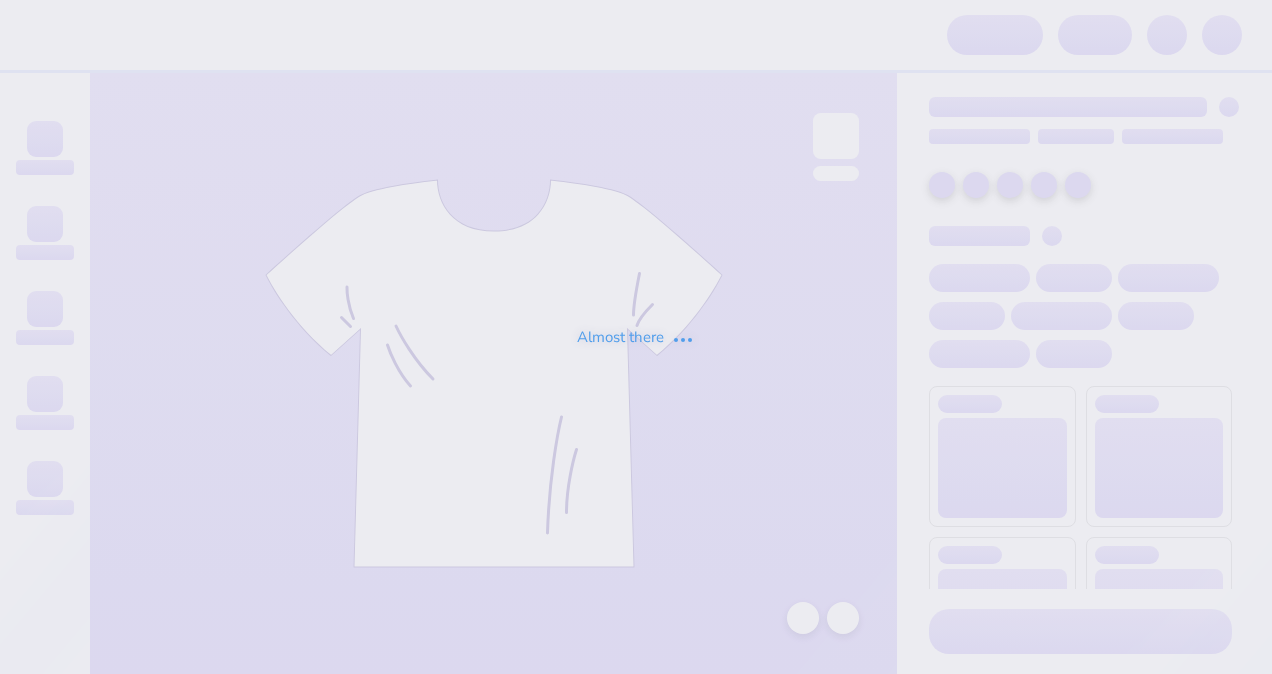 scroll, scrollTop: 0, scrollLeft: 0, axis: both 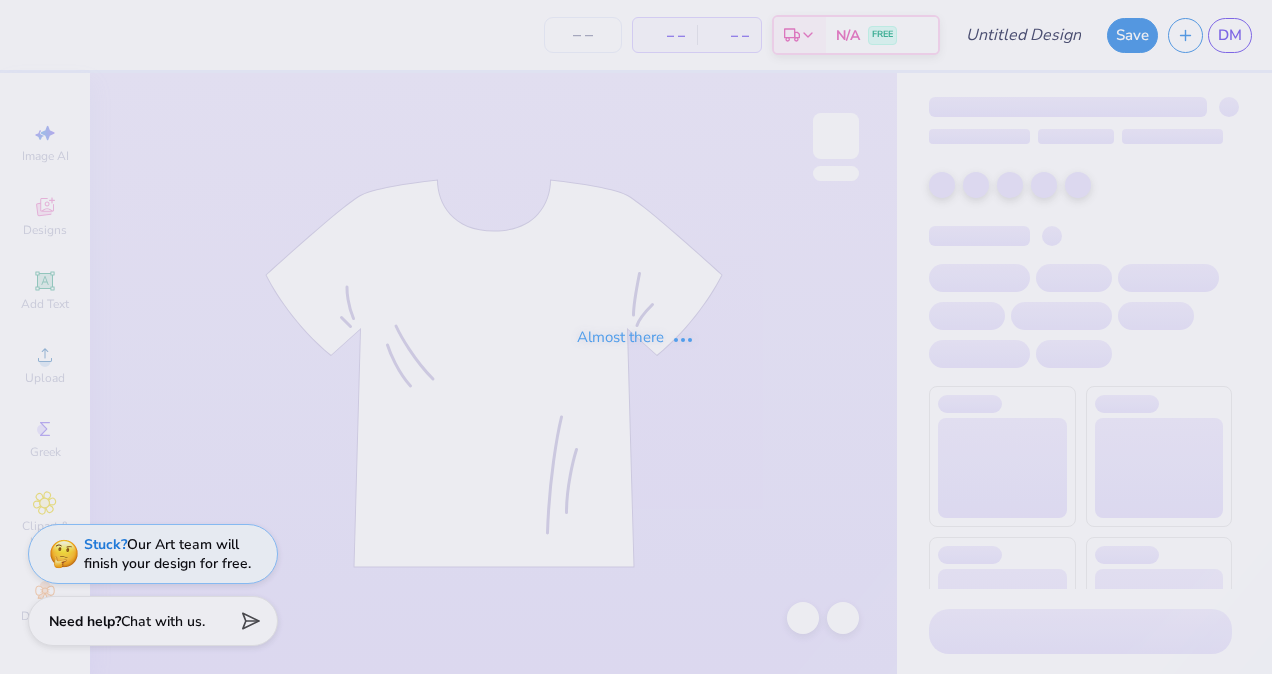 type on "Fishing Design" 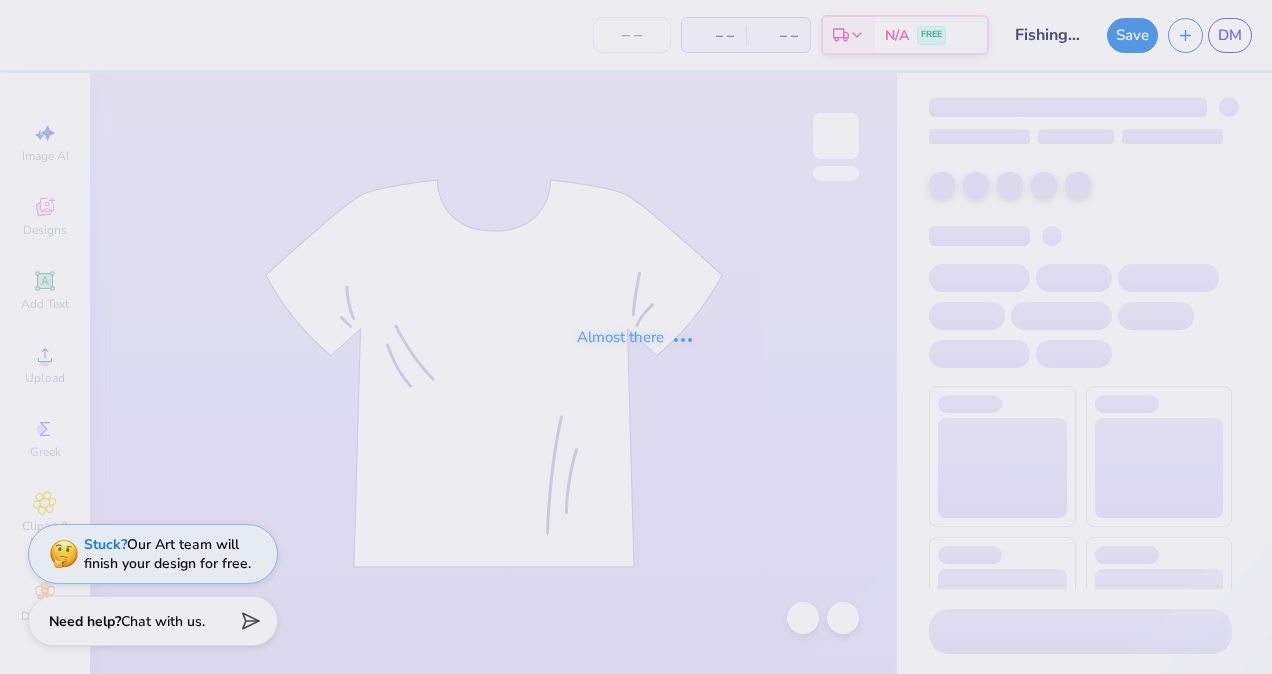 type on "70" 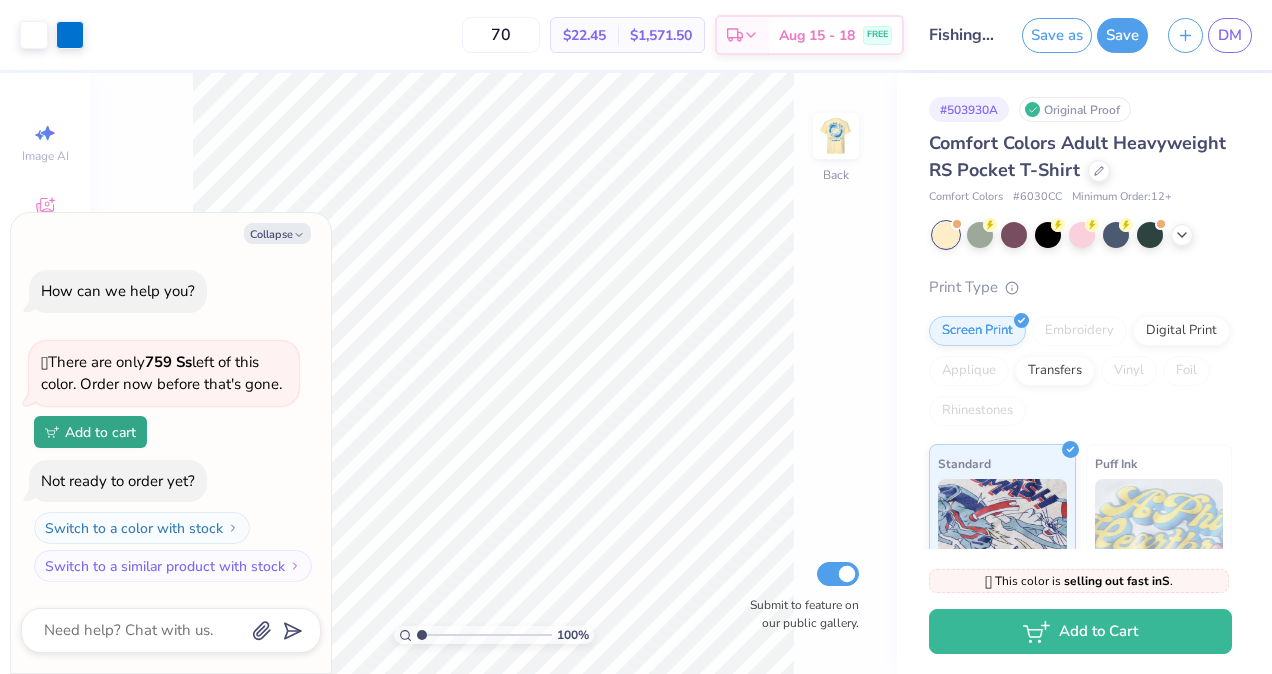 type on "x" 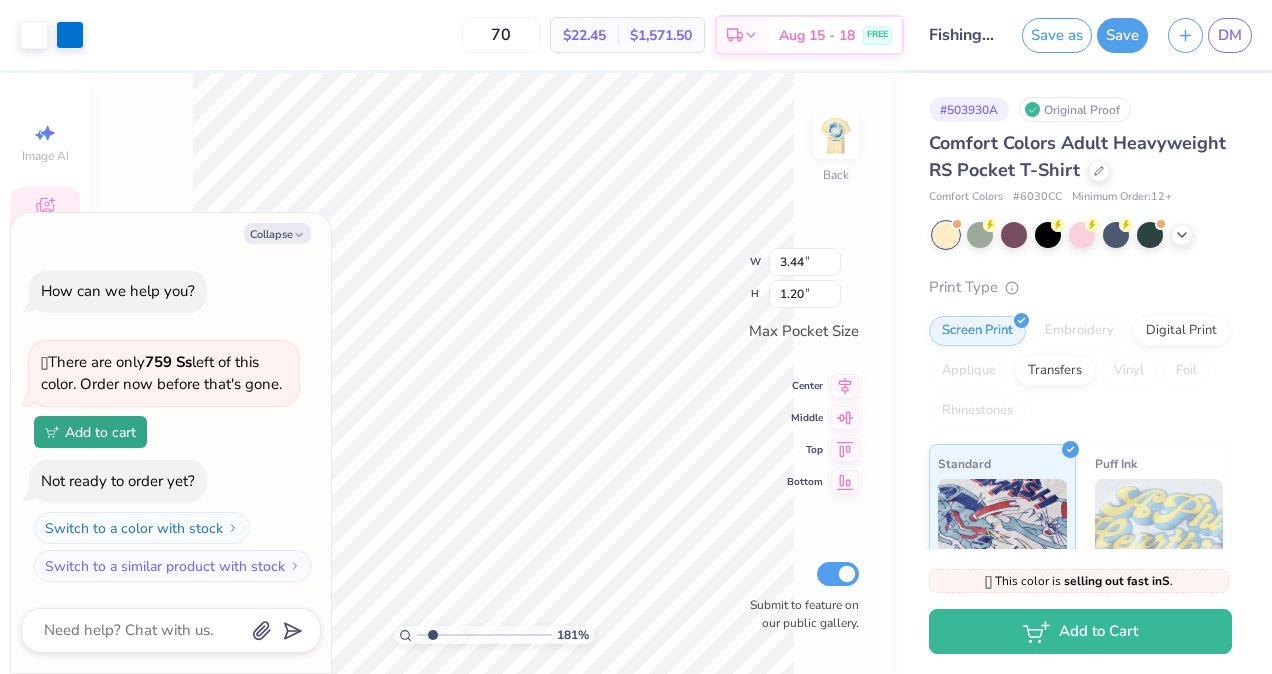 type on "2.07179525458418" 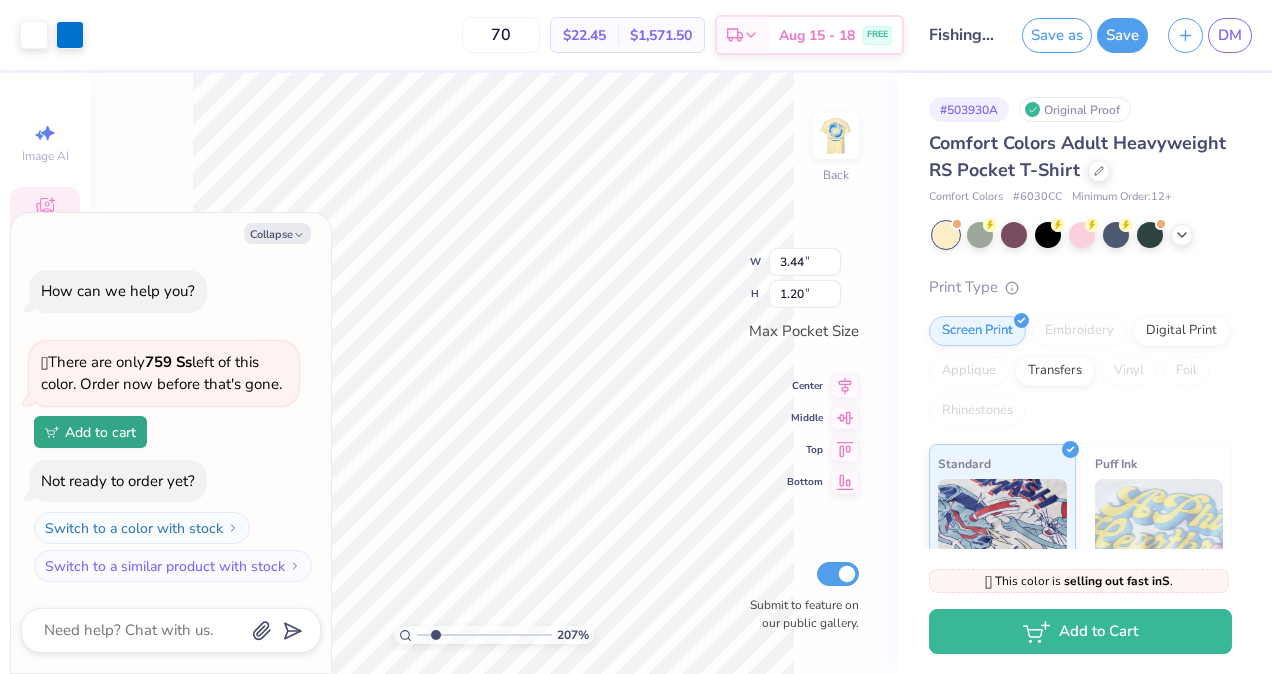 type on "x" 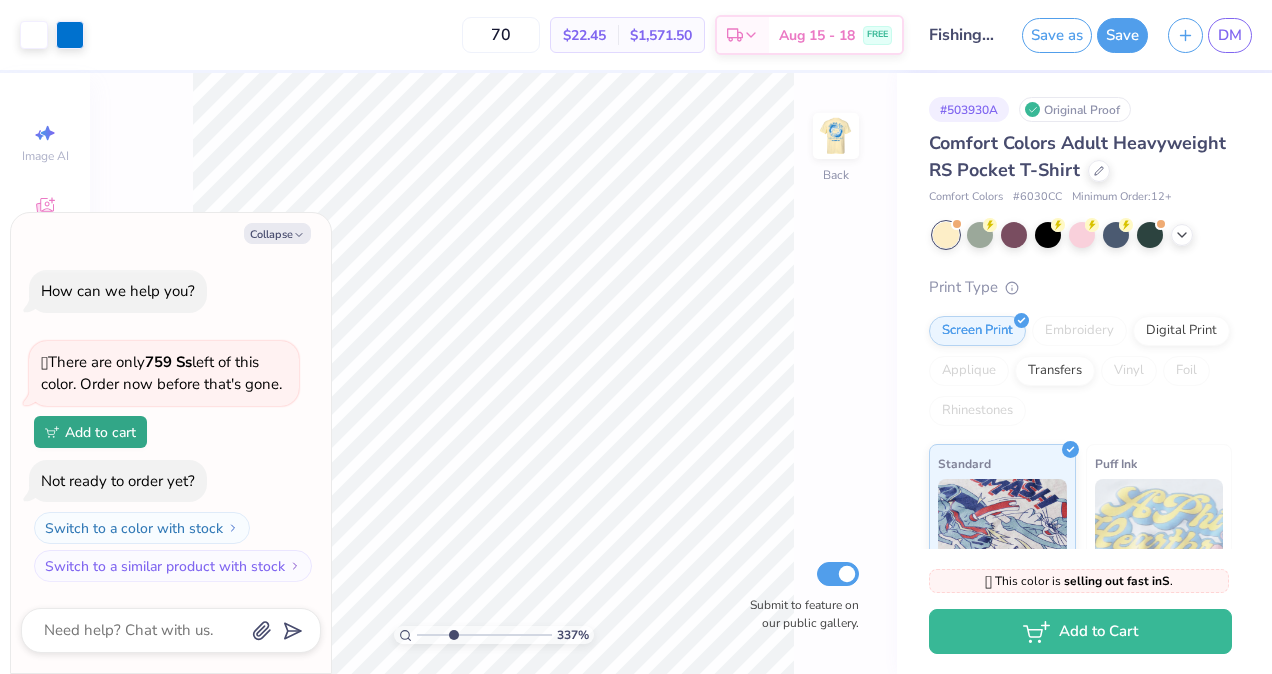 type on "3.76506374010073" 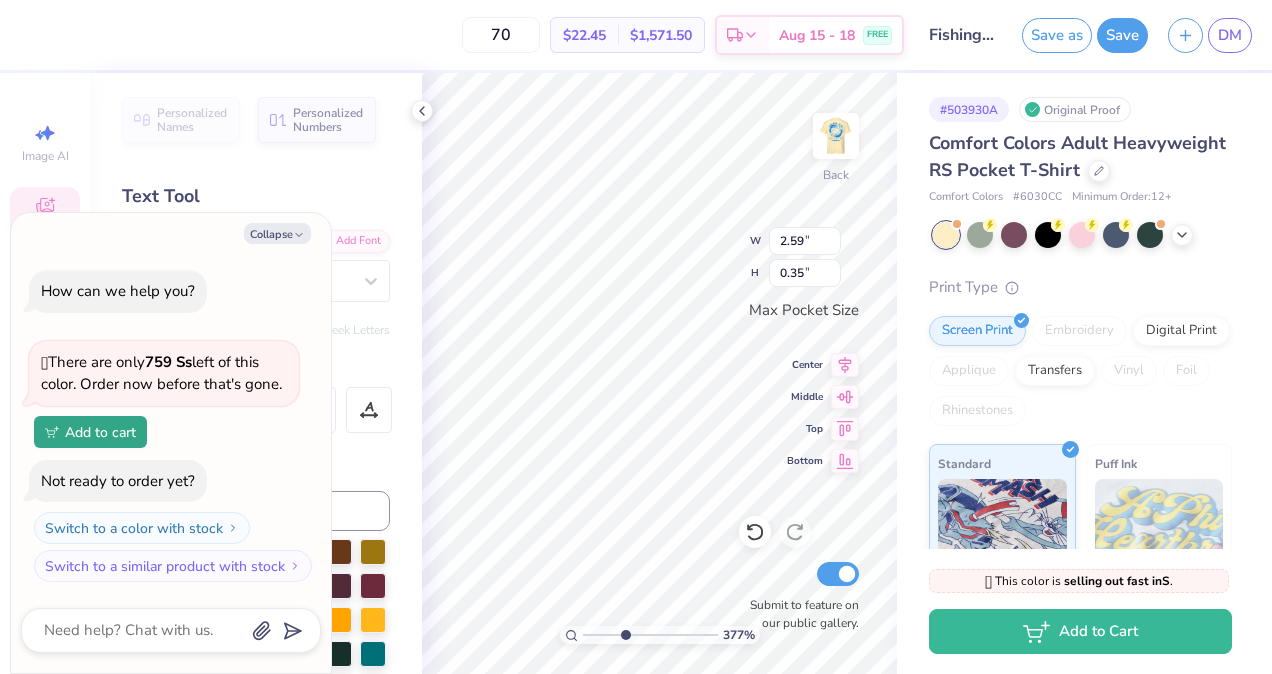 scroll, scrollTop: 17, scrollLeft: 4, axis: both 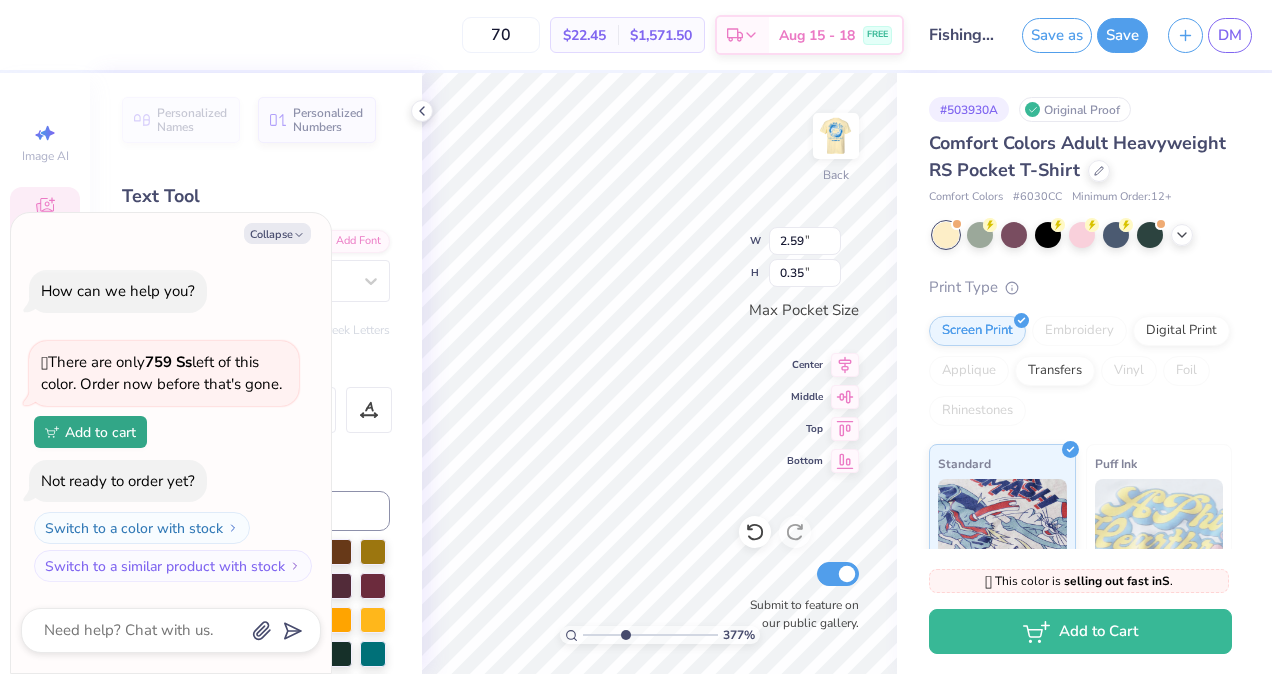 type on "x" 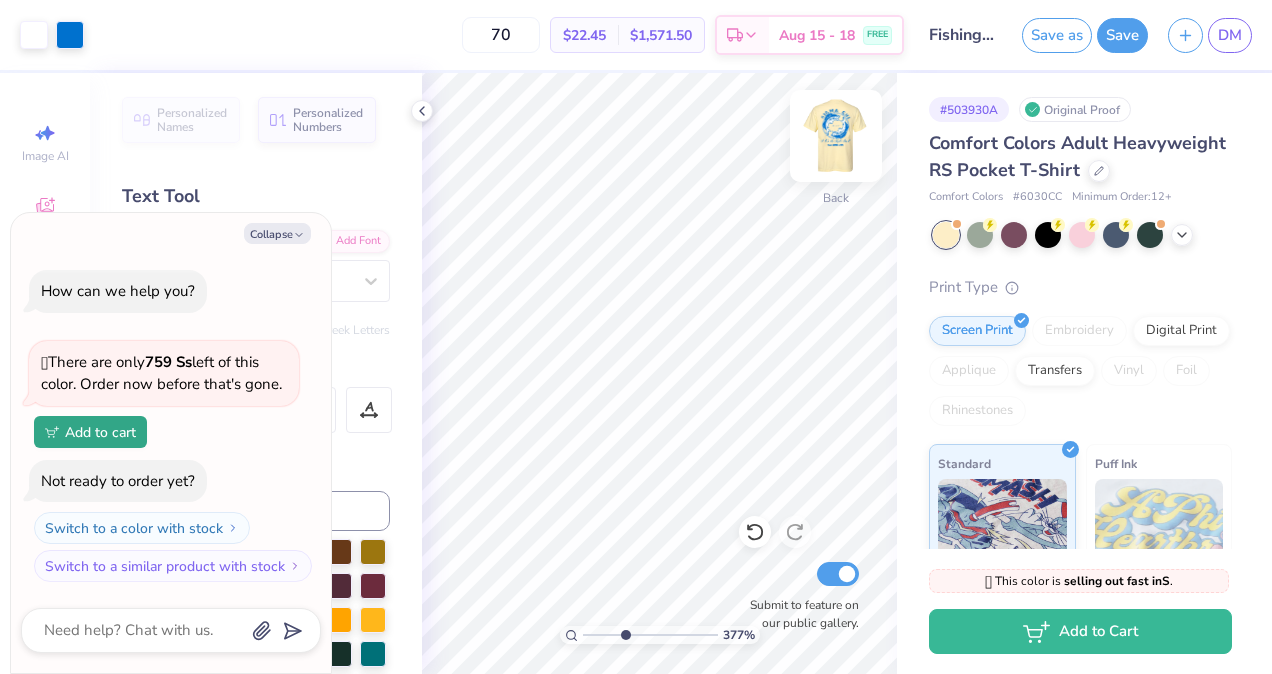click at bounding box center [836, 136] 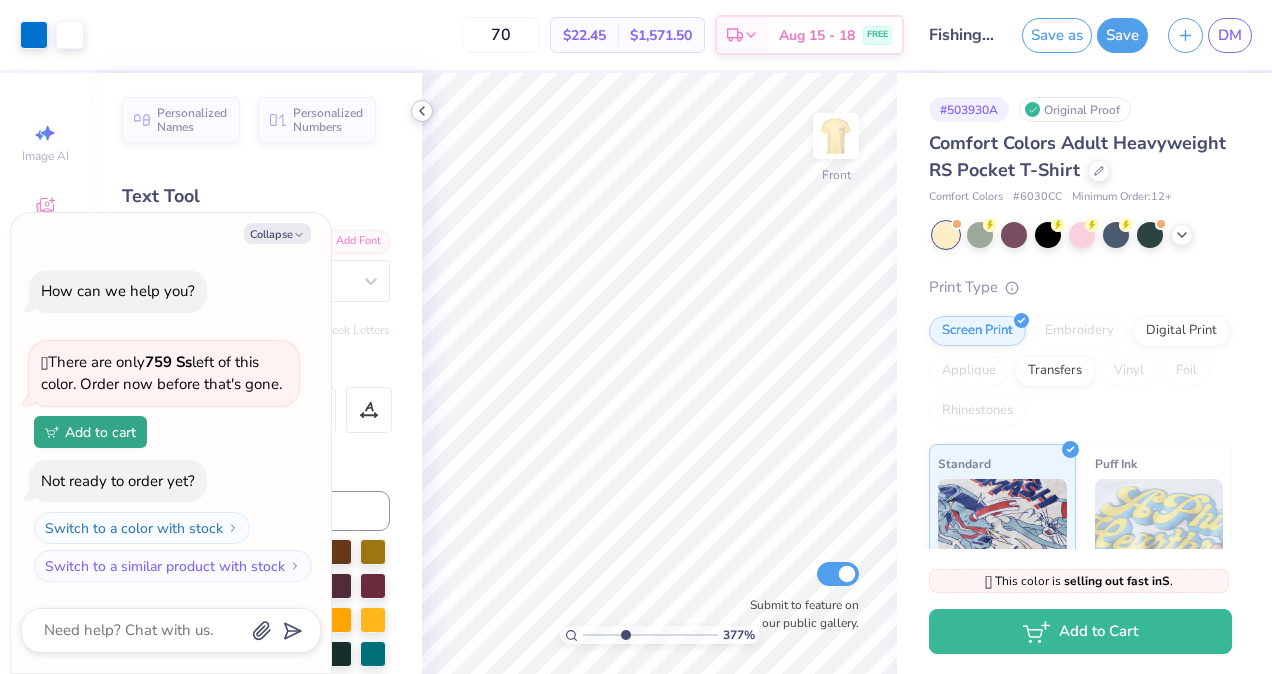 type on "x" 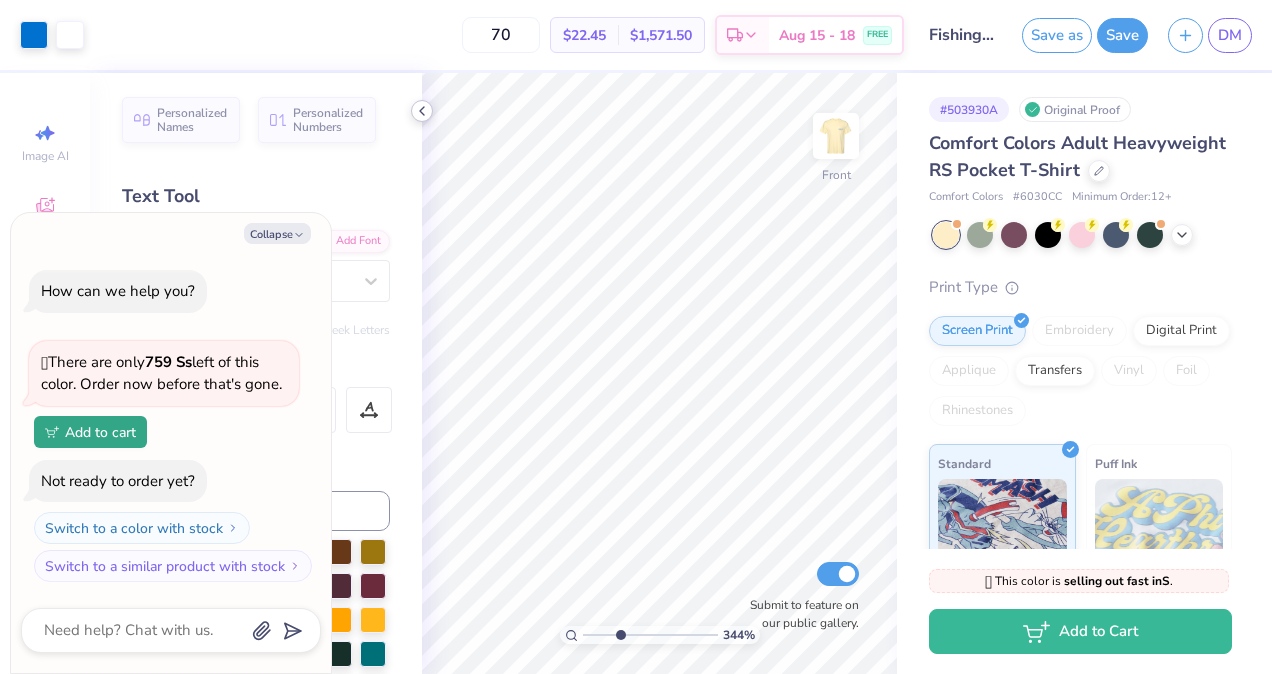 click 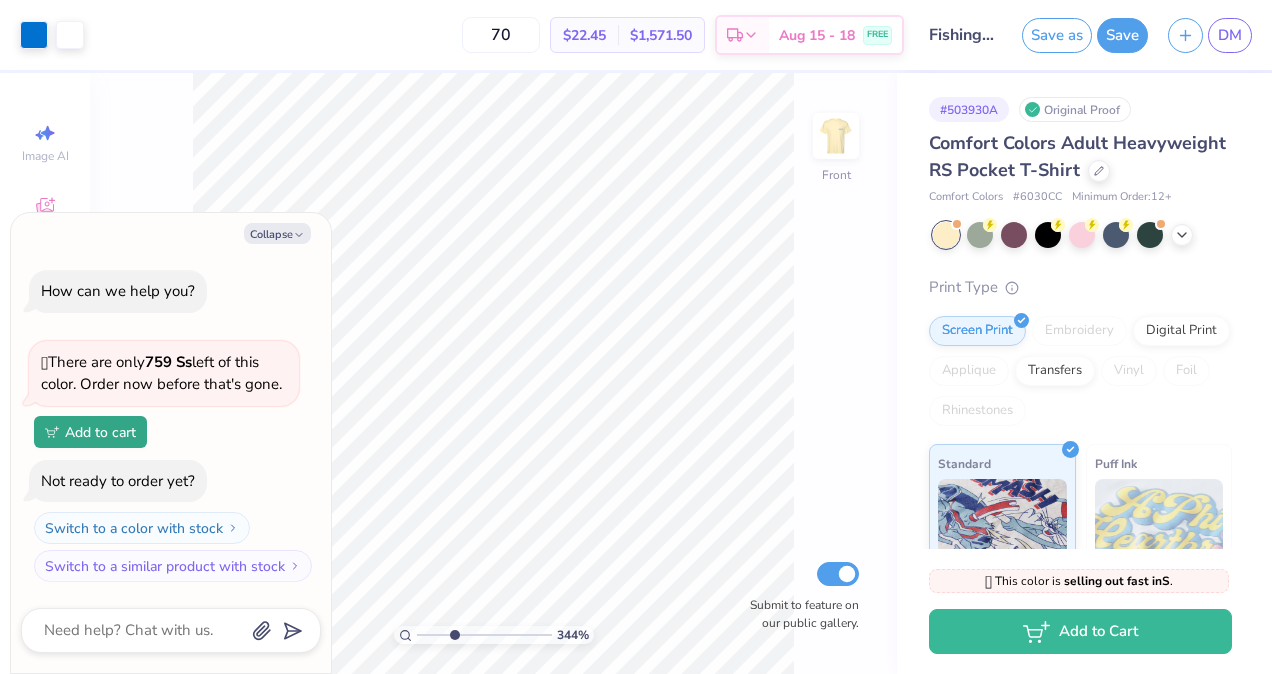 type on "3.441716216483" 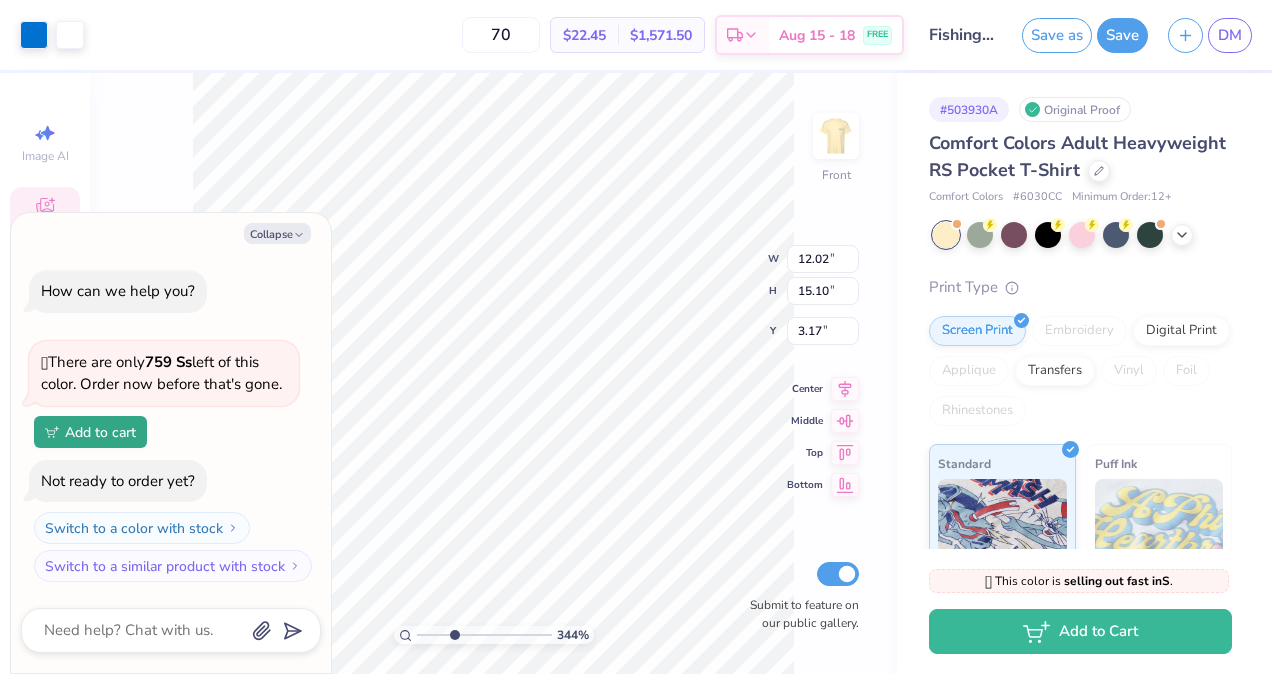type on "3.441716216483" 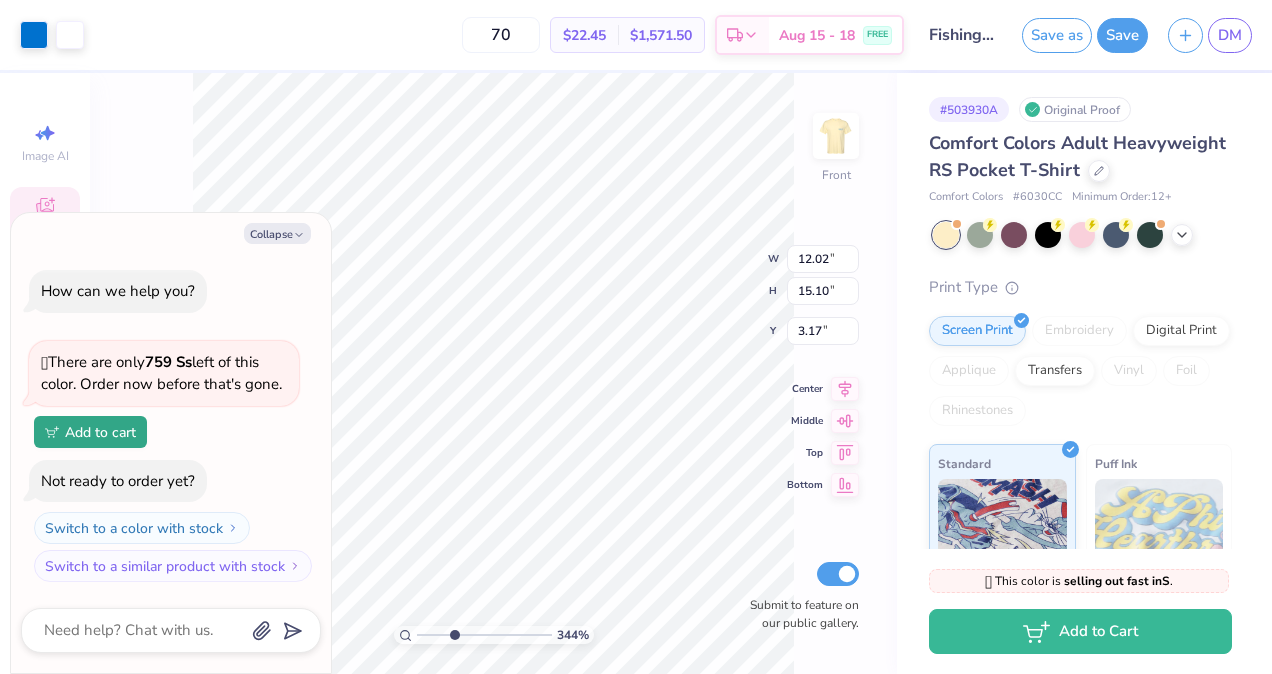 type on "x" 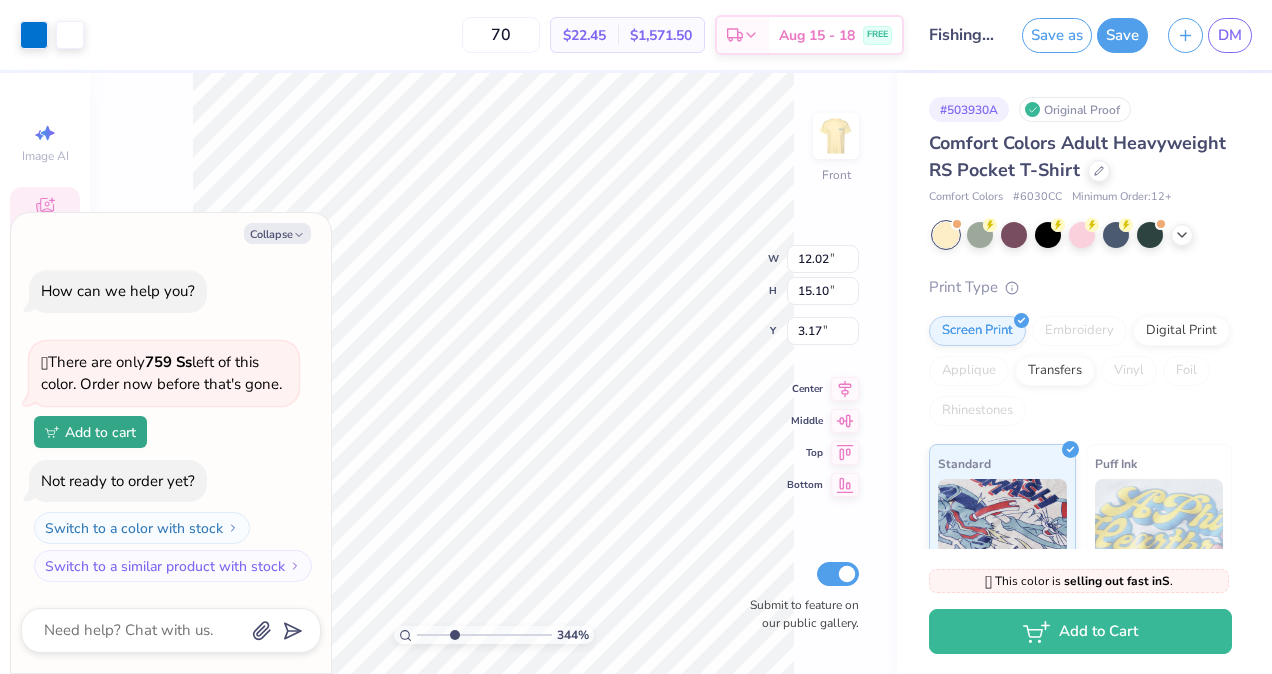 type on "3.441716216483" 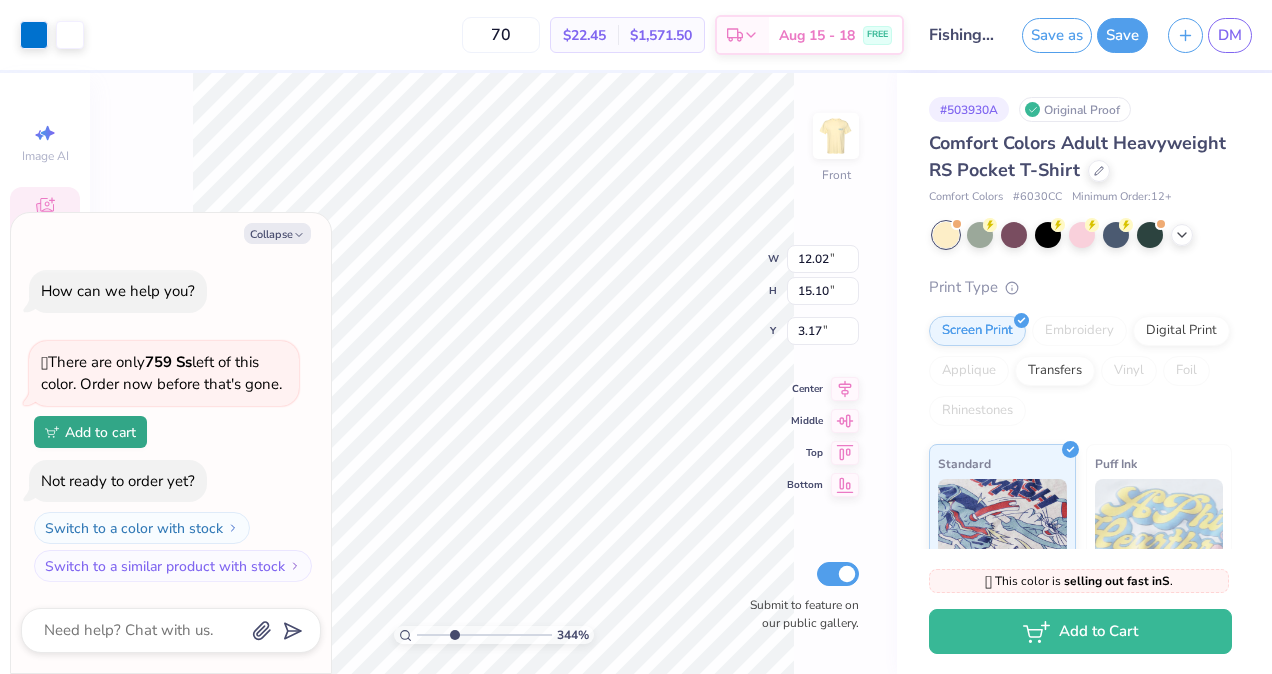 type on "x" 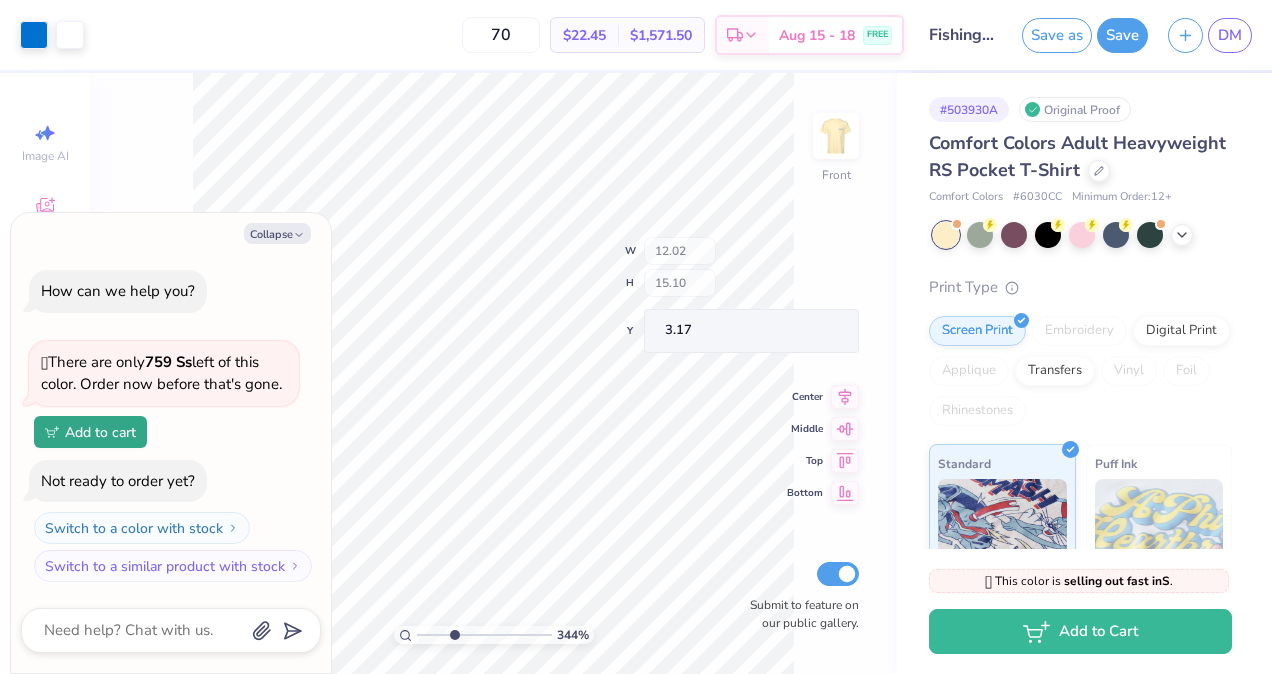 type on "3.441716216483" 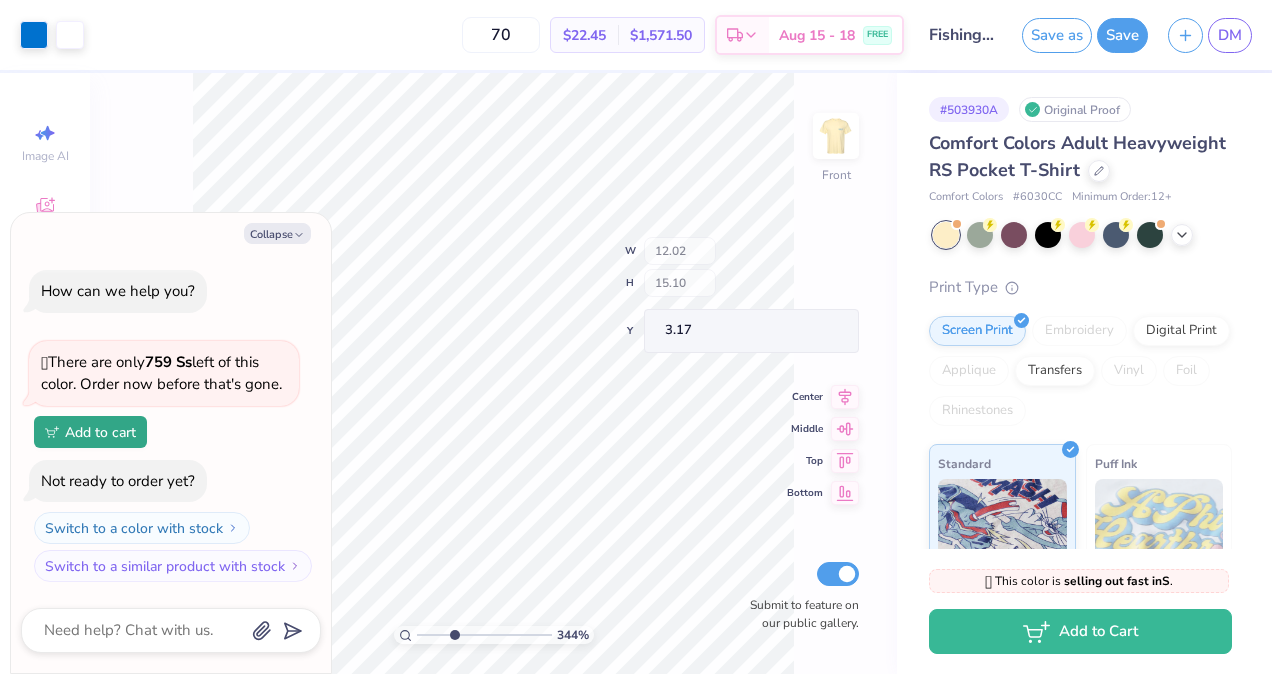 type on "x" 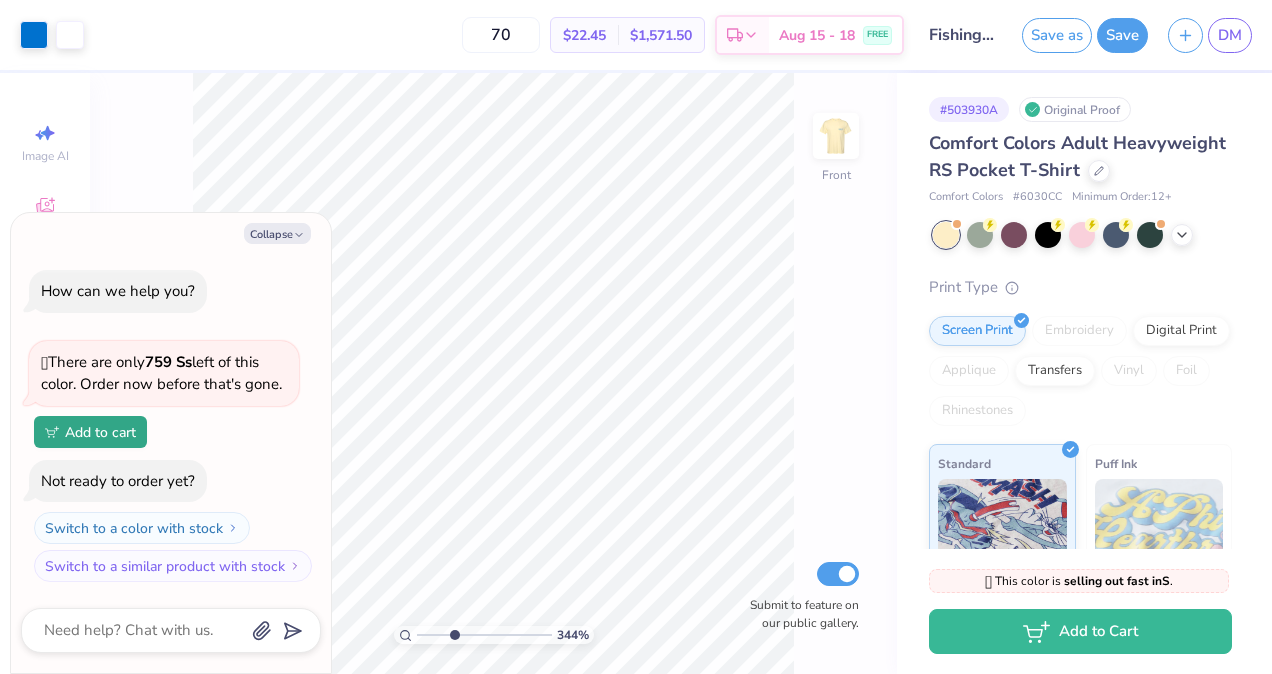 type on "3.441716216483" 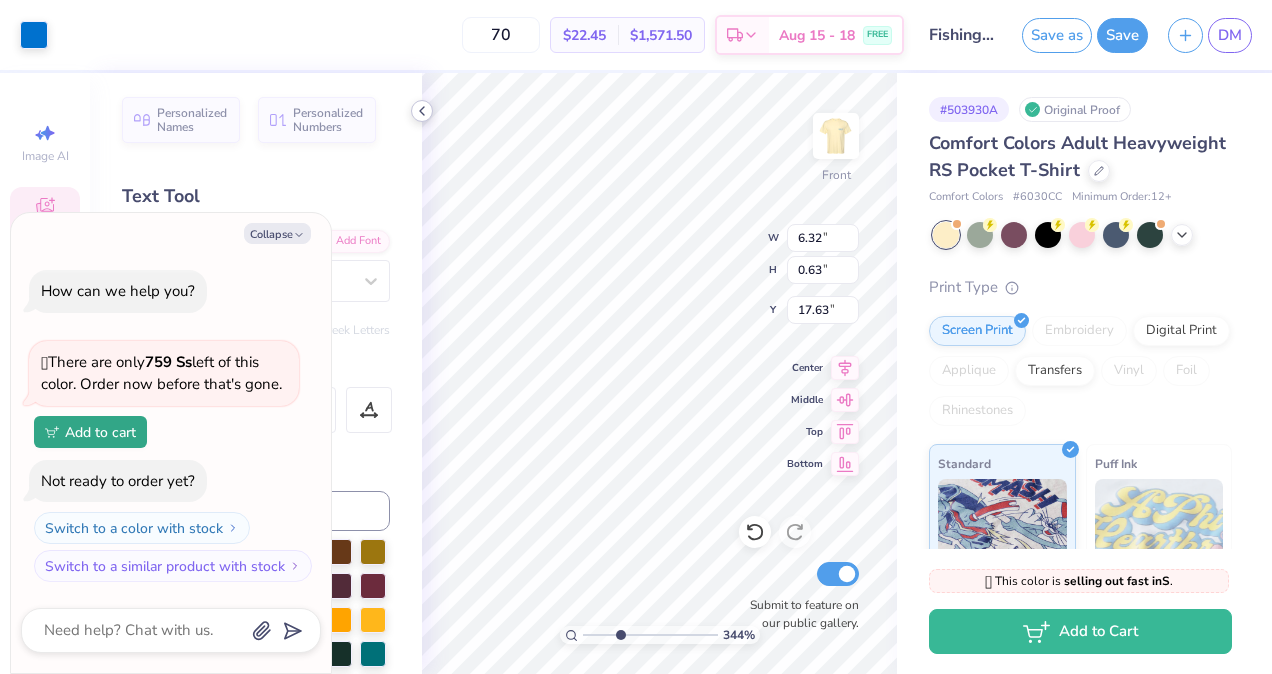 type on "3.441716216483" 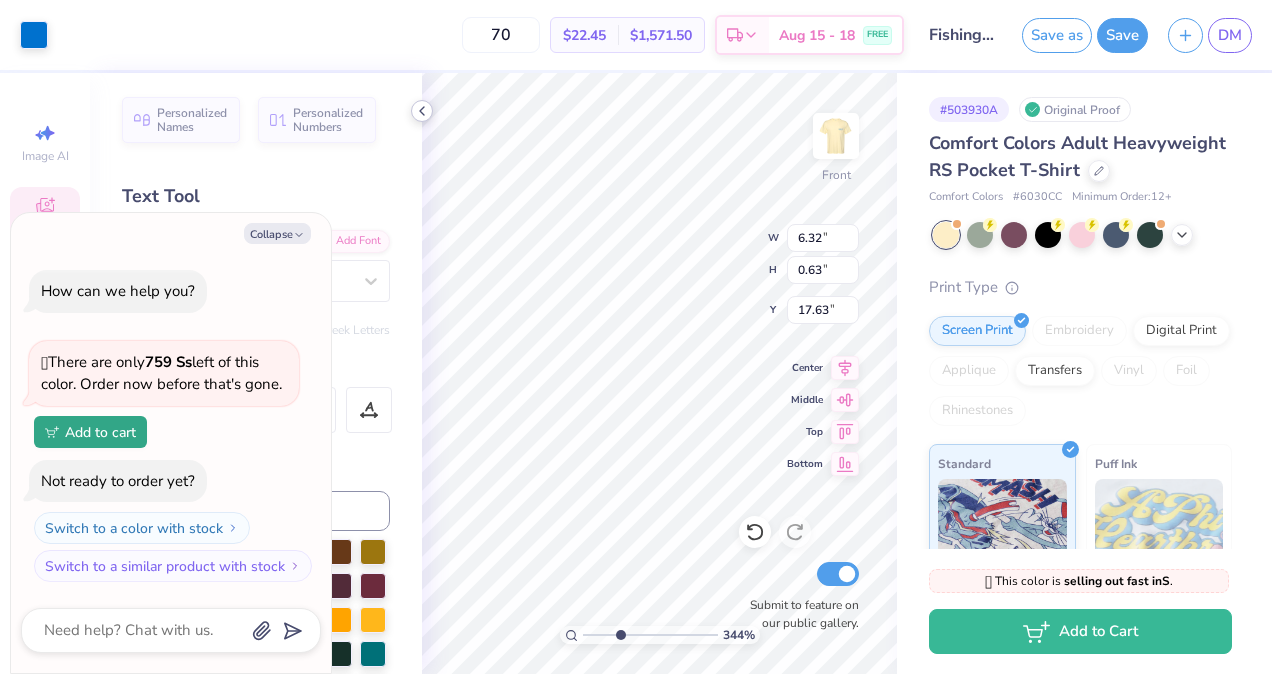 type on "x" 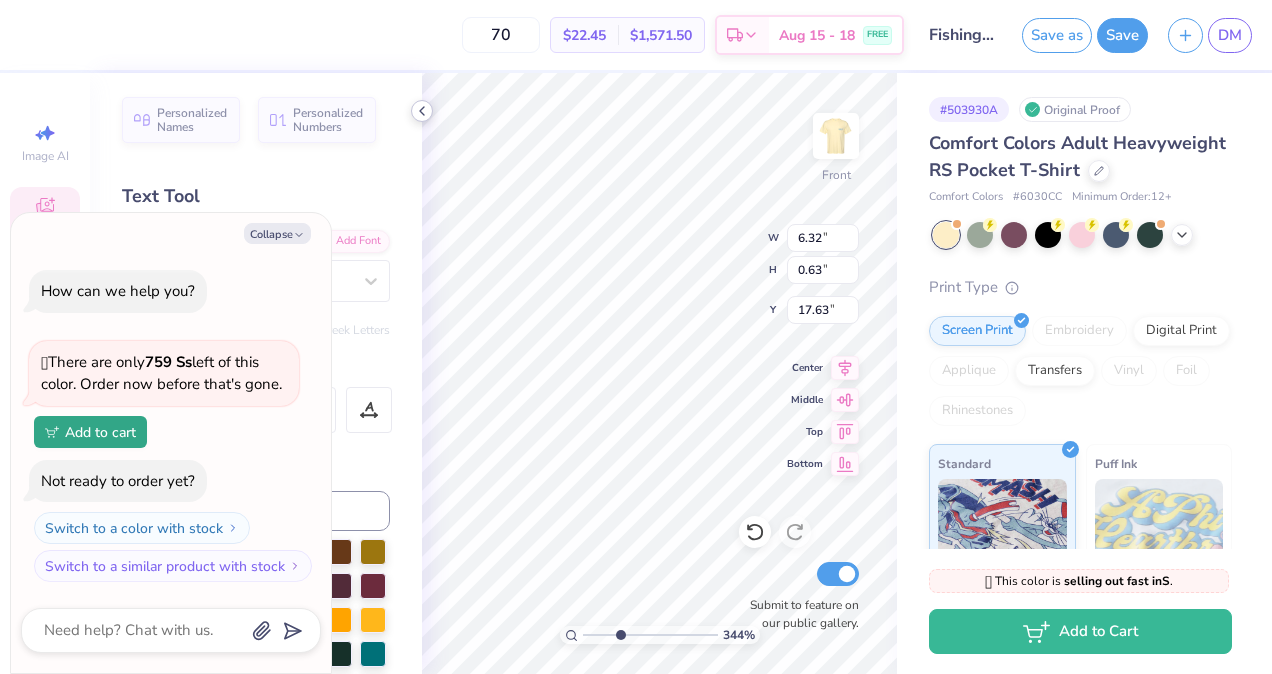 type on "3.441716216483" 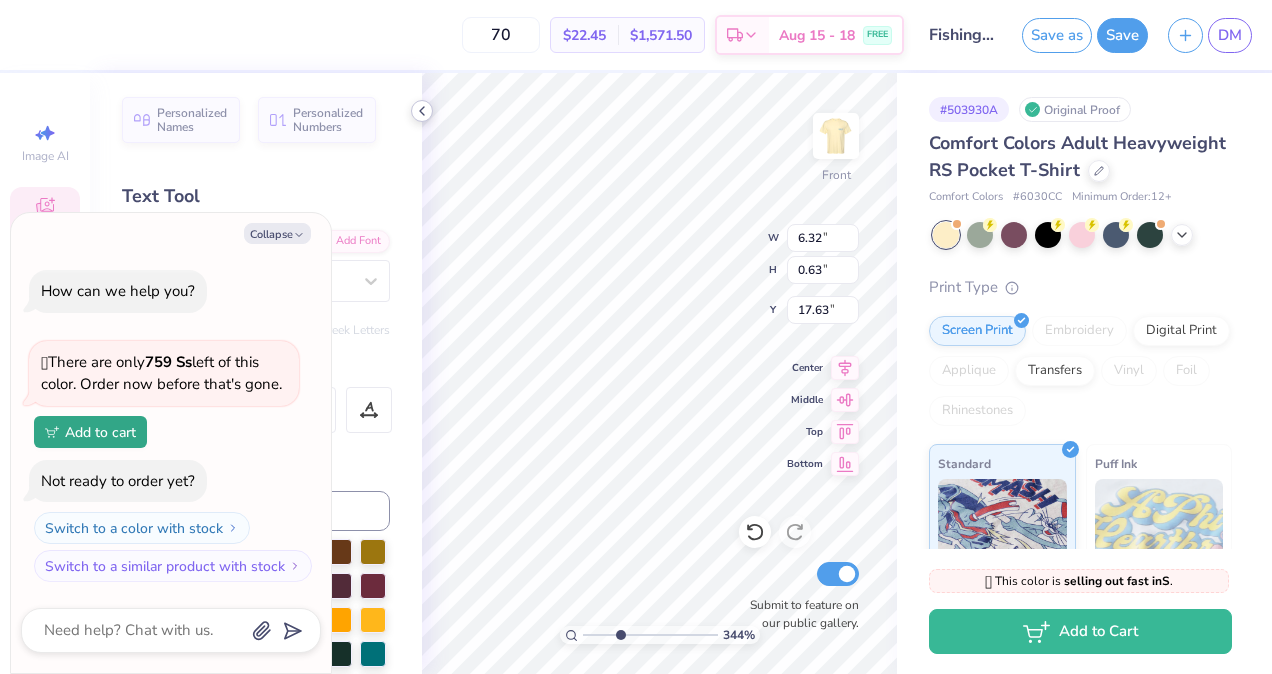 type on "x" 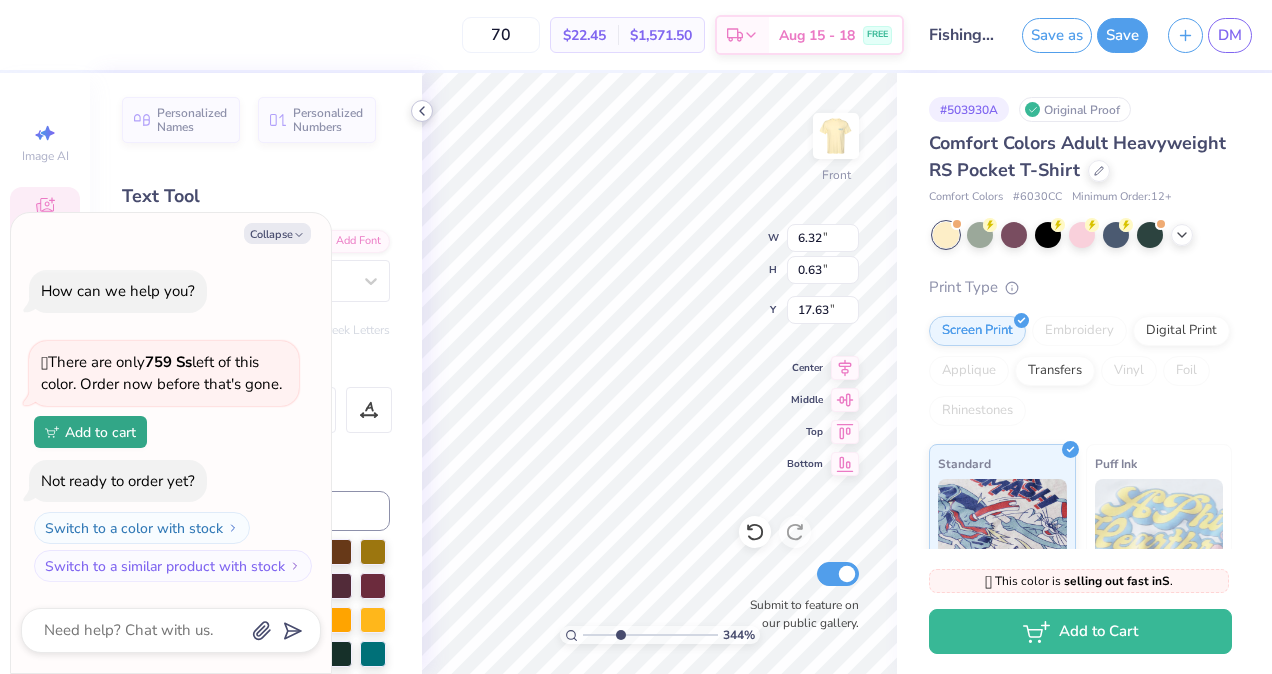 type on "3.18142823115175" 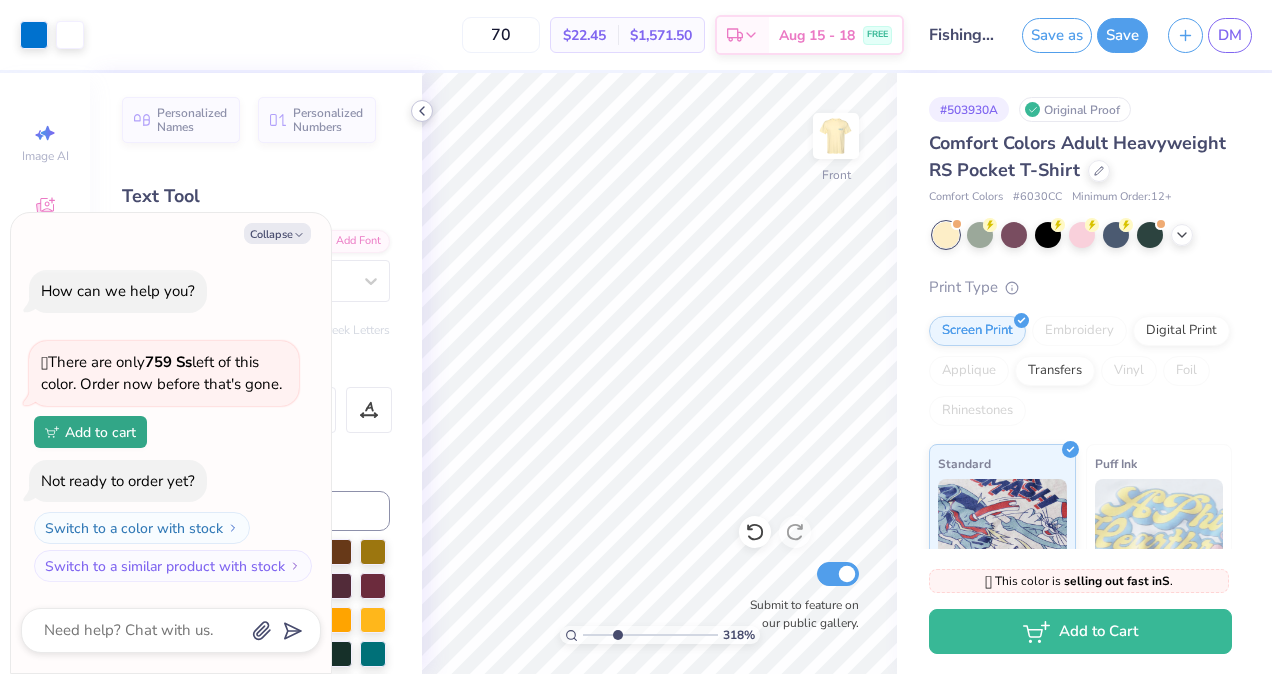 click 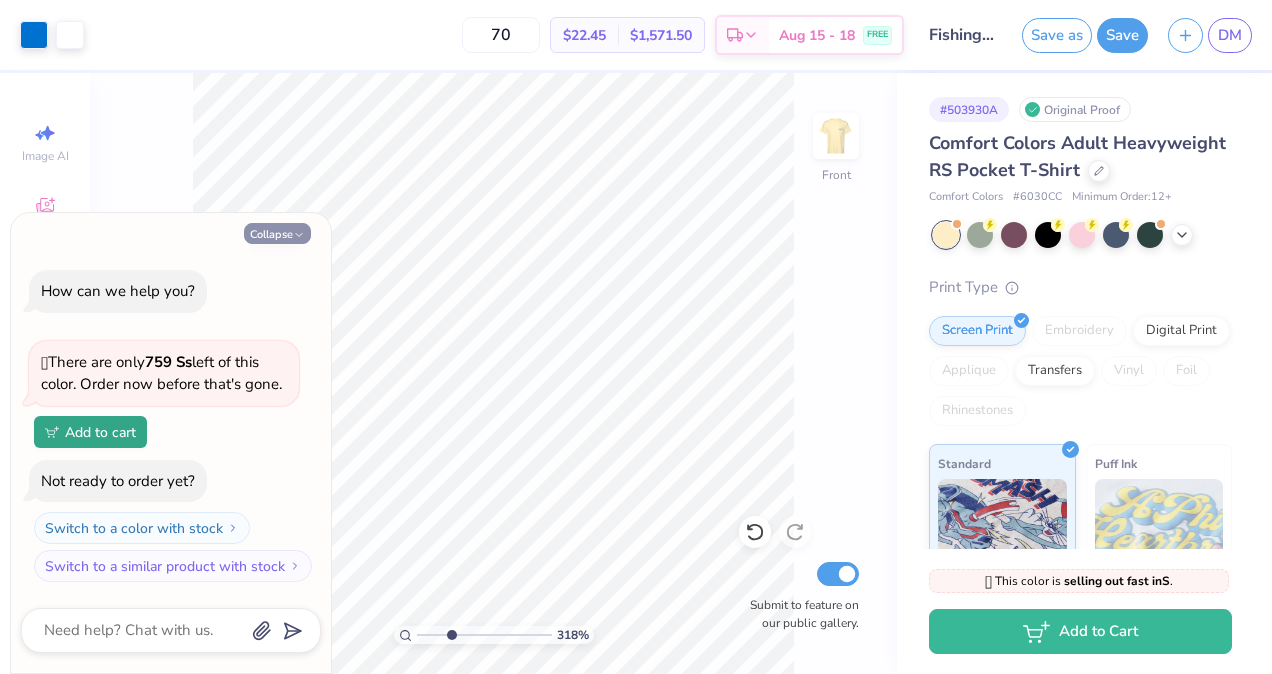 click on "Collapse" at bounding box center [277, 233] 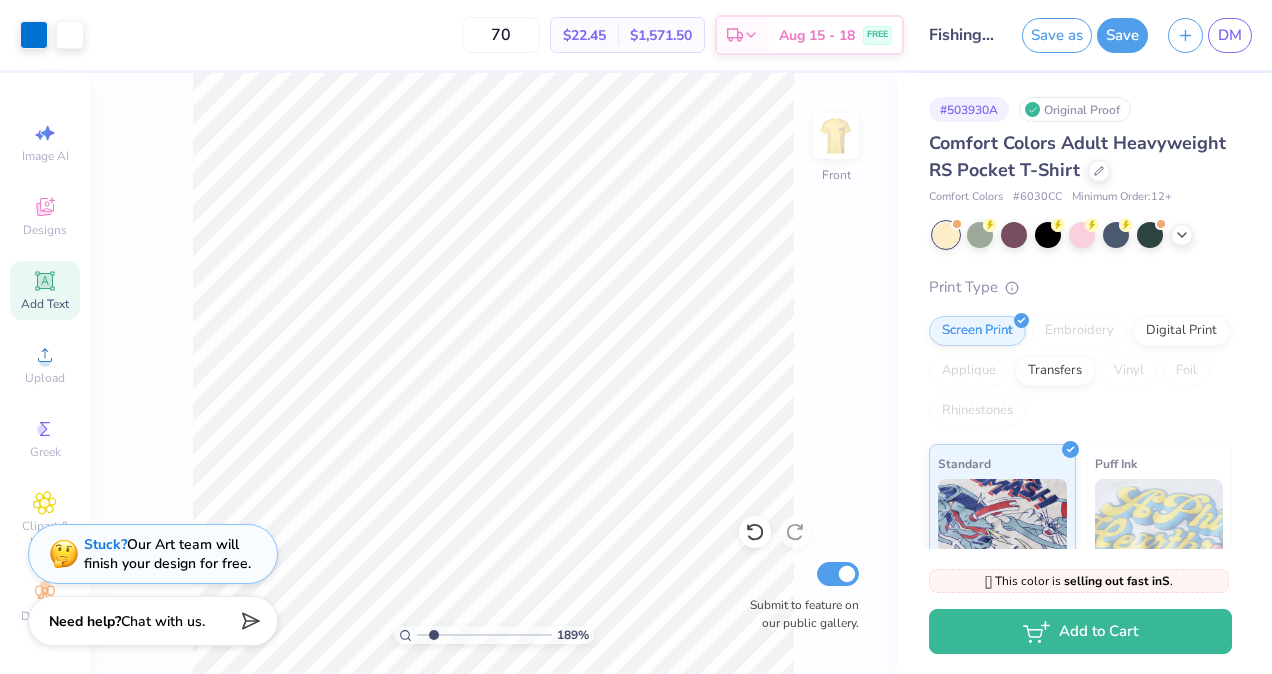 type on "1.75816363010422" 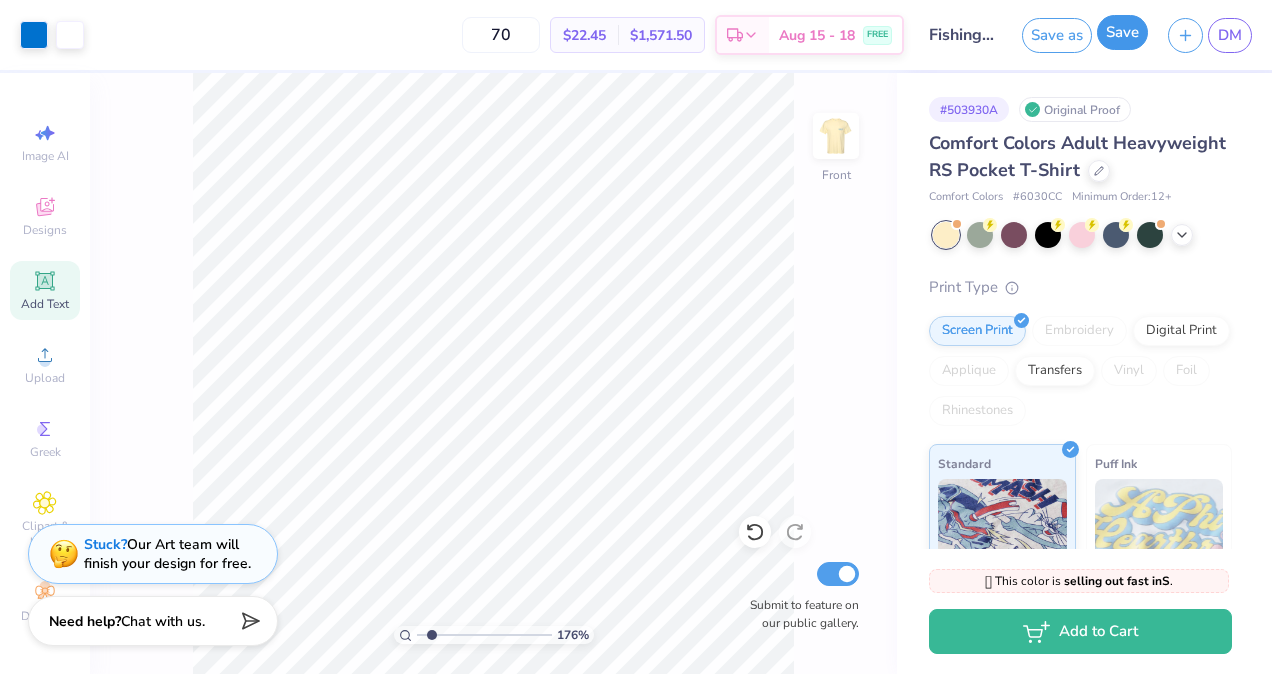 click on "Save" at bounding box center [1122, 32] 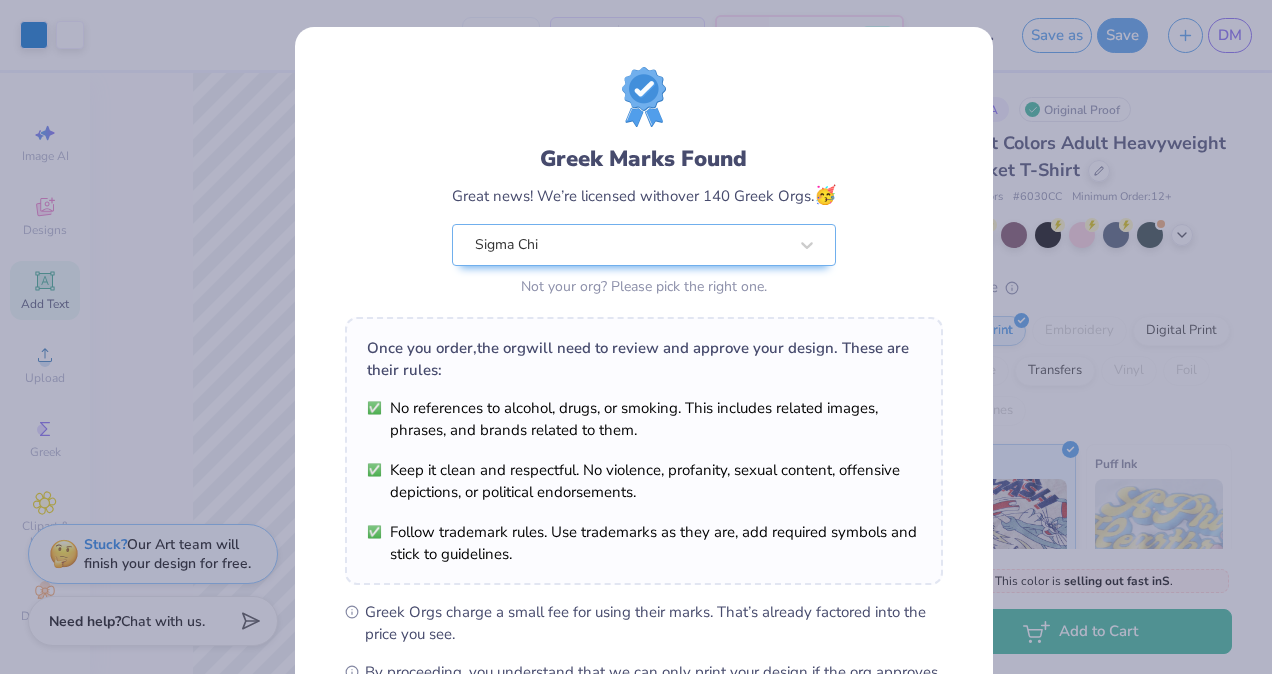scroll, scrollTop: 260, scrollLeft: 0, axis: vertical 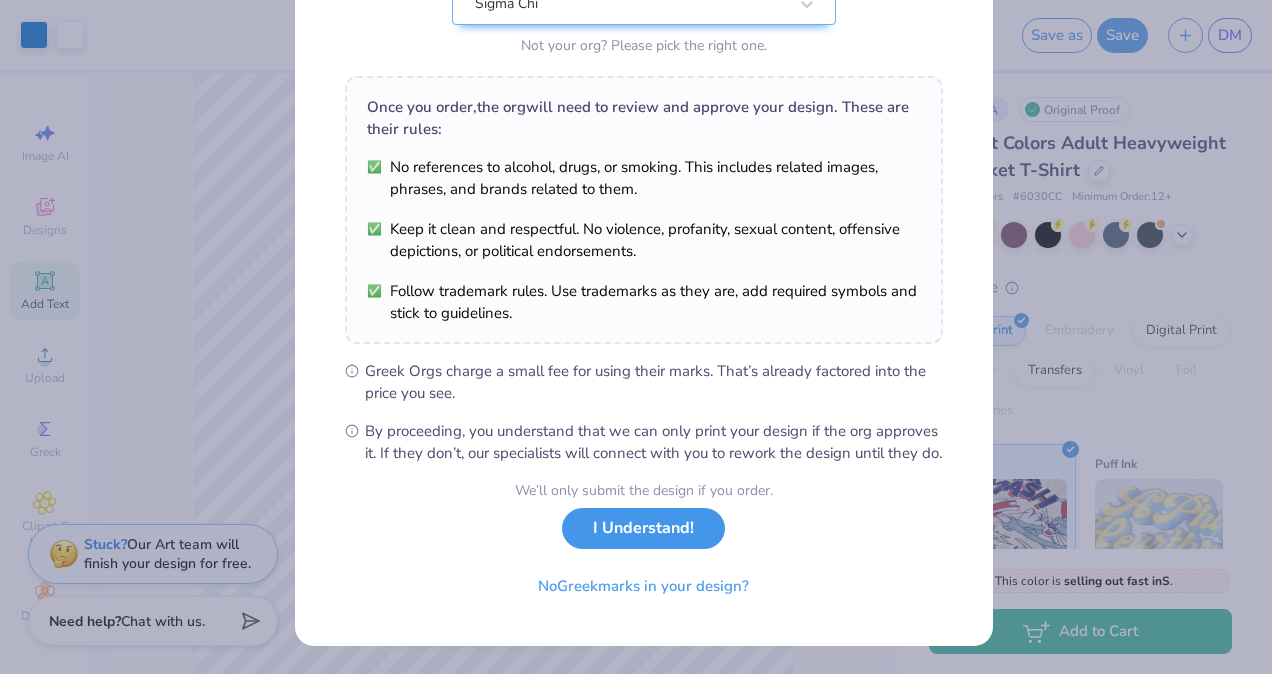 click on "I Understand!" at bounding box center (643, 528) 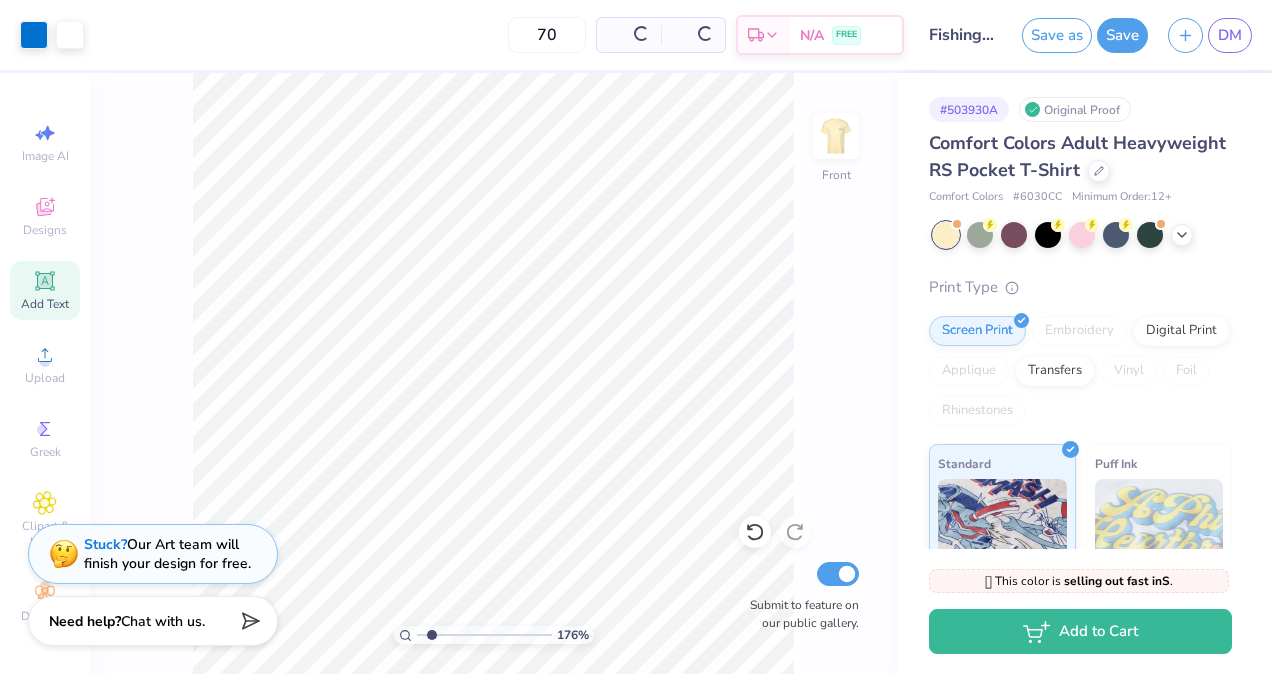 scroll, scrollTop: 0, scrollLeft: 0, axis: both 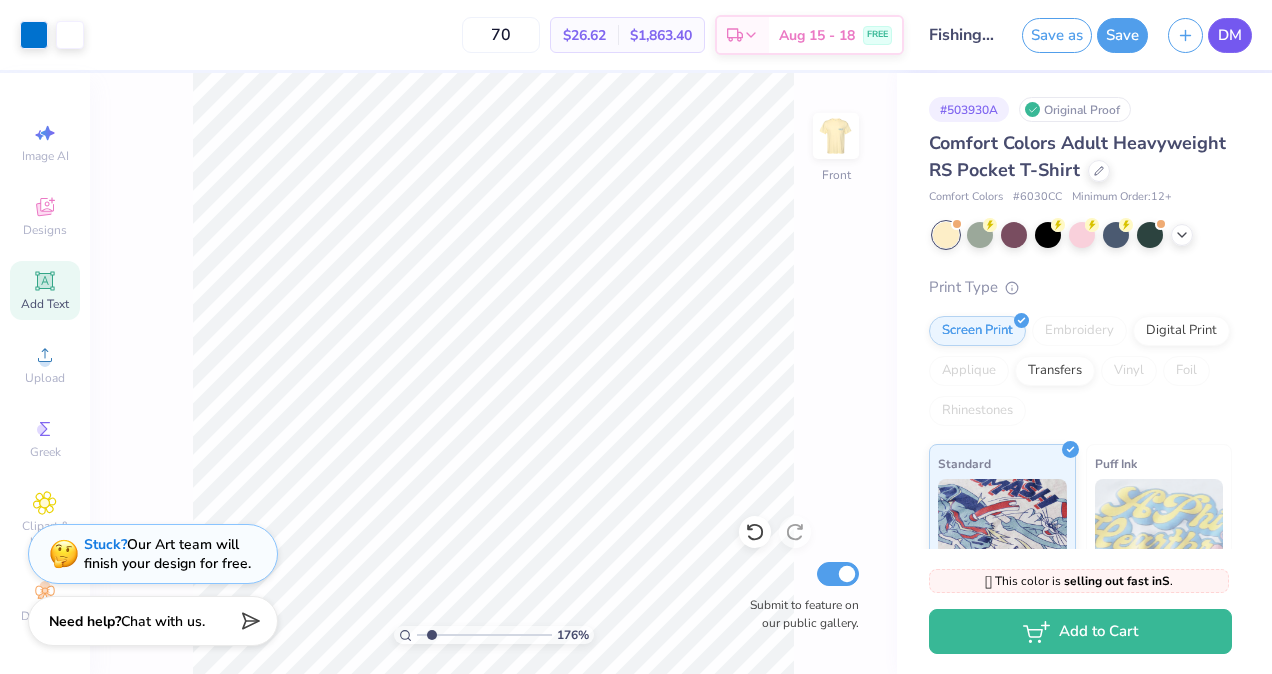 click on "DM" at bounding box center (1230, 35) 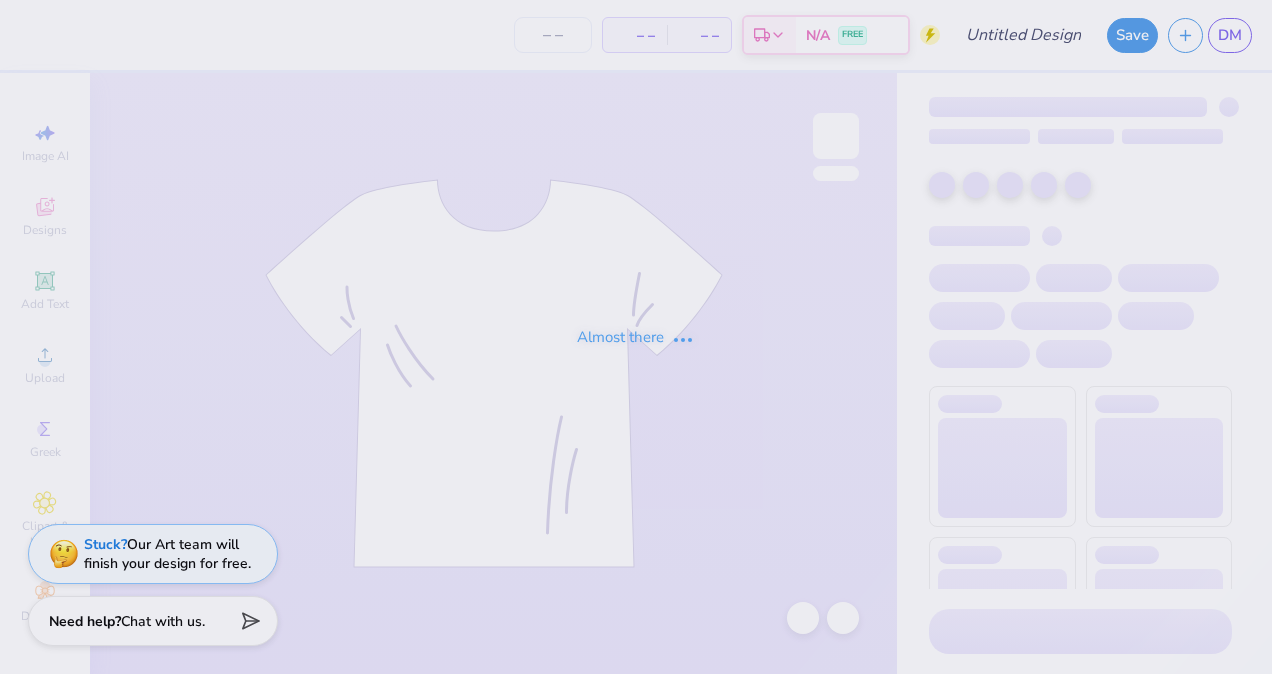 scroll, scrollTop: 0, scrollLeft: 0, axis: both 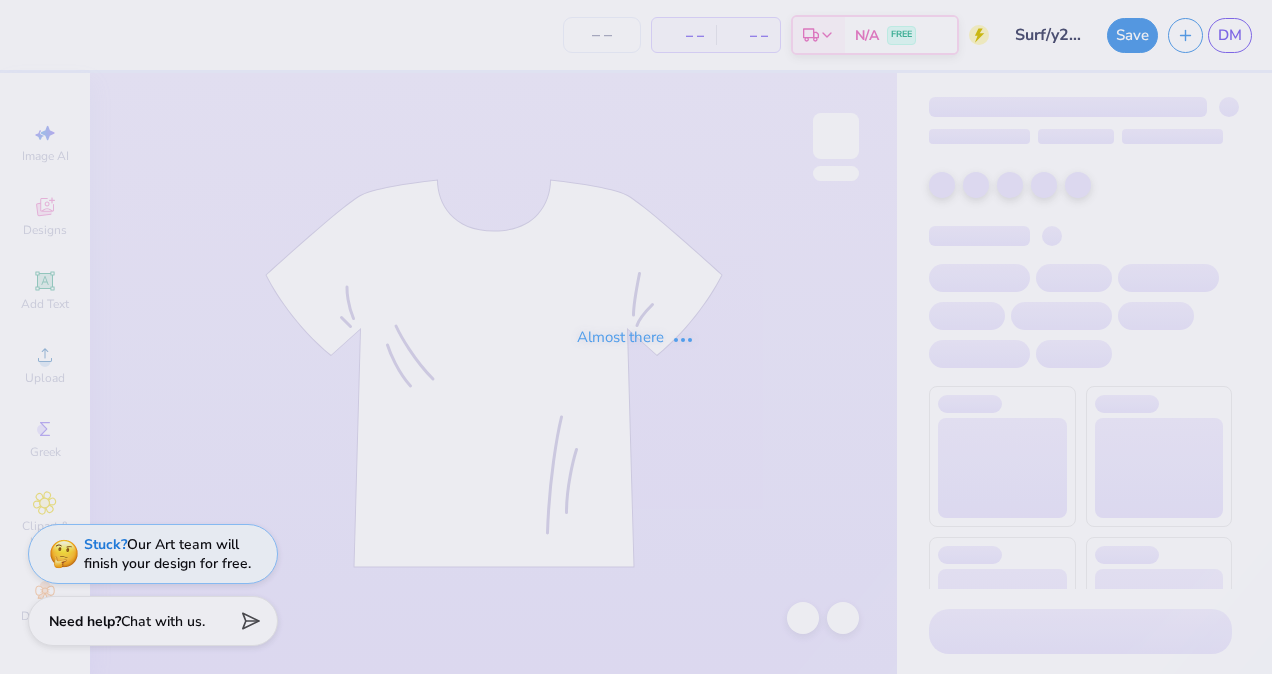 type on "80" 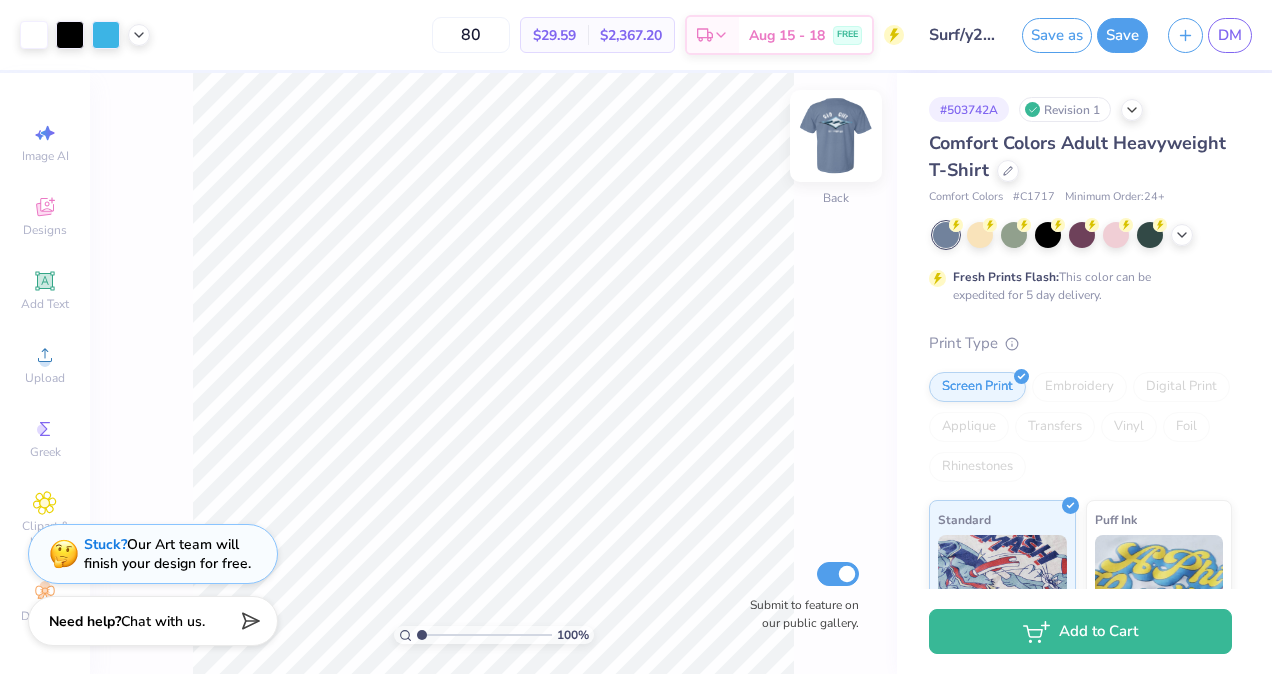 click at bounding box center (836, 136) 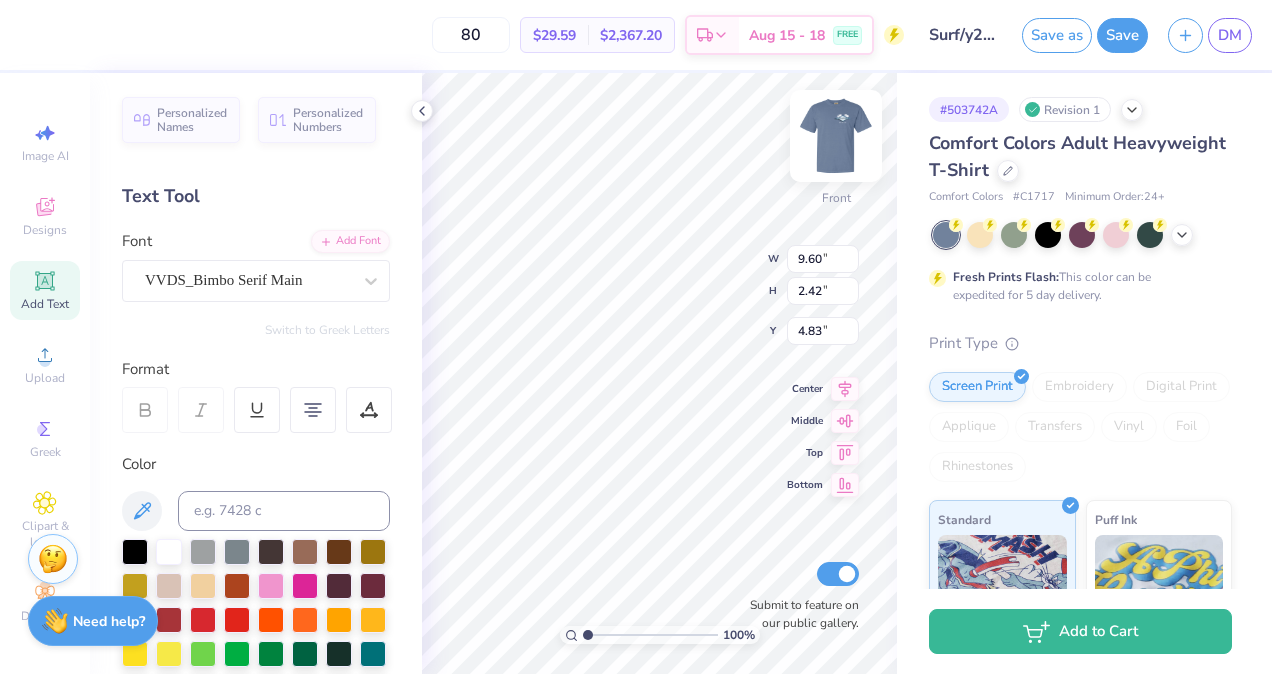 scroll, scrollTop: 16, scrollLeft: 2, axis: both 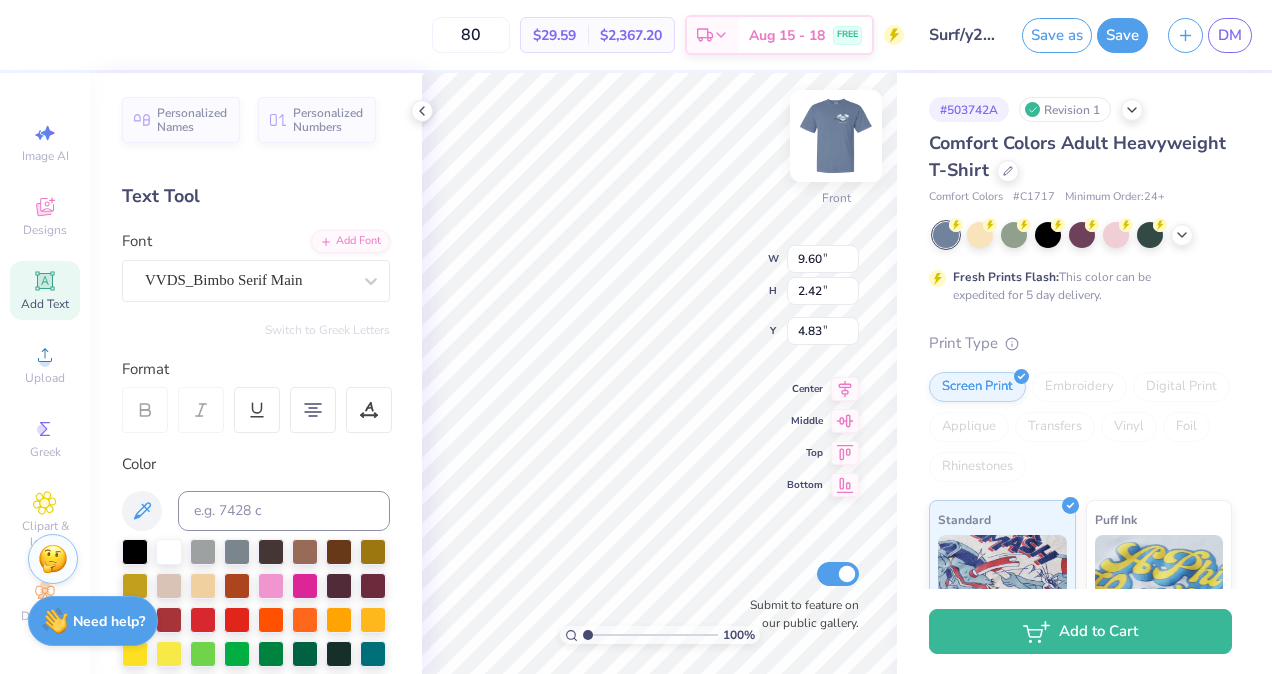 type on "Sigma Chi" 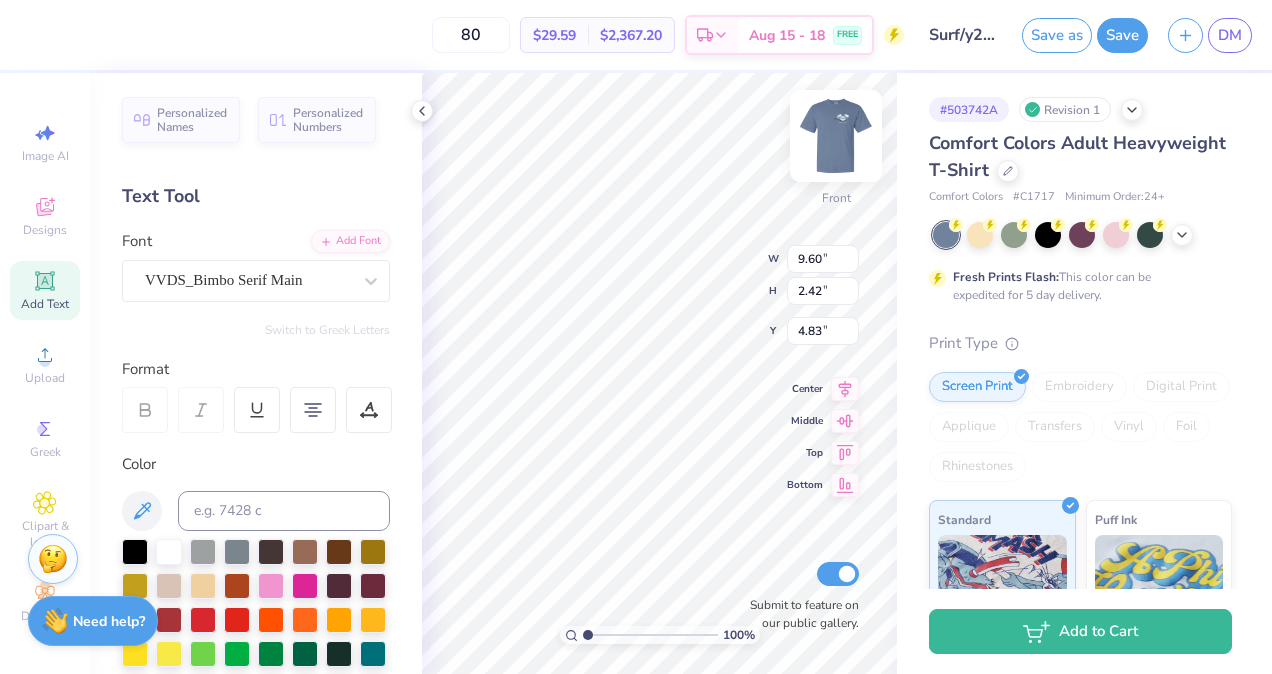 scroll, scrollTop: 16, scrollLeft: 4, axis: both 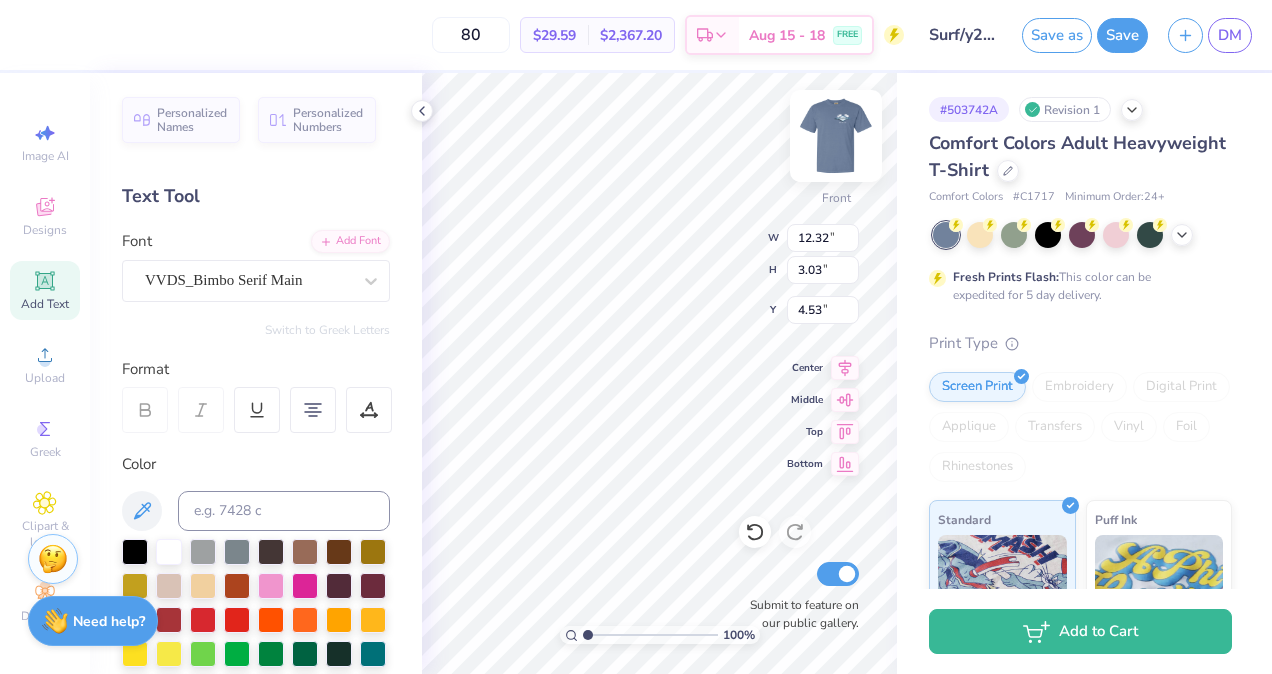 type on "Sig Chi" 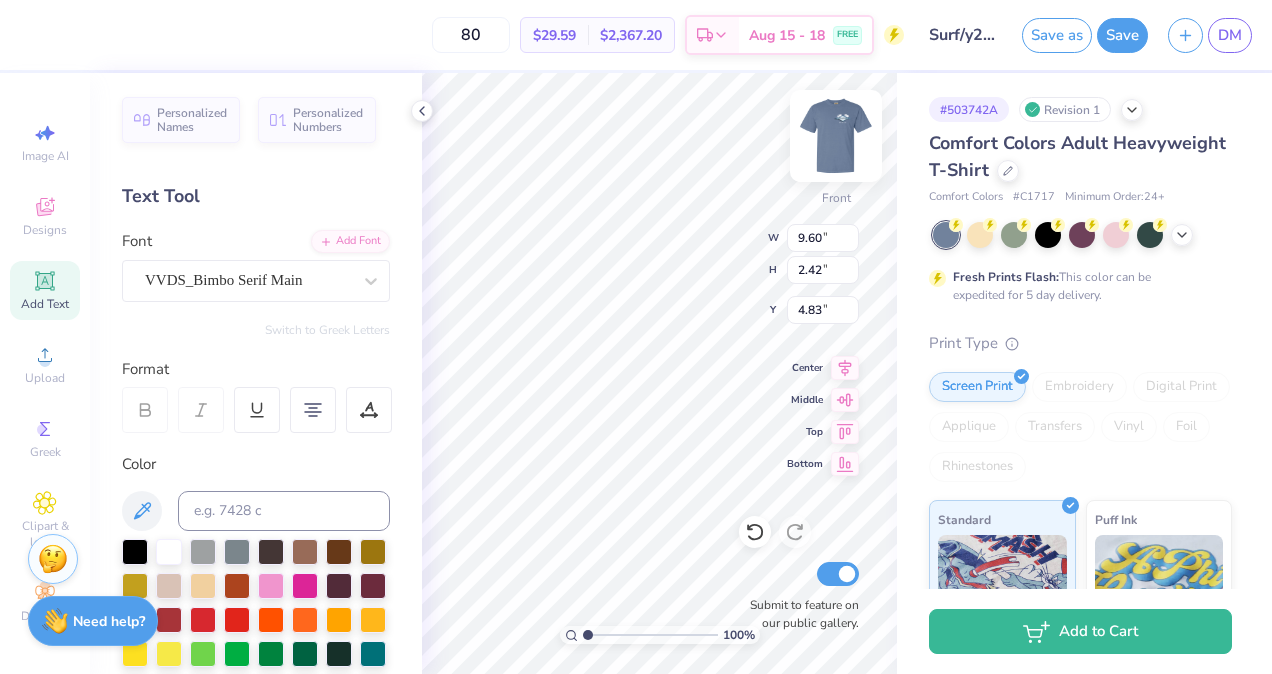scroll, scrollTop: 16, scrollLeft: 2, axis: both 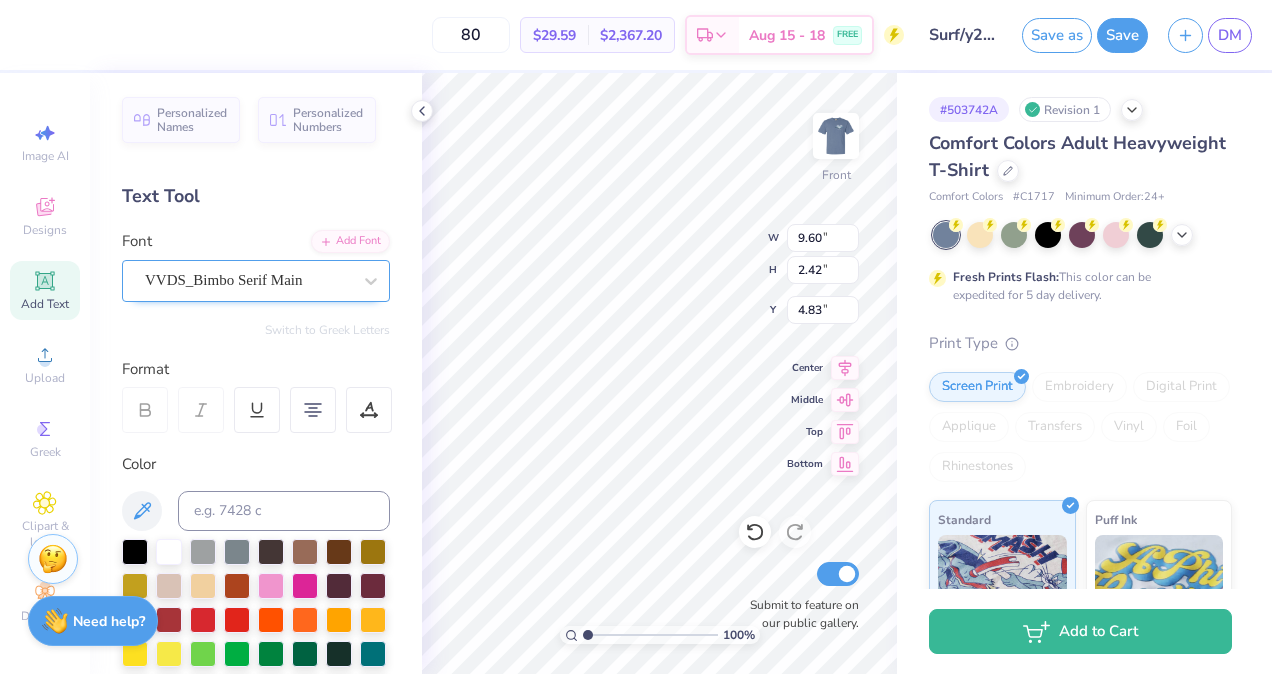 click on "VVDS_Bimbo Serif Main" at bounding box center [248, 280] 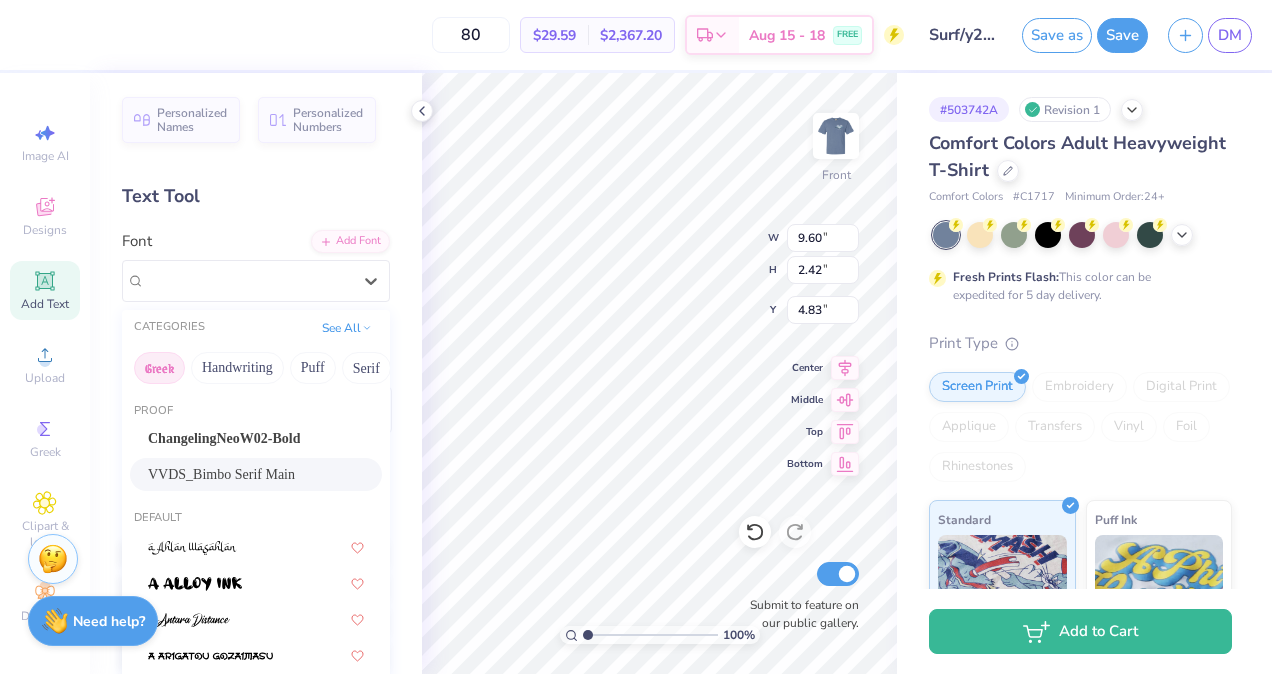 click on "Greek" at bounding box center (159, 368) 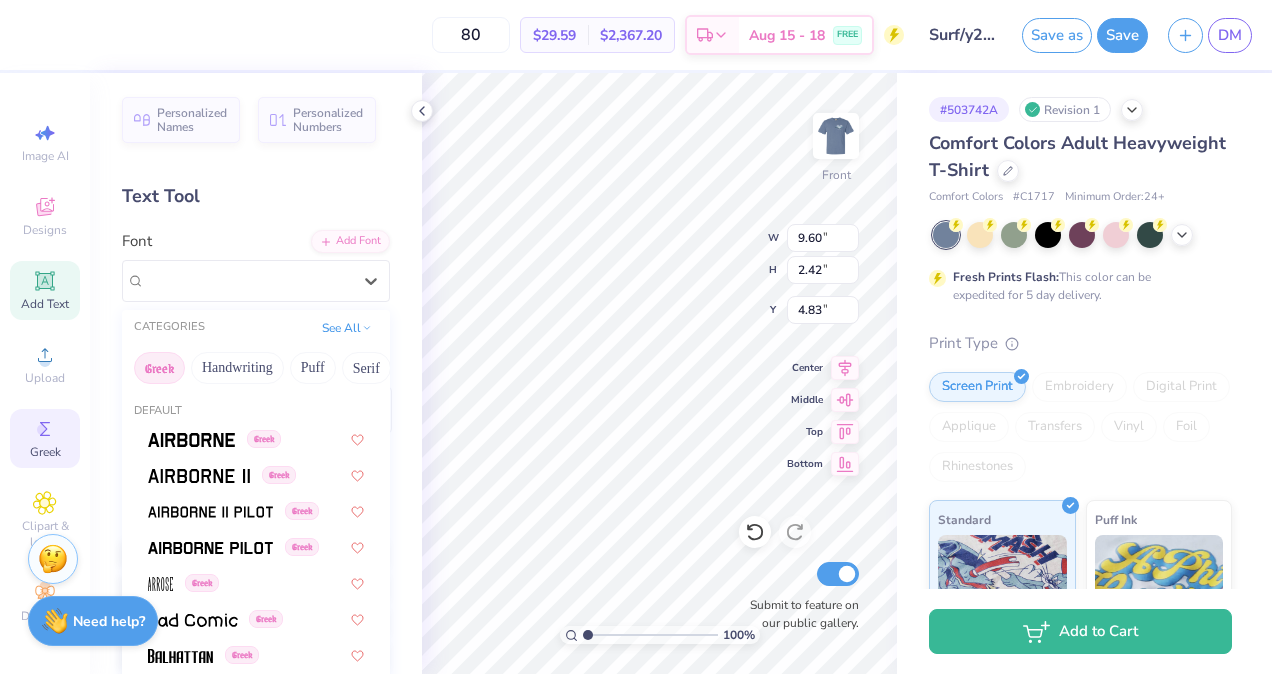 click on "Greek" at bounding box center (45, 438) 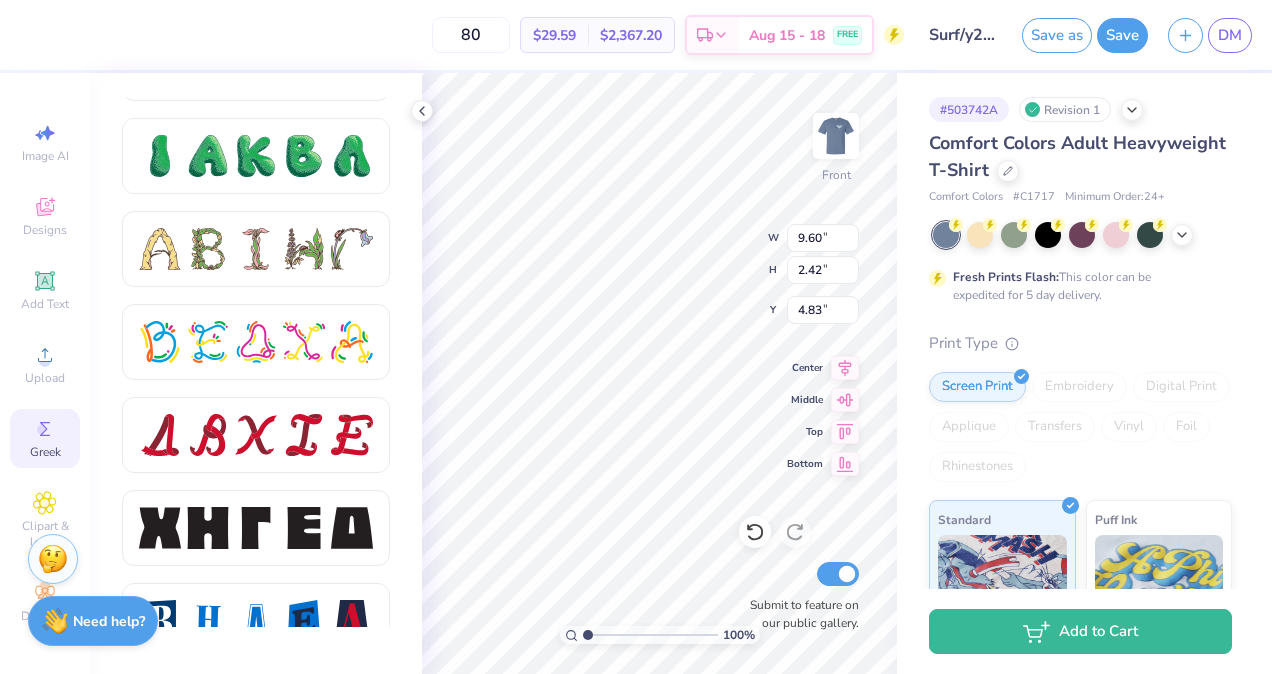 scroll, scrollTop: 2308, scrollLeft: 0, axis: vertical 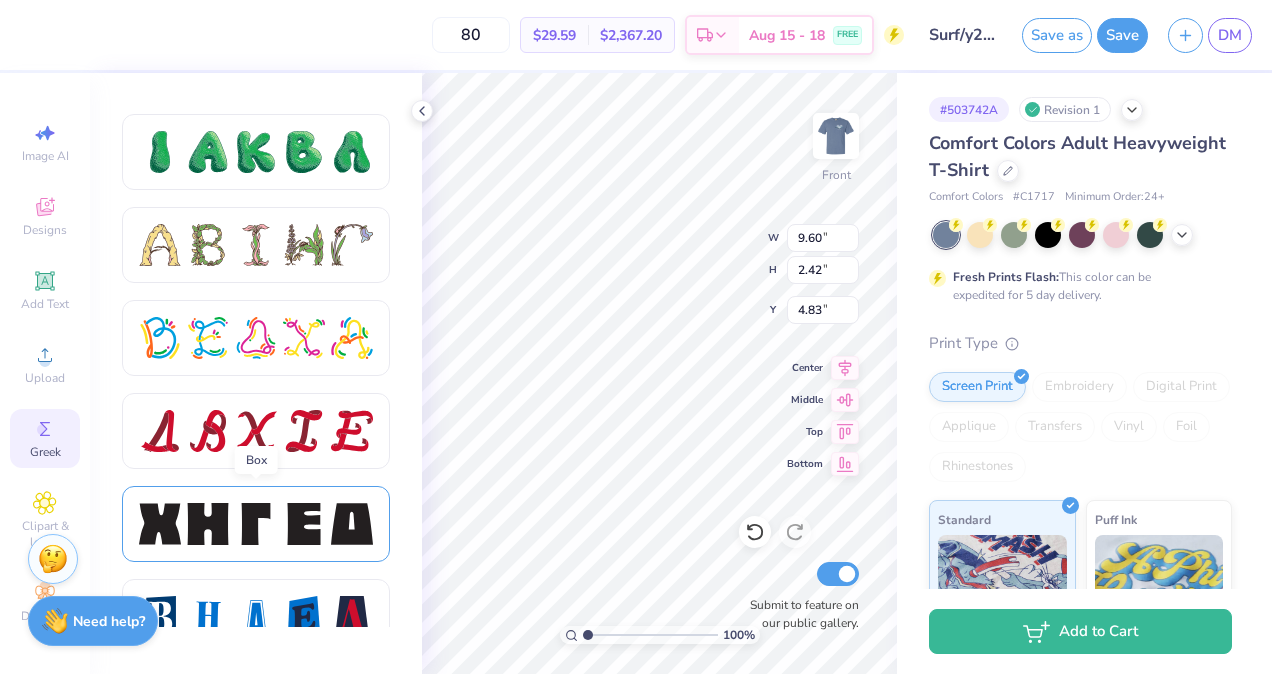 click at bounding box center [256, 524] 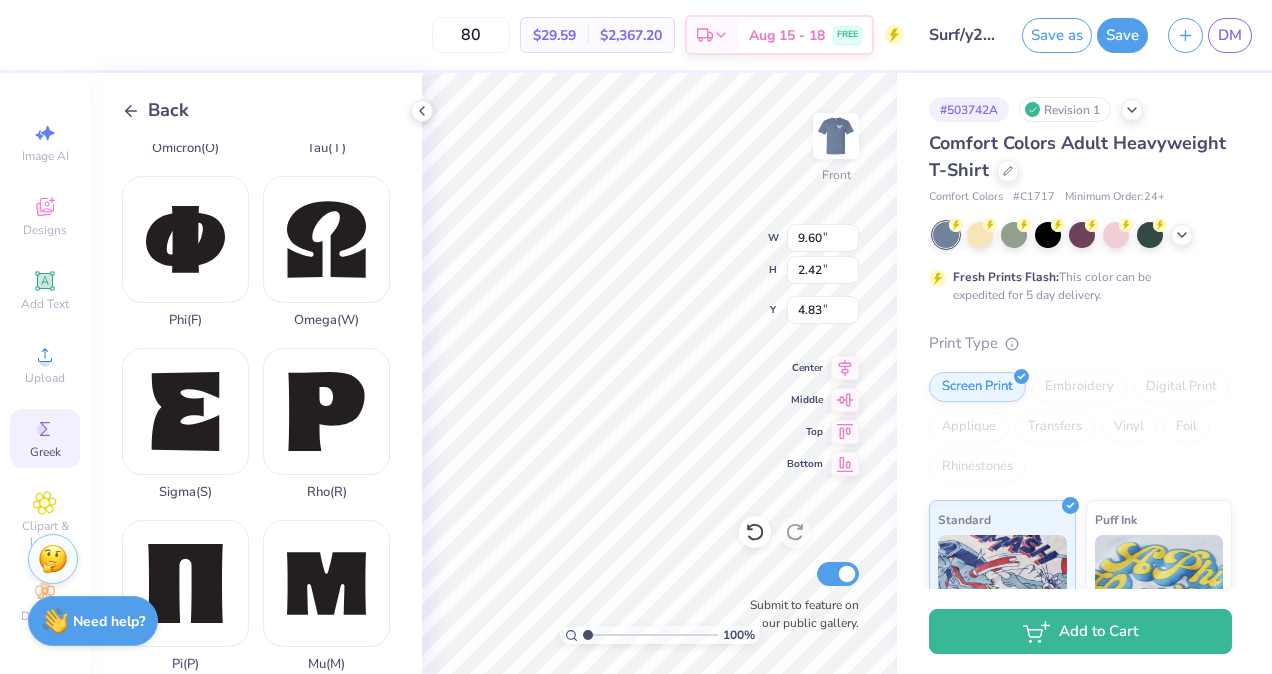 scroll, scrollTop: 1166, scrollLeft: 0, axis: vertical 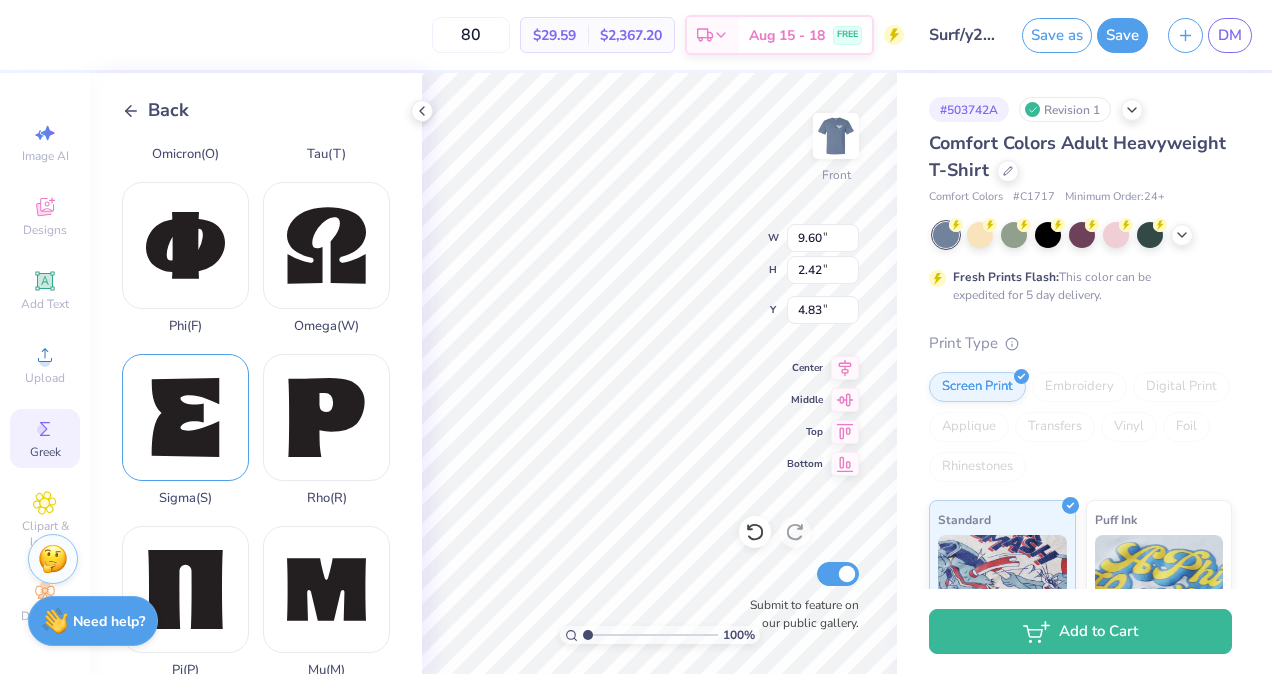 click on "Sigma  ( S )" at bounding box center [185, 430] 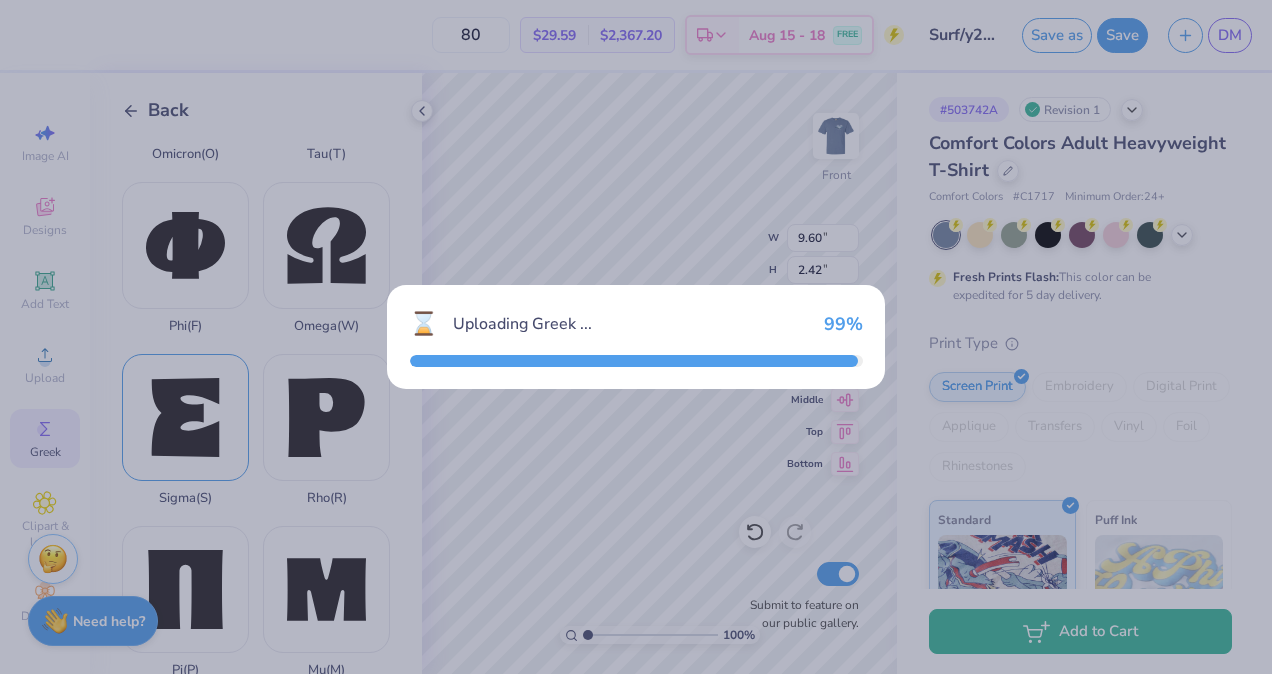 type on "2.76" 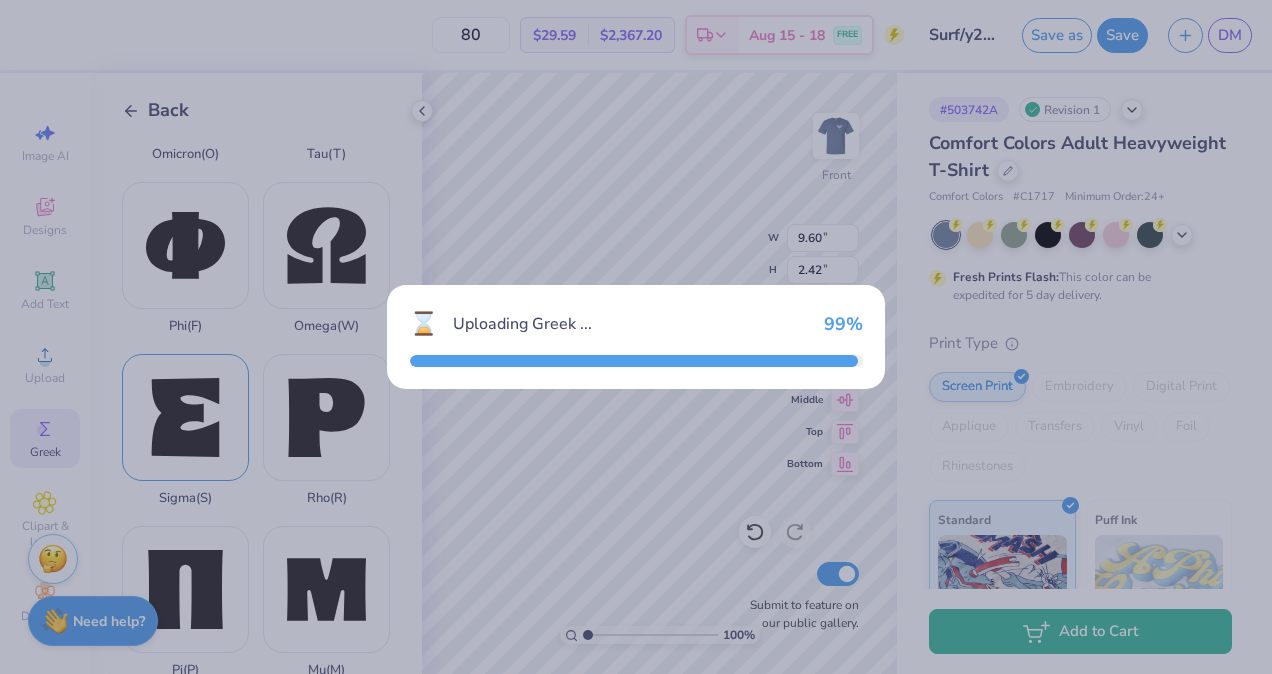 type on "3.23" 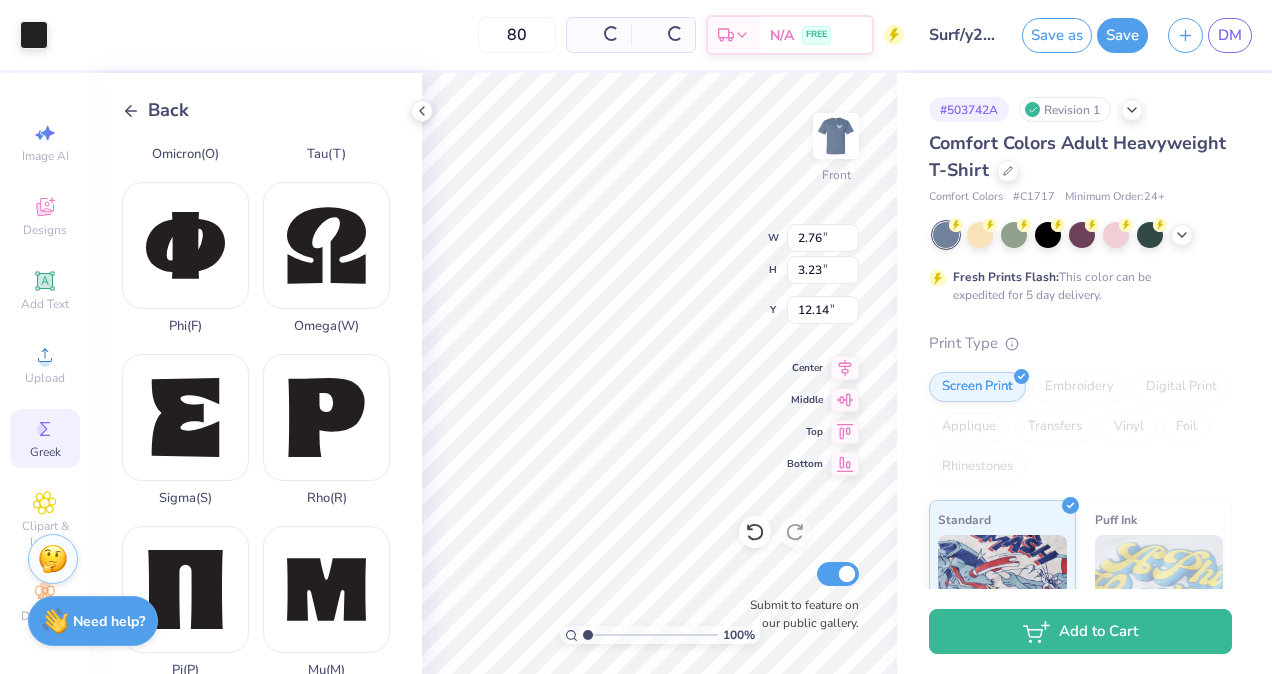 type on "15.80" 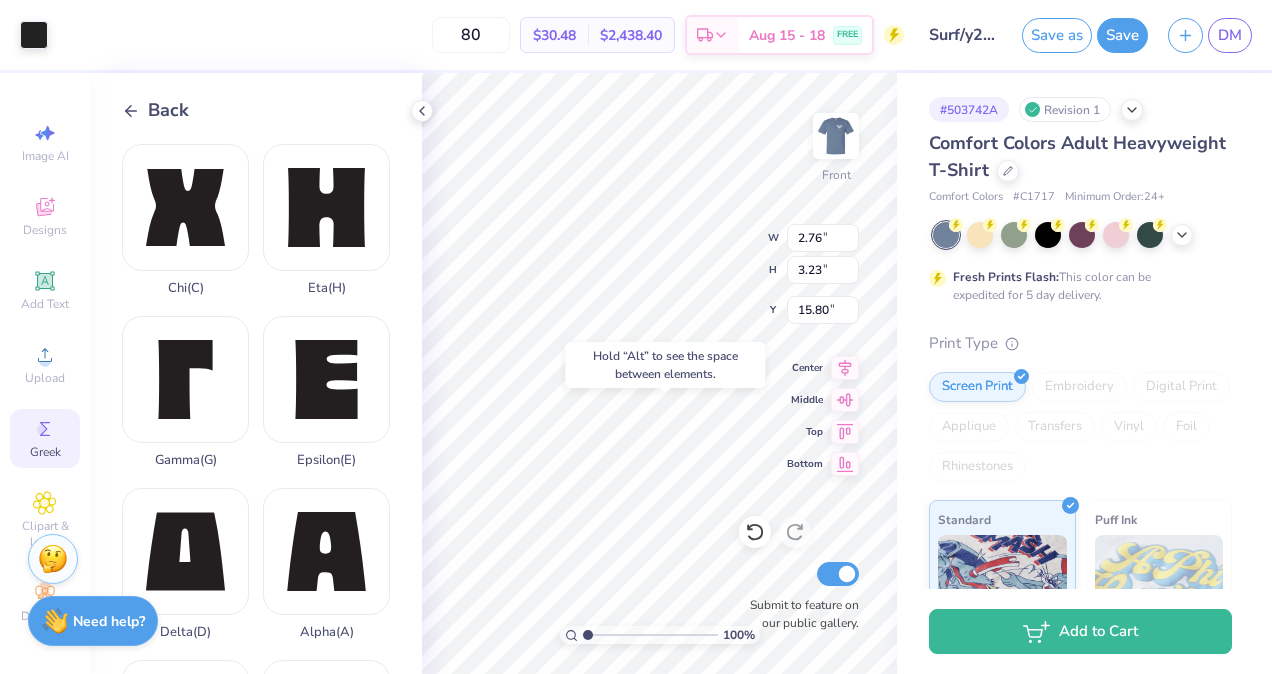 scroll, scrollTop: 0, scrollLeft: 0, axis: both 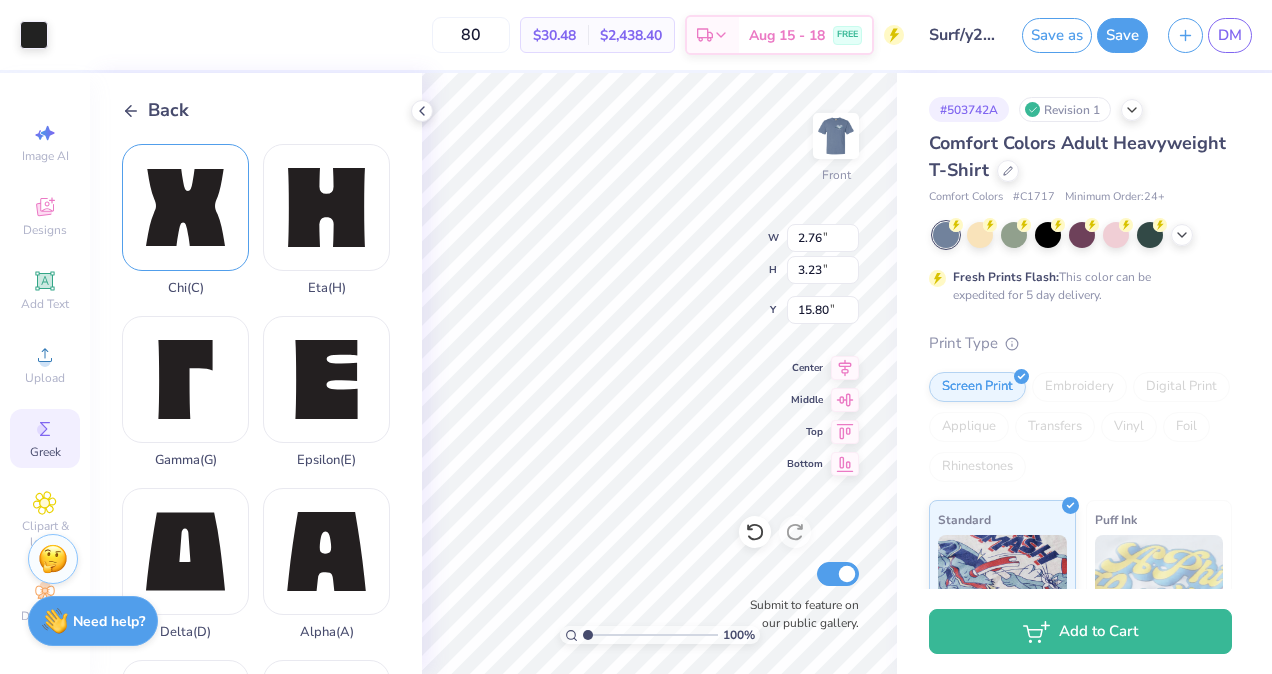 click on "Chi  ( C )" at bounding box center [185, 220] 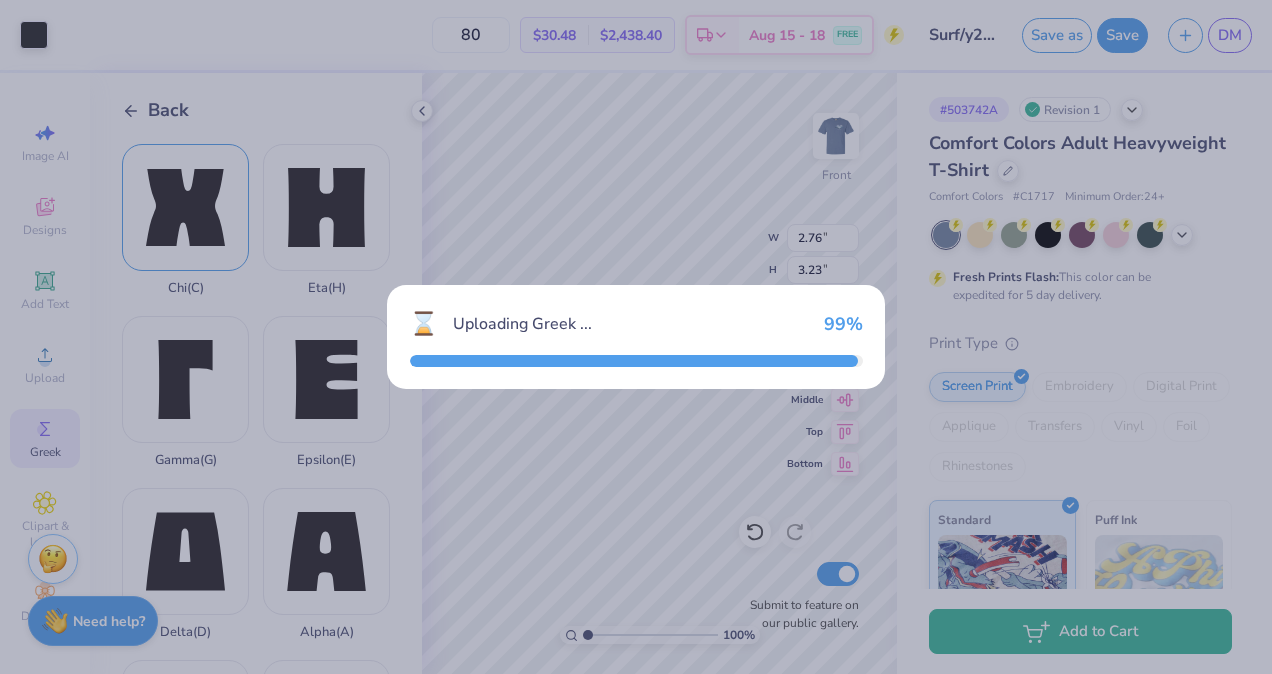 type on "3.29" 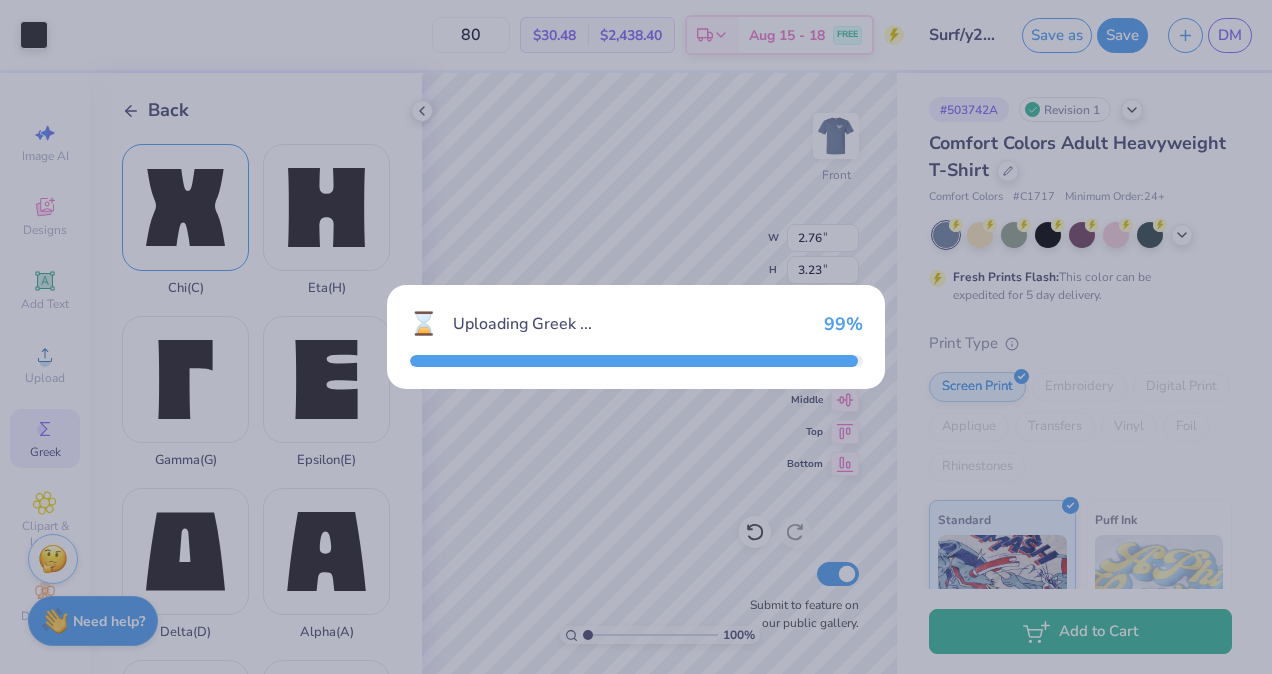 type on "3.20" 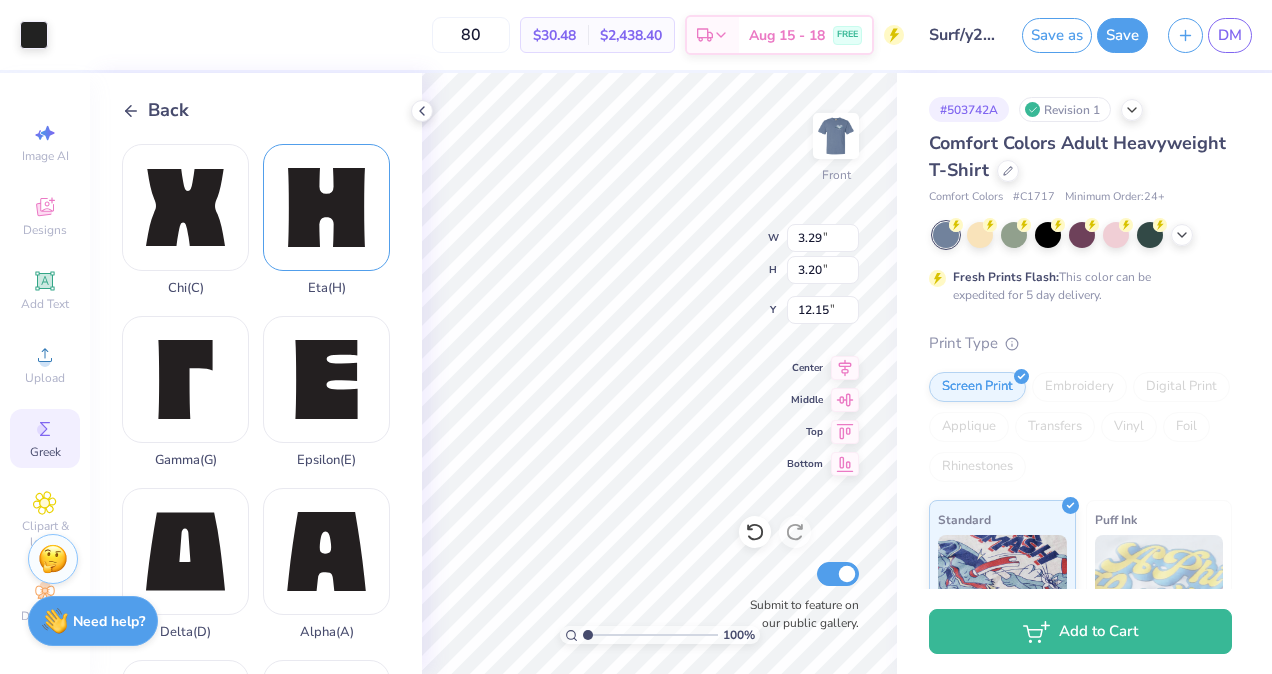 type on "16.13" 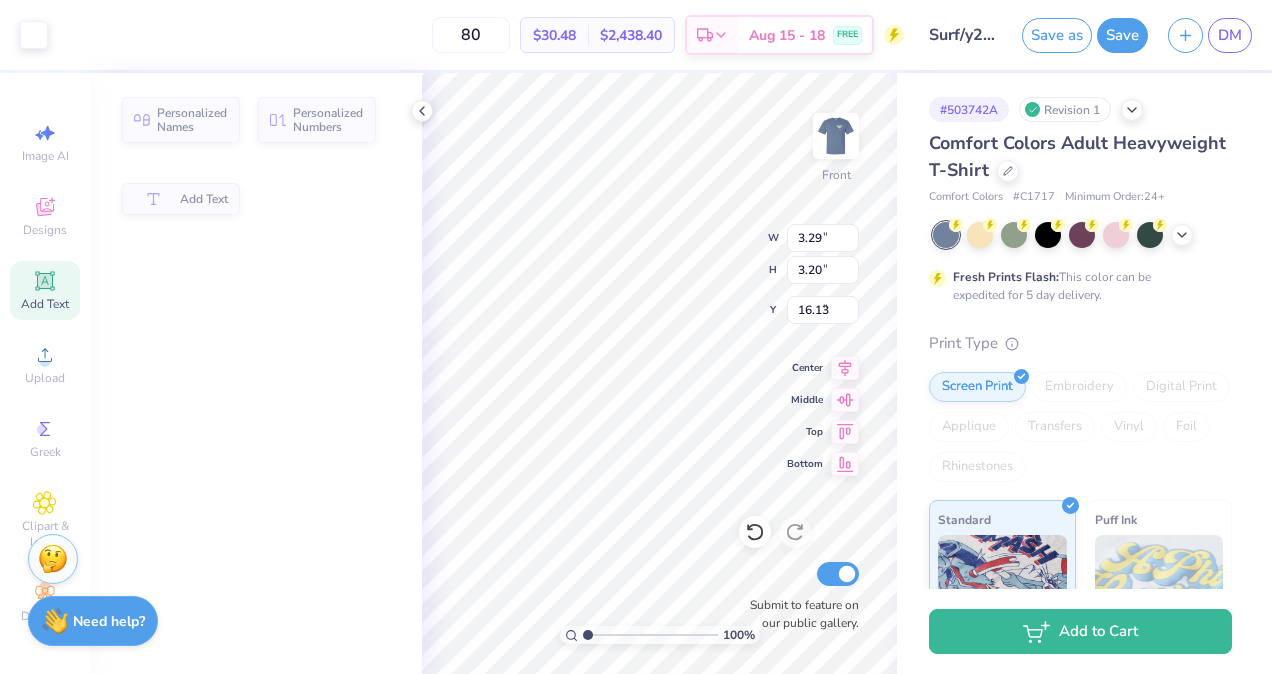 type on "9.60" 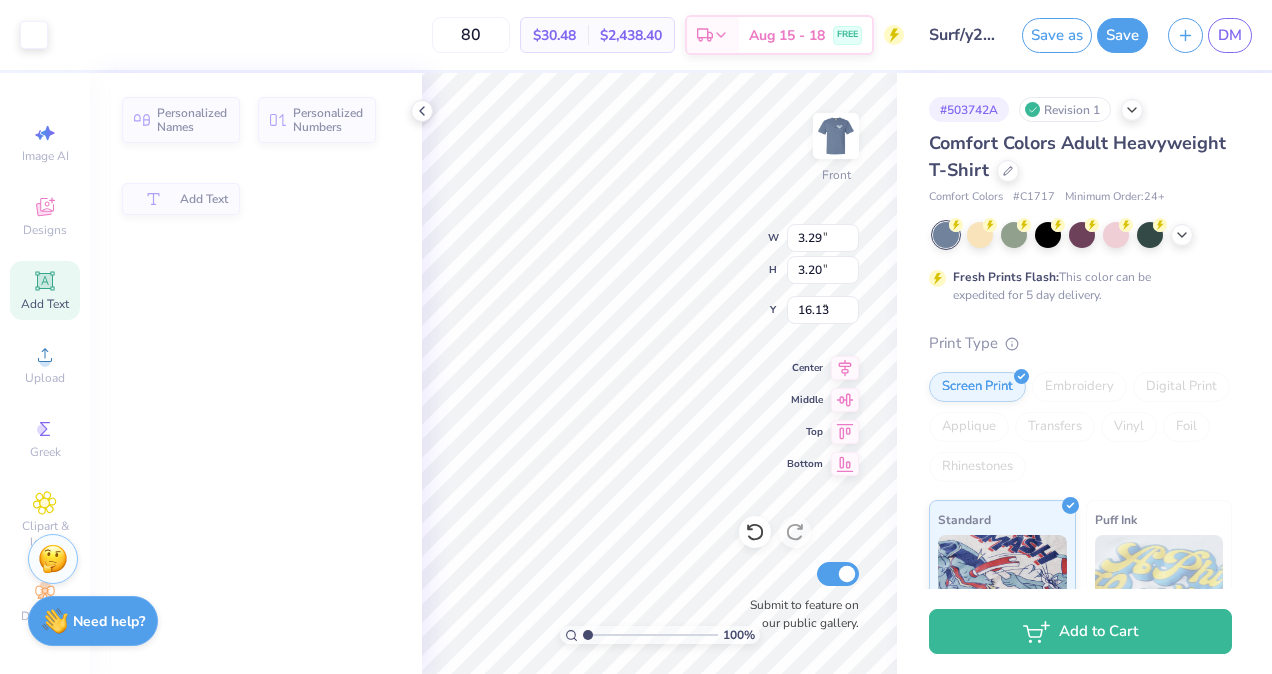 type on "2.42" 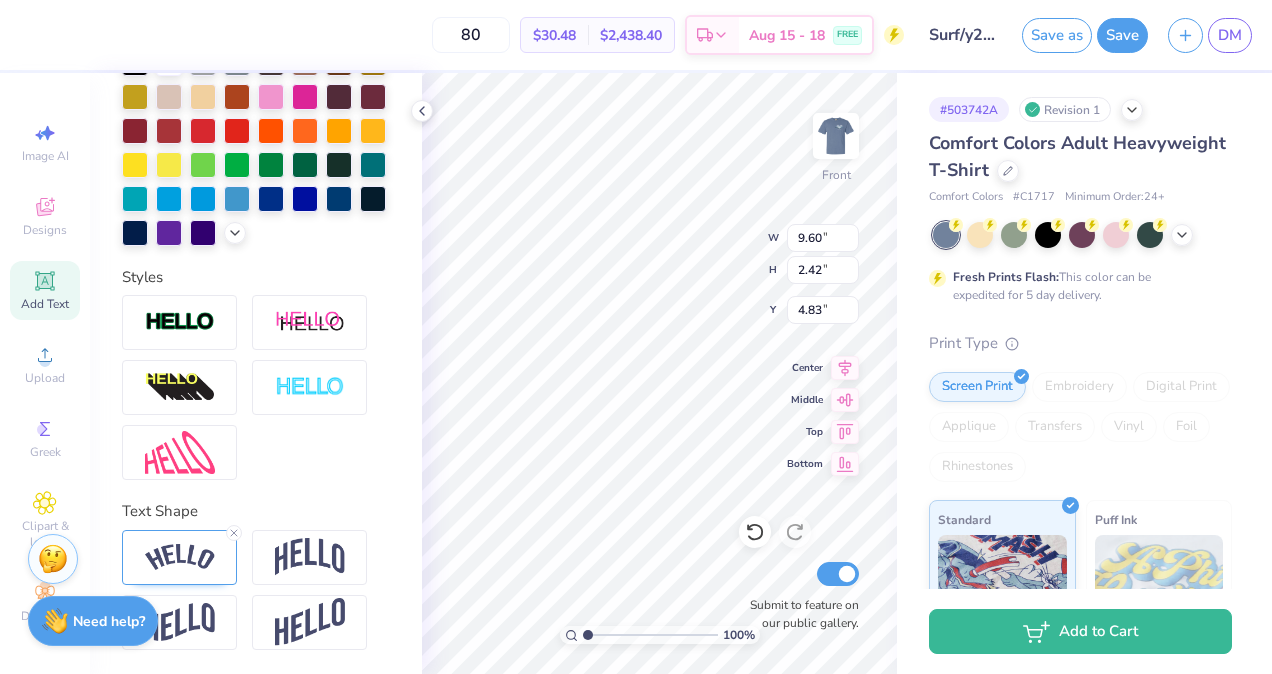 scroll, scrollTop: 521, scrollLeft: 0, axis: vertical 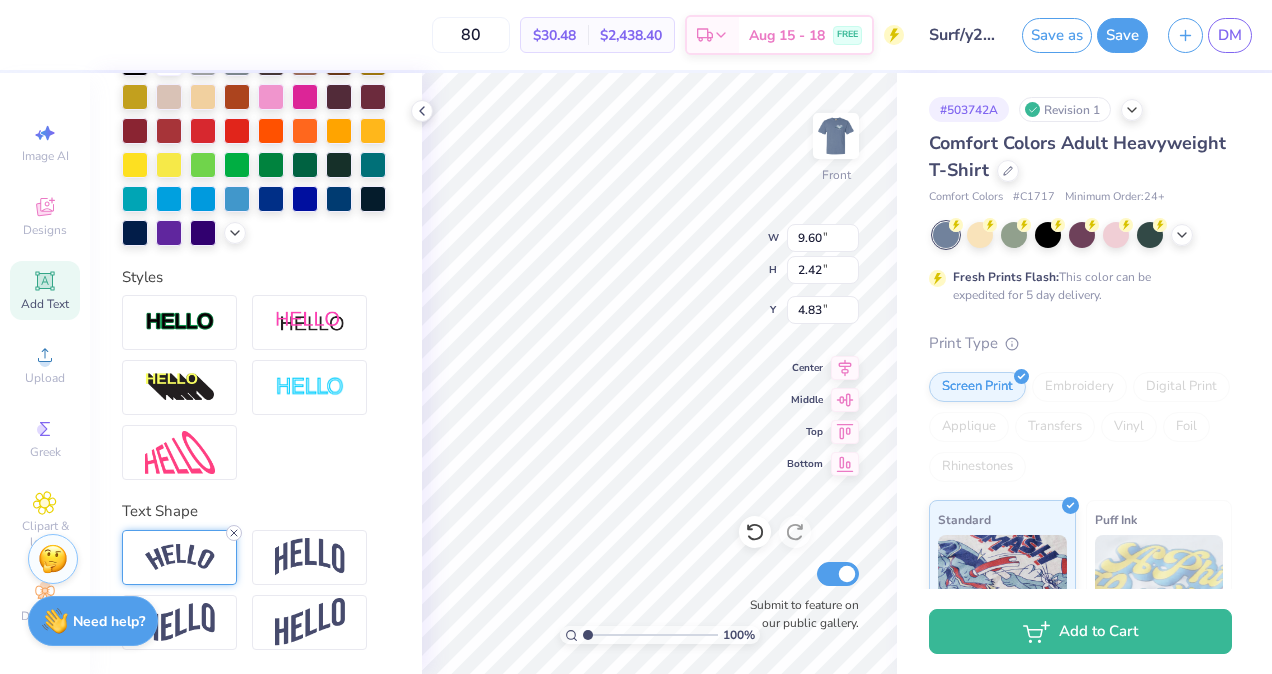 click 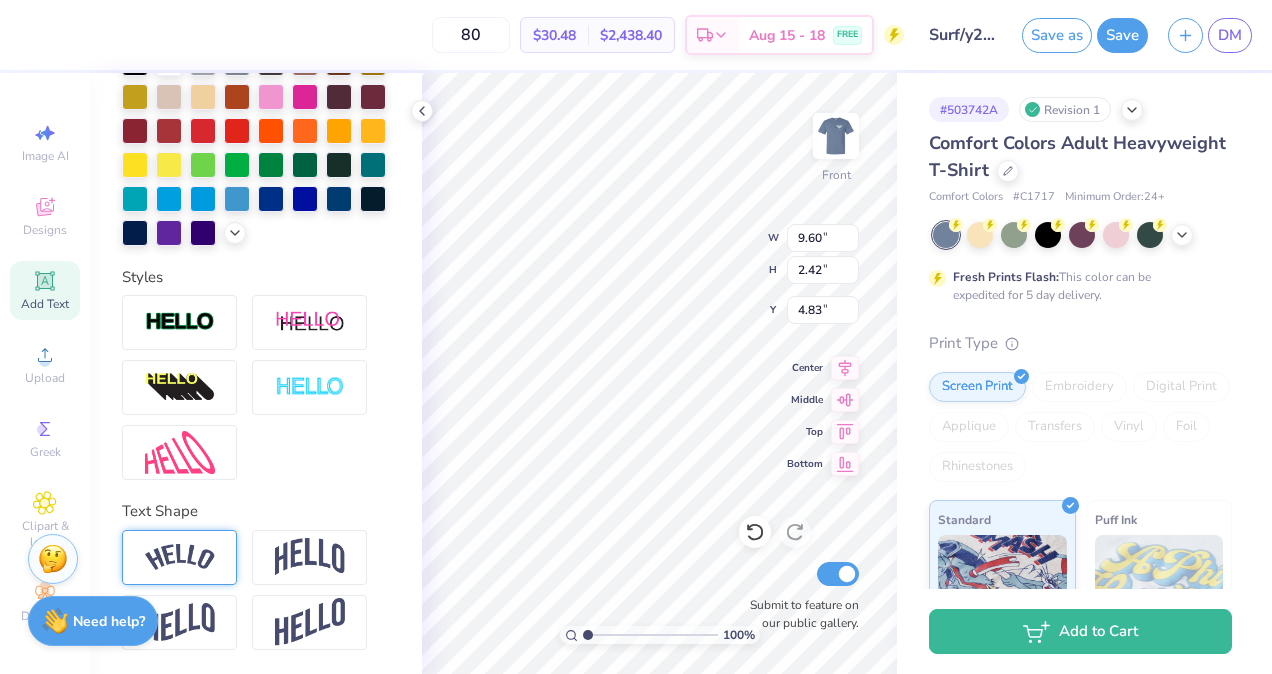 type on "7.74" 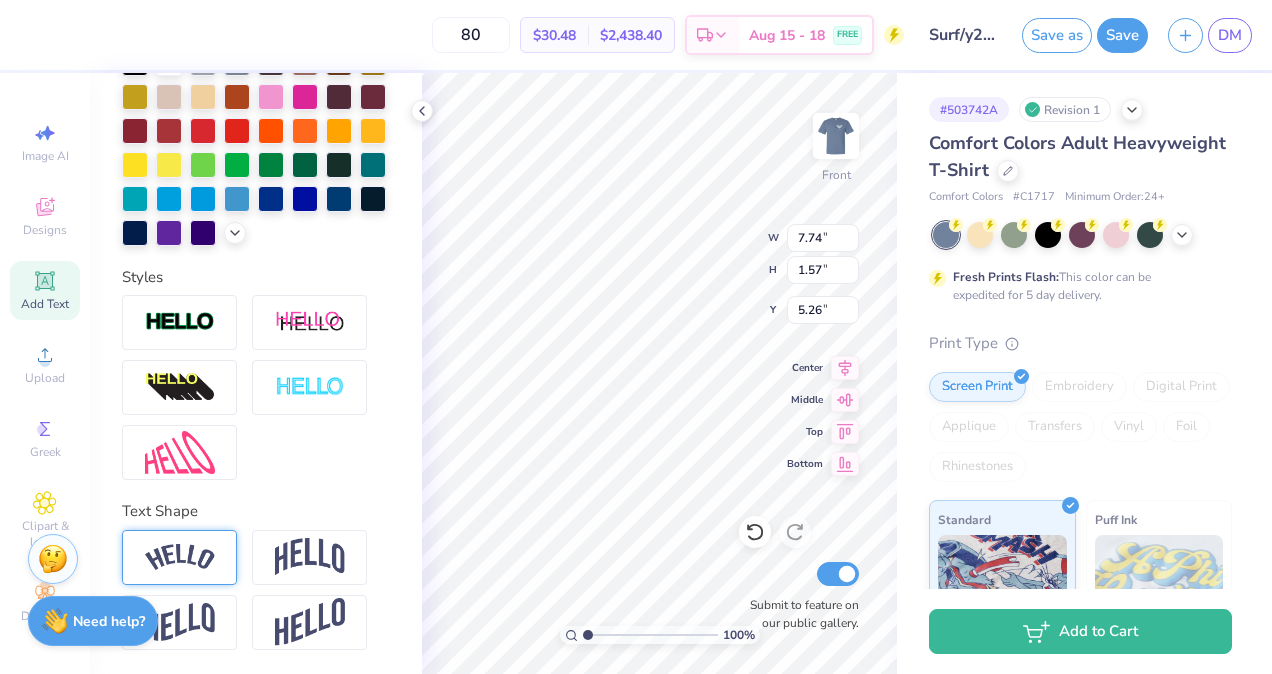 scroll, scrollTop: 16, scrollLeft: 4, axis: both 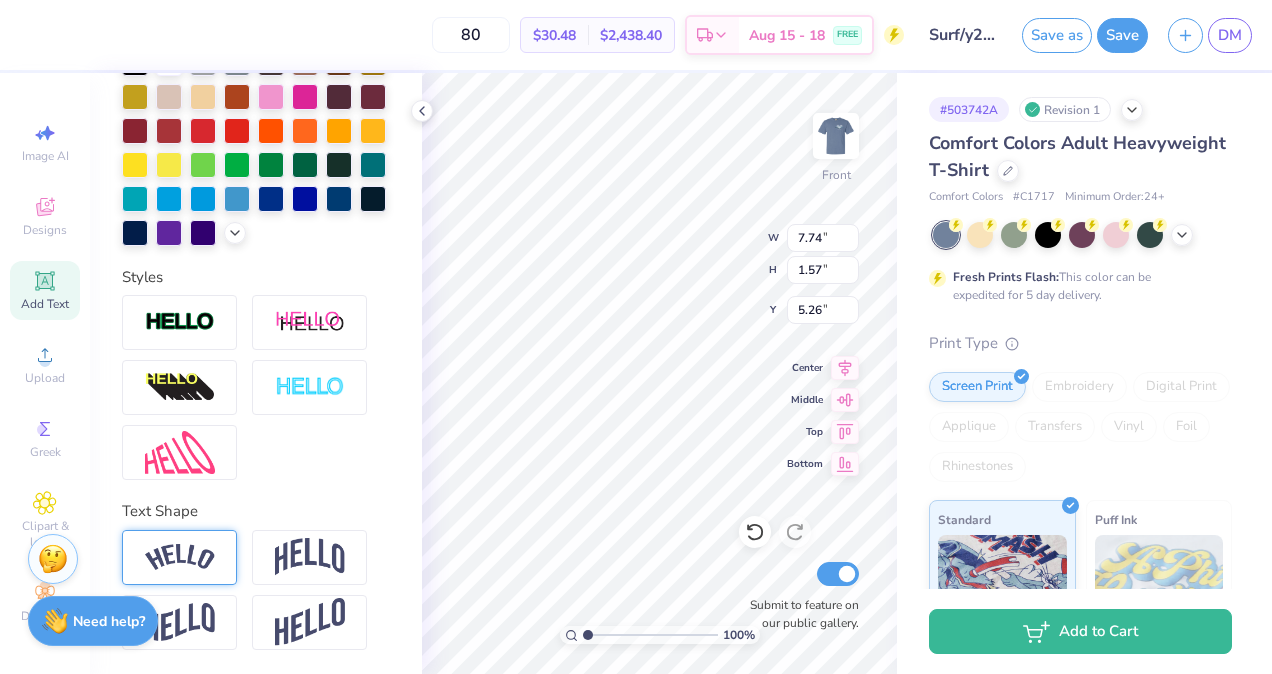 type on "Sigma Chi" 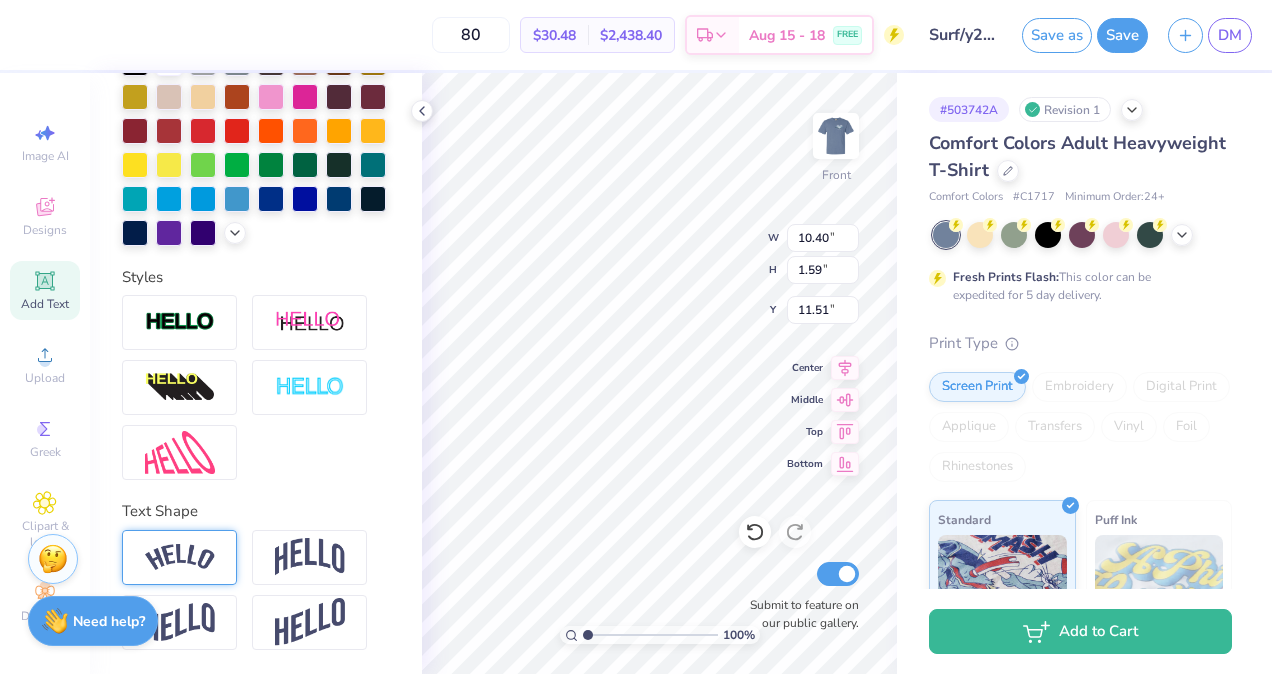 type on "16.13" 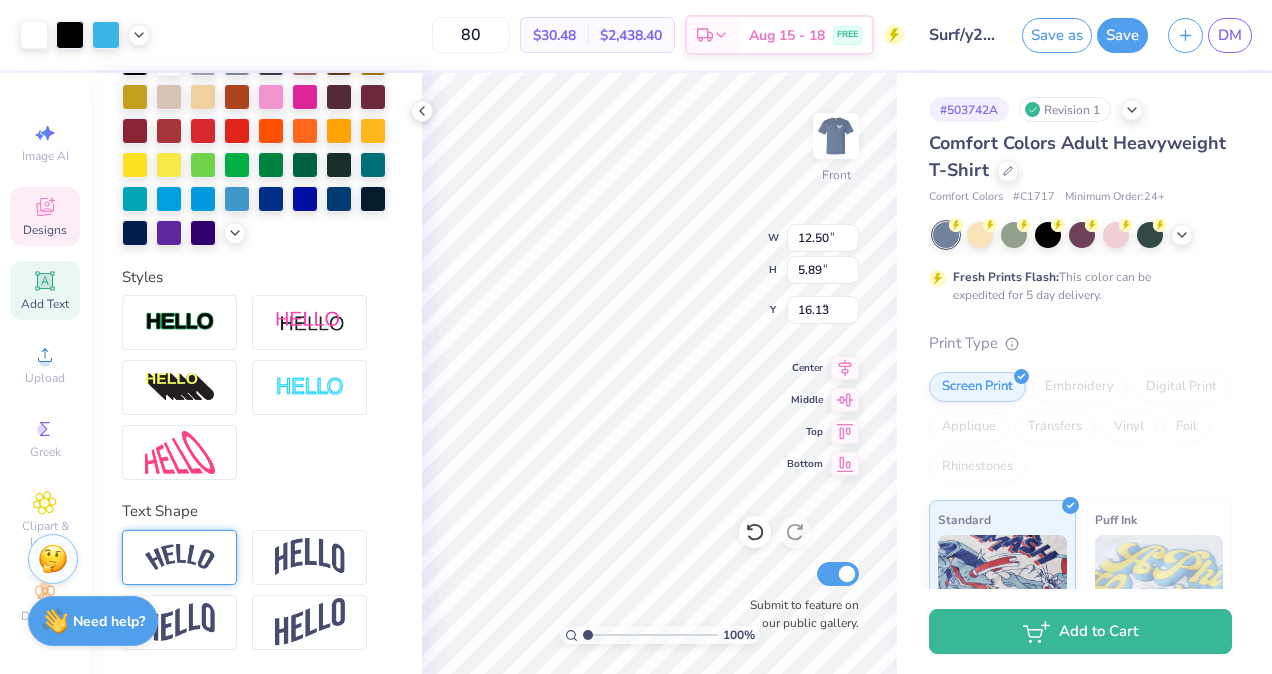type on "12.50" 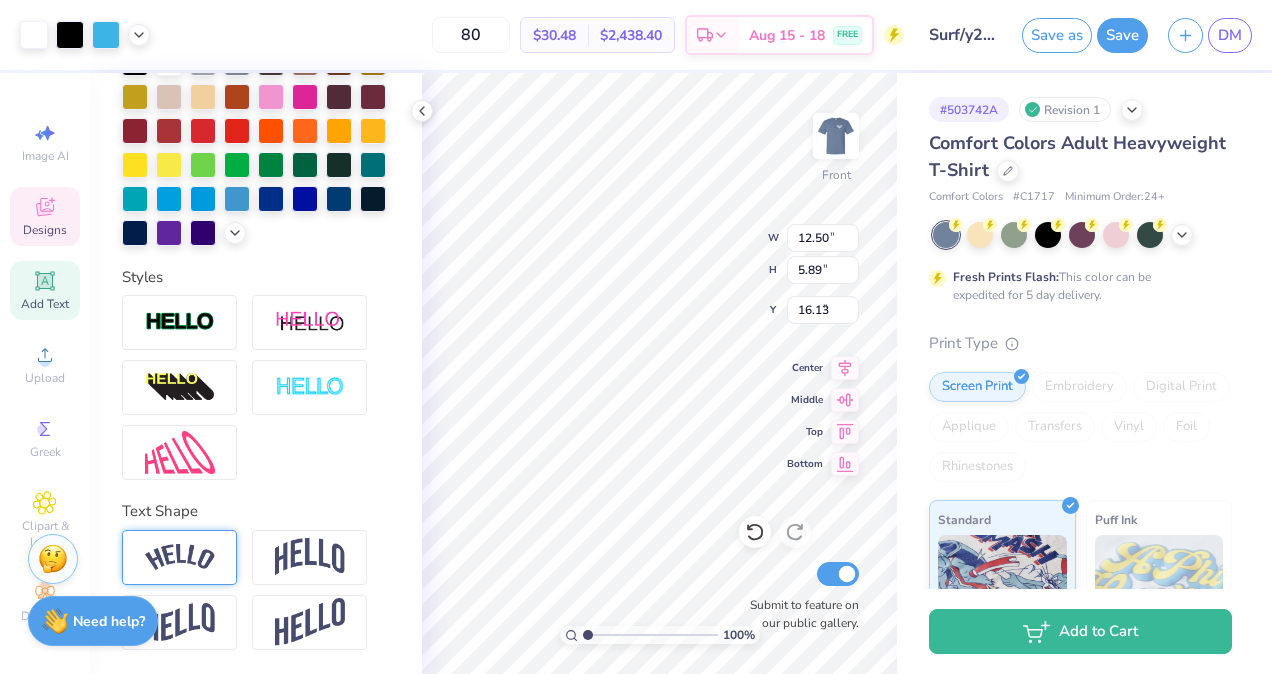 type on "5.89" 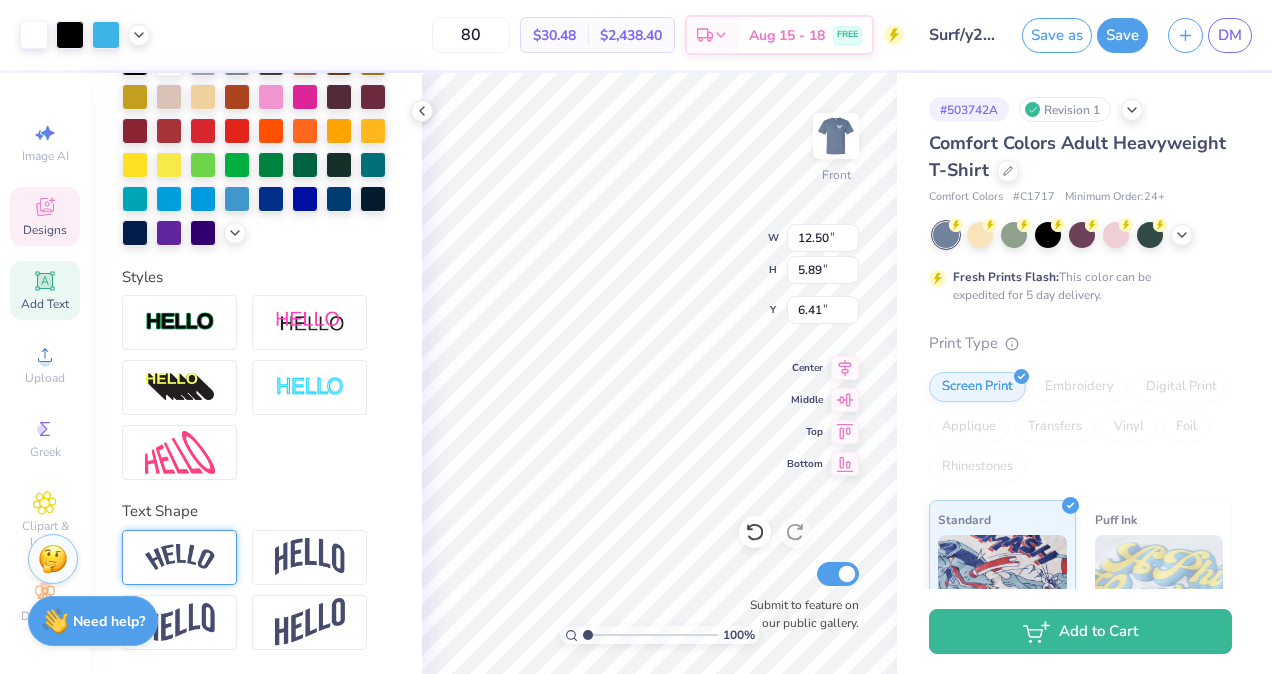 type on "6.31" 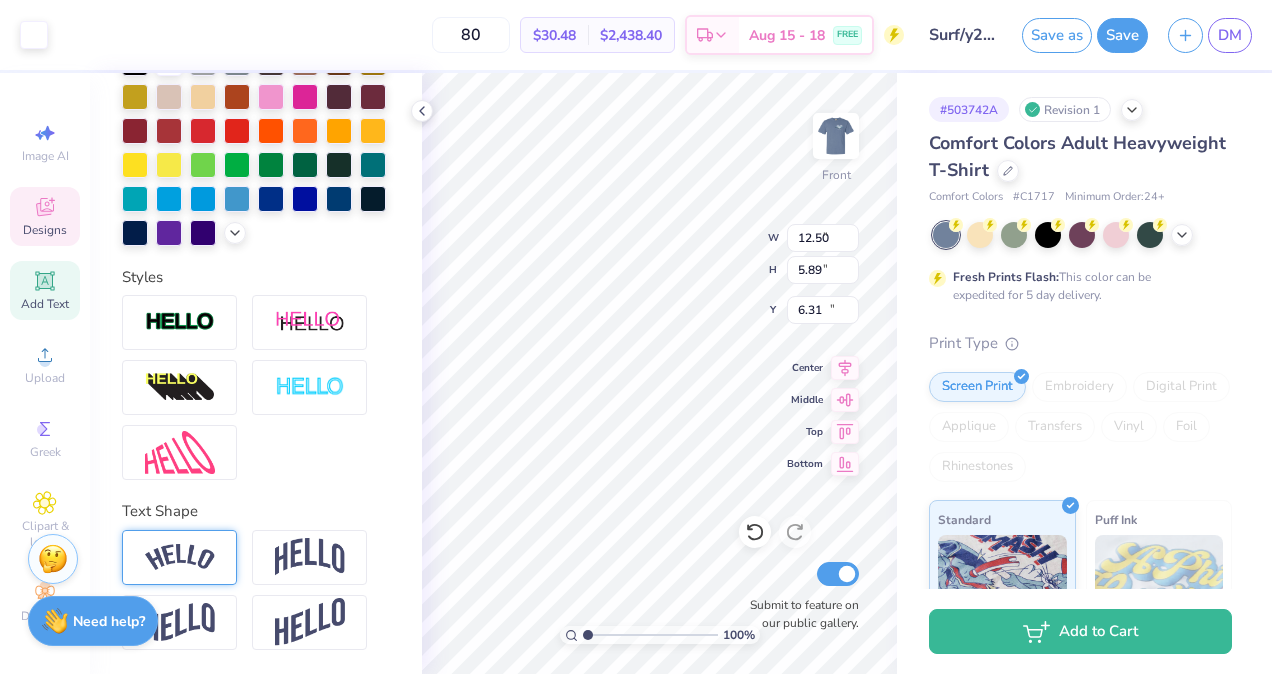 type on "5.46" 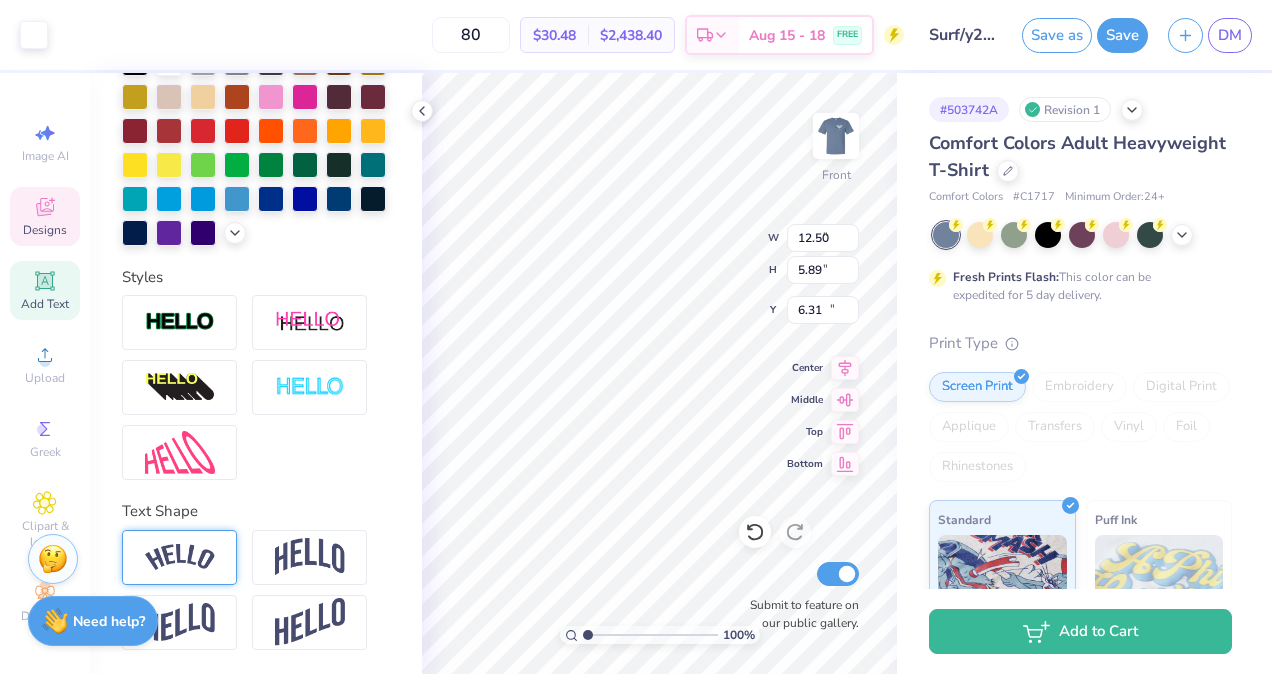 type on "0.46" 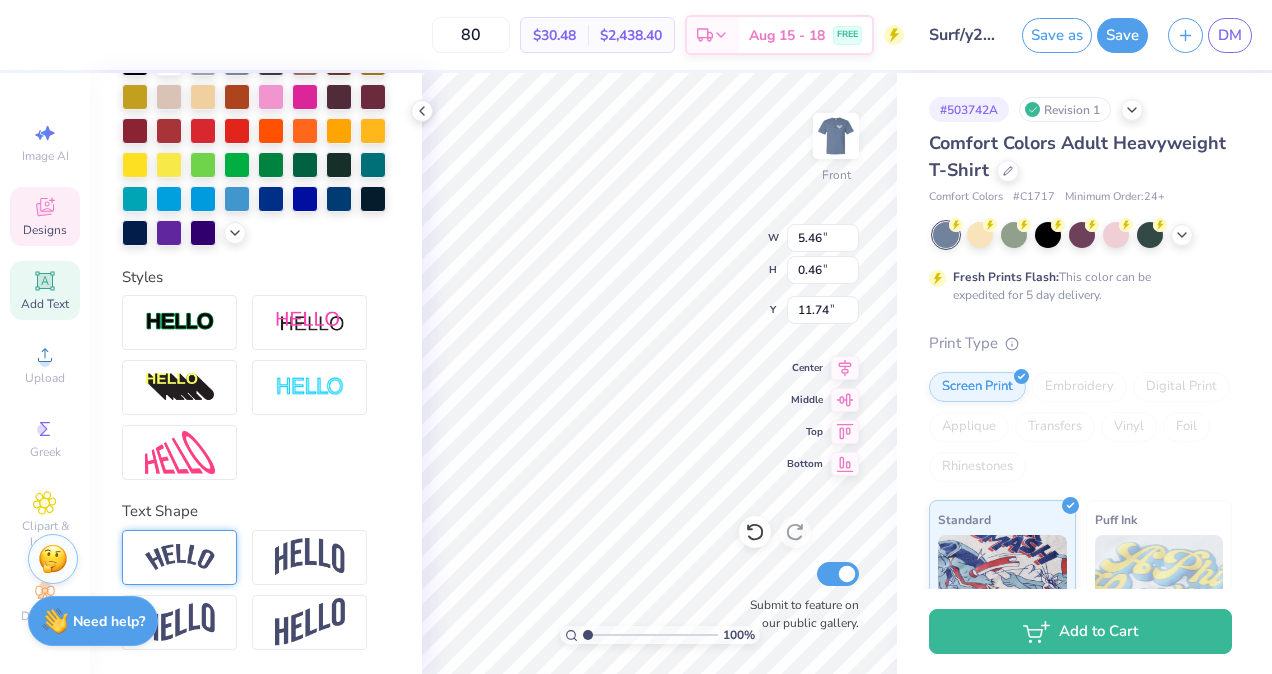 type on "24.49" 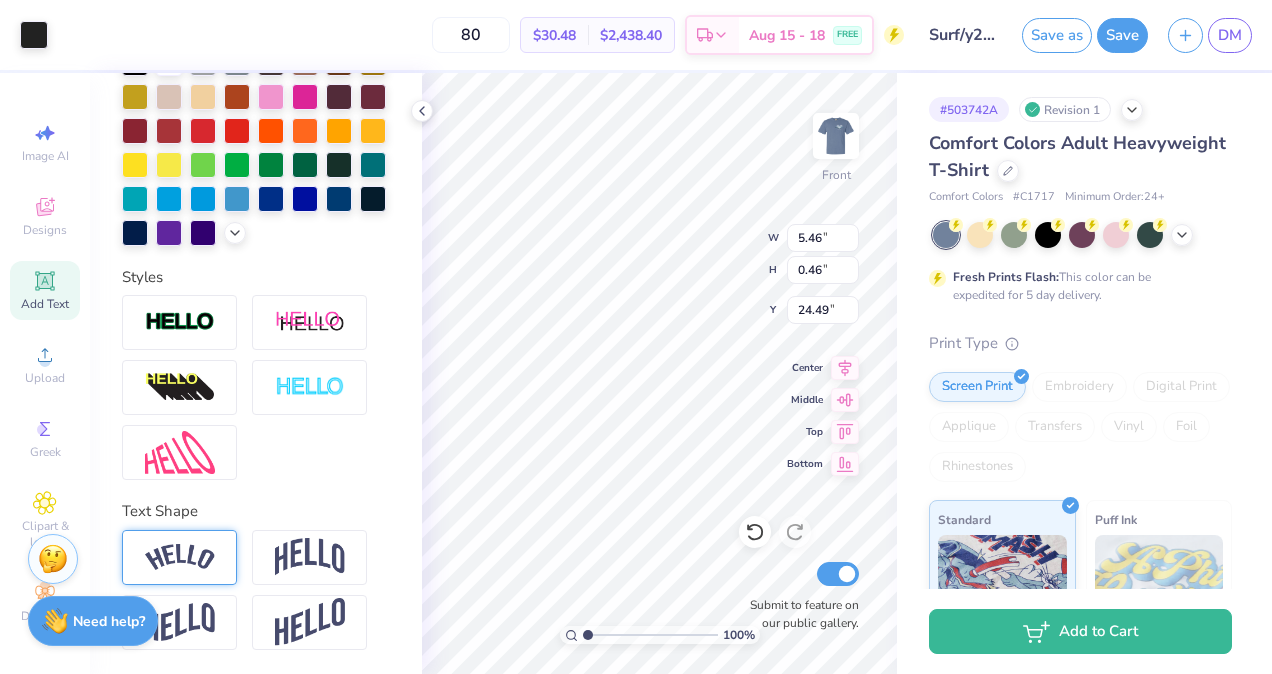 type on "2.76" 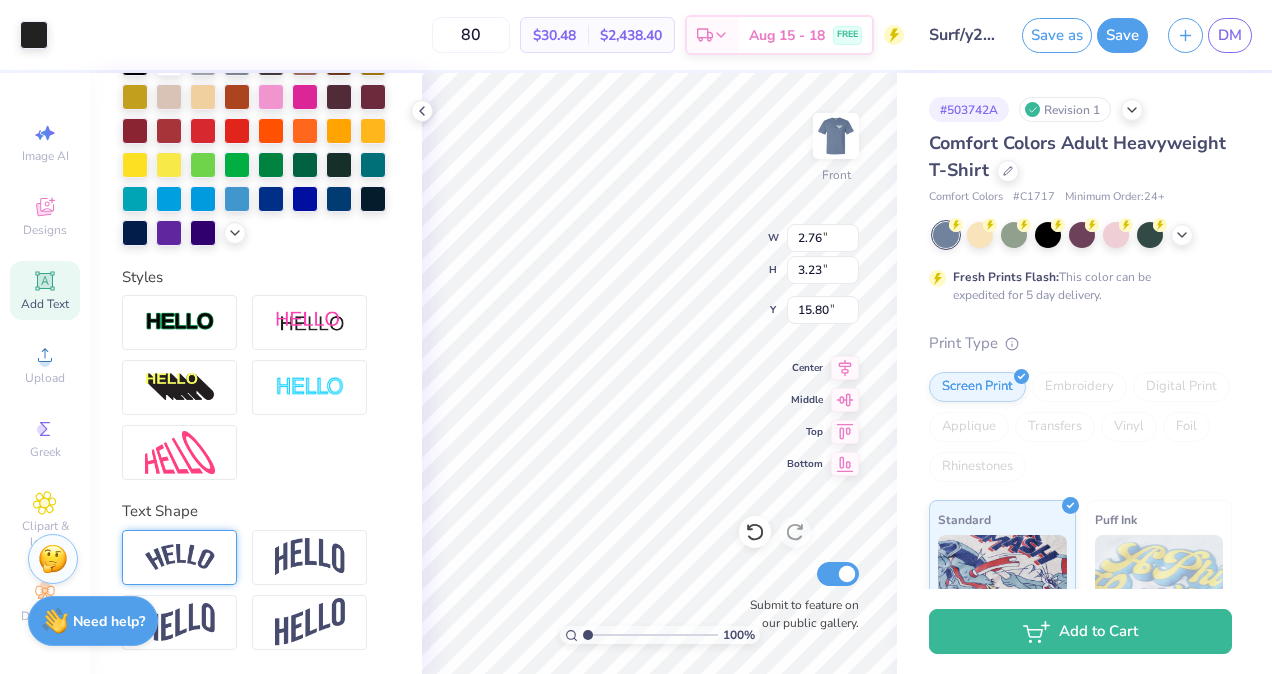 type on "3.44" 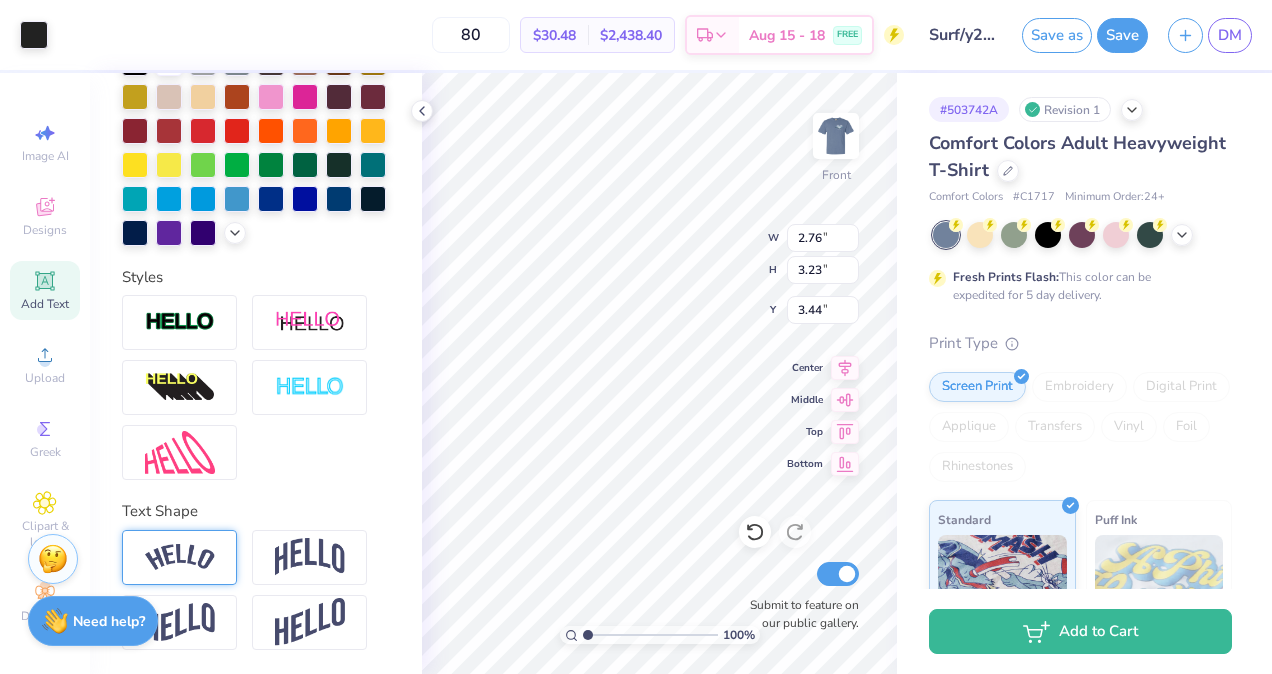 type on "3.76" 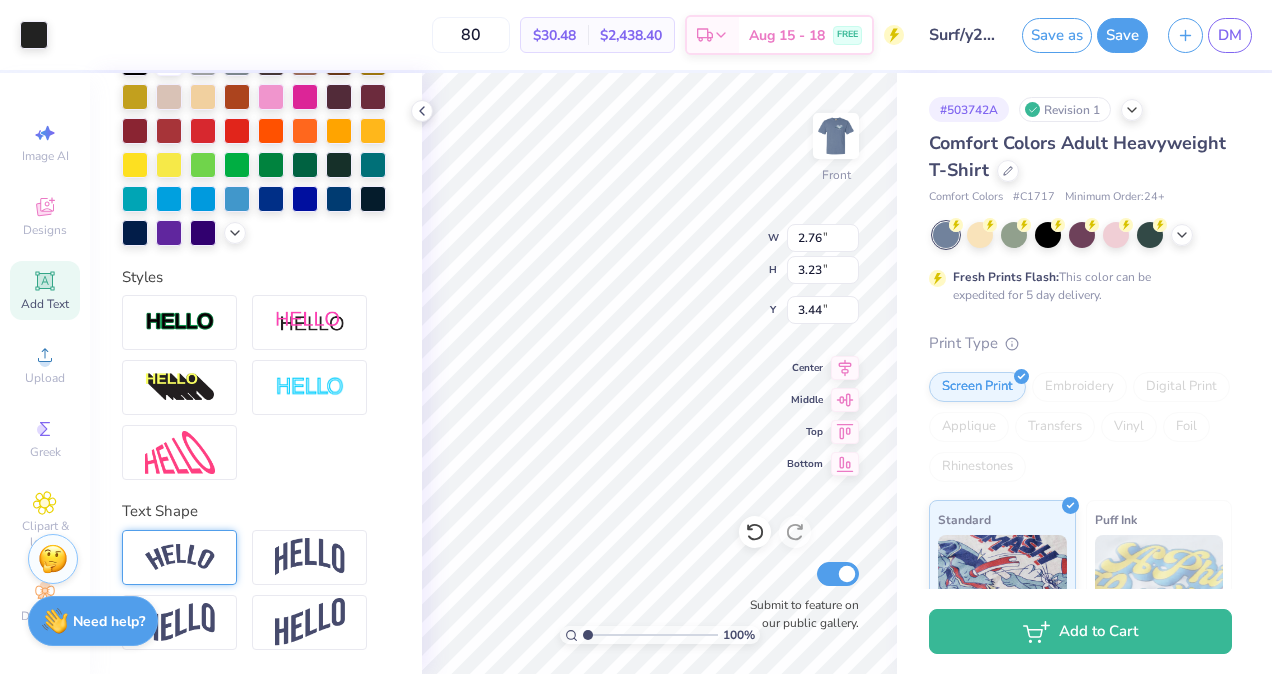 type on "3.99" 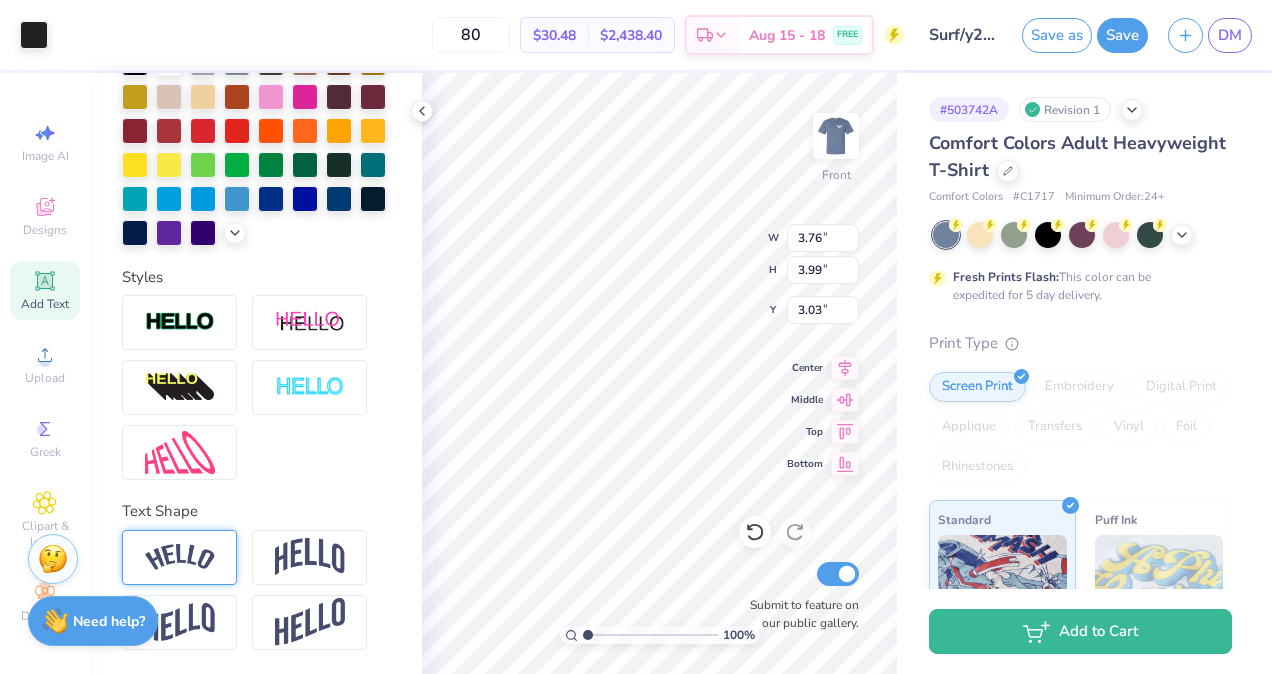 type on "3.89" 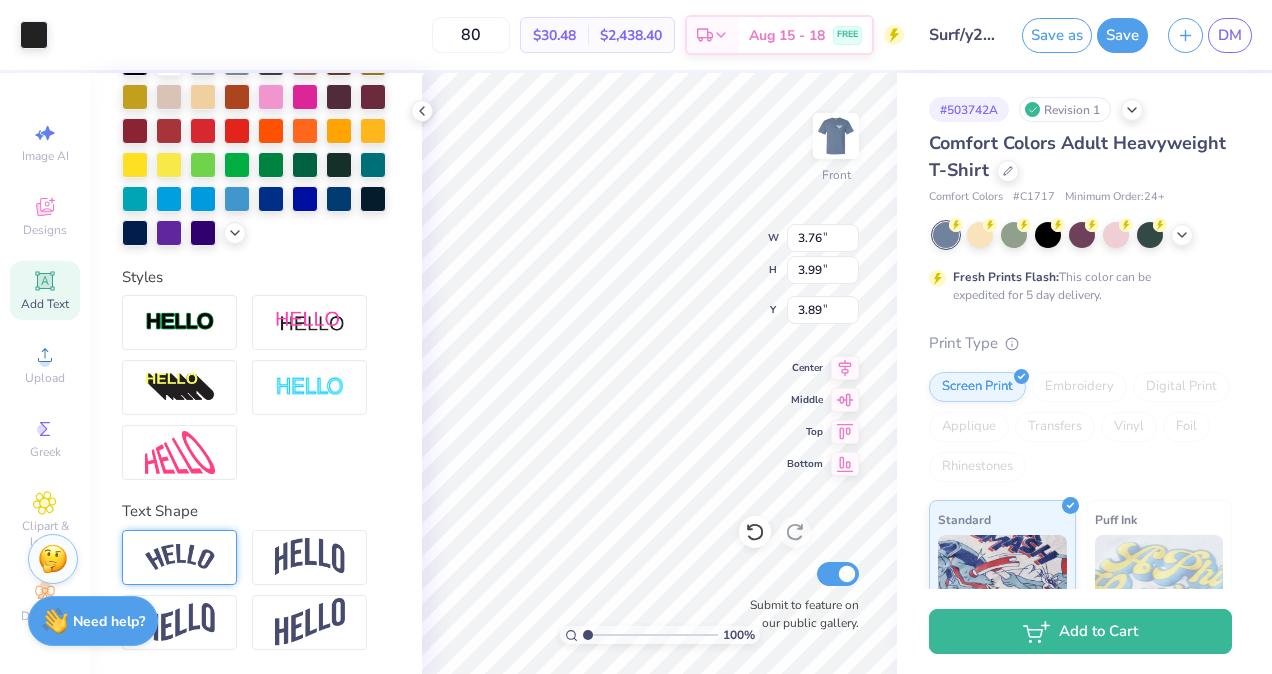 type on "3.29" 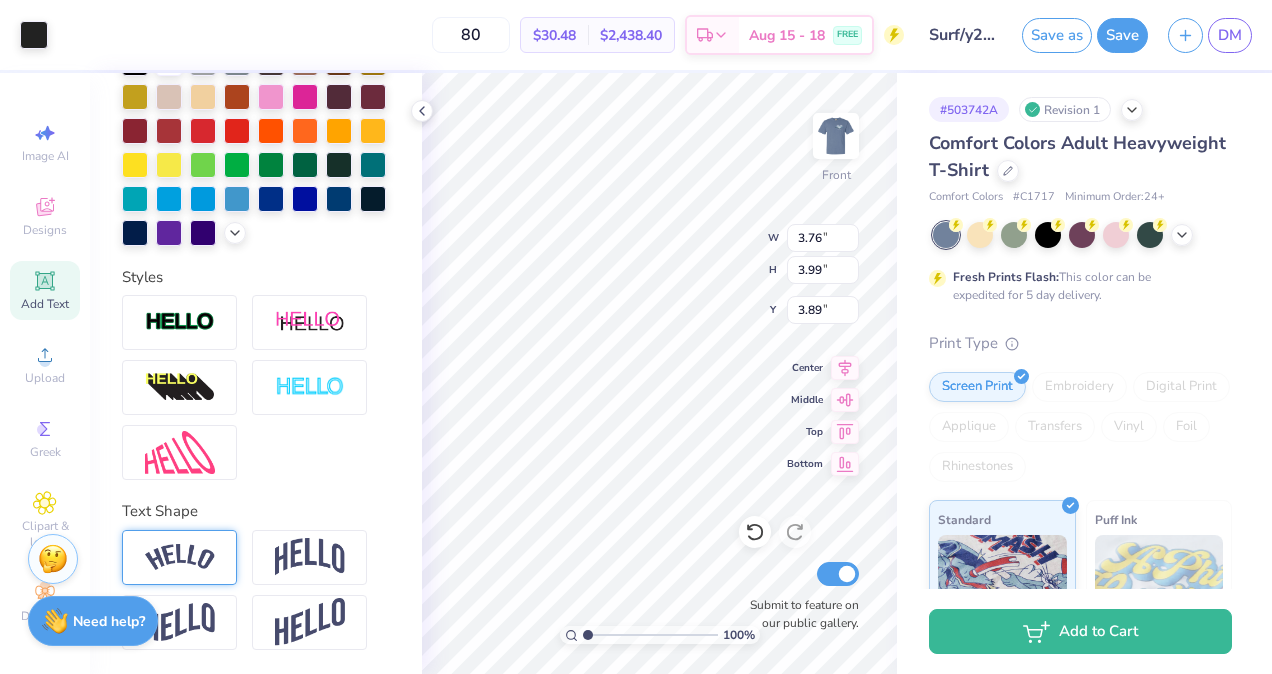 type on "3.20" 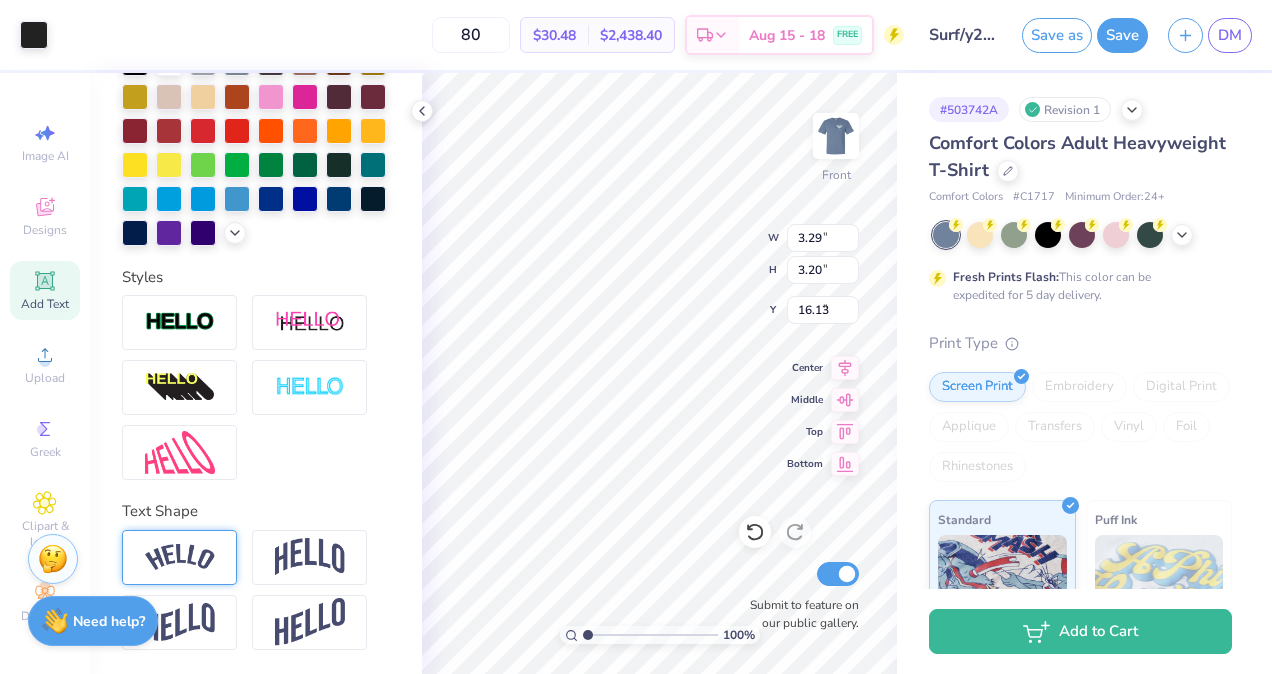 type on "3.46" 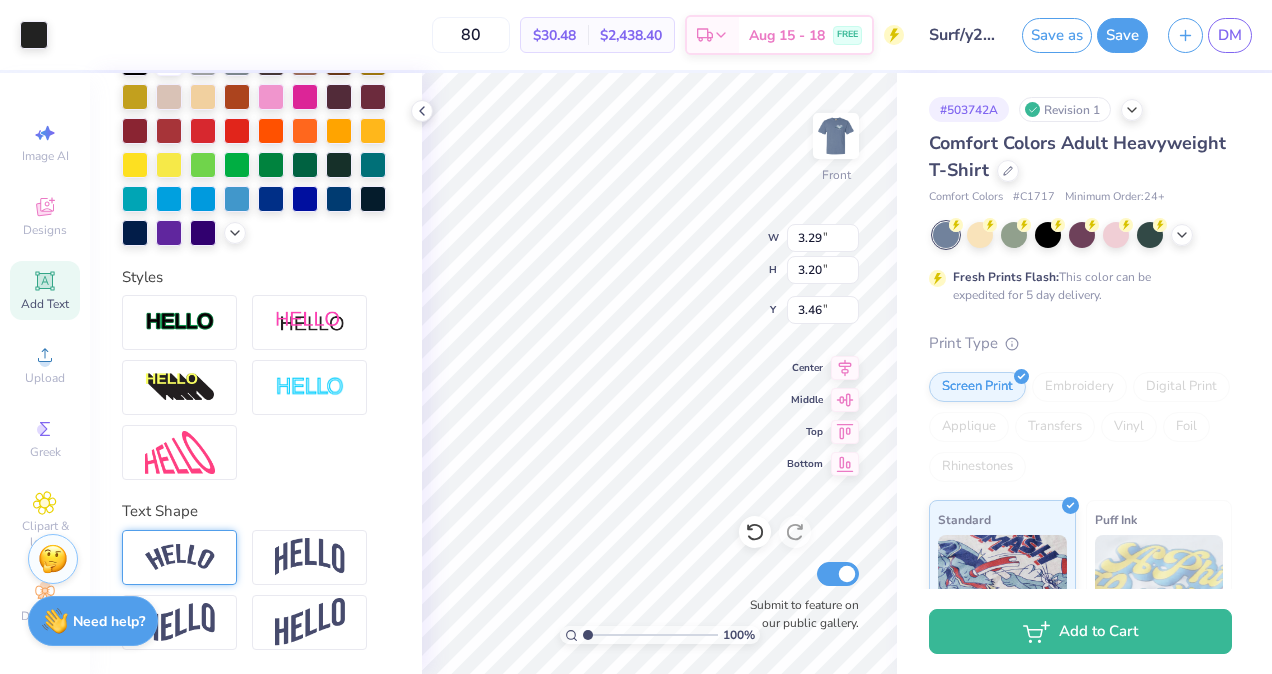 type on "3.79" 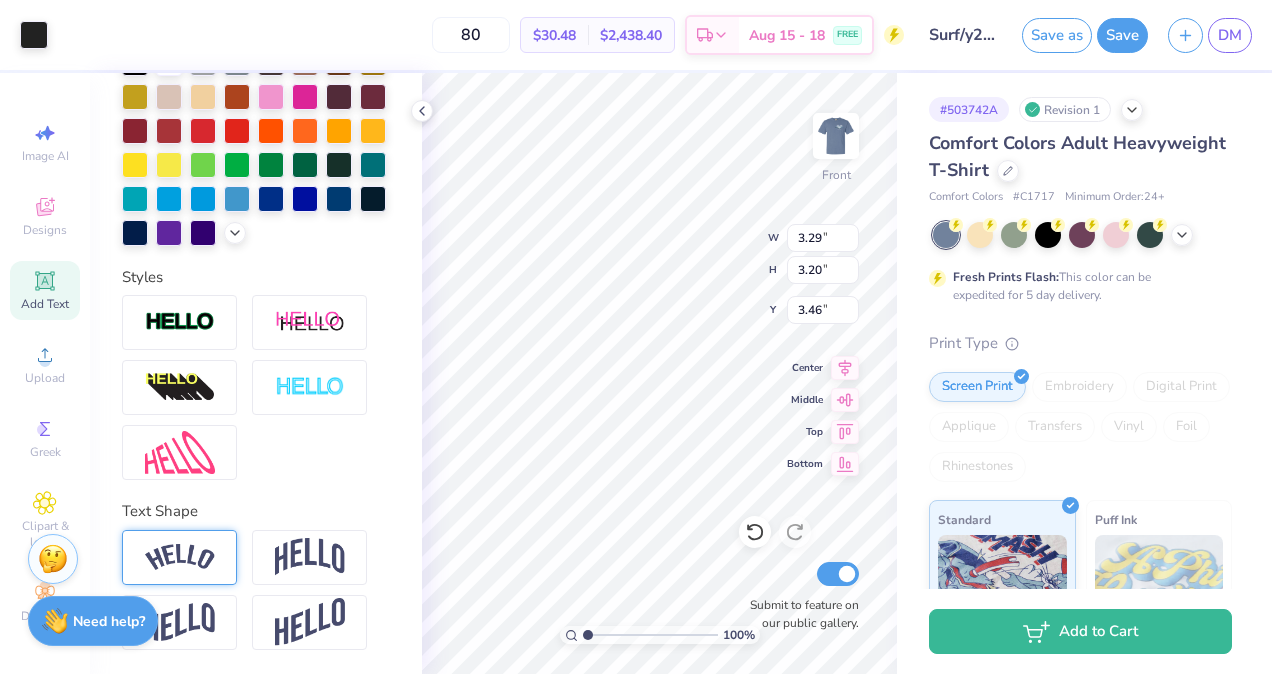 type on "3.76" 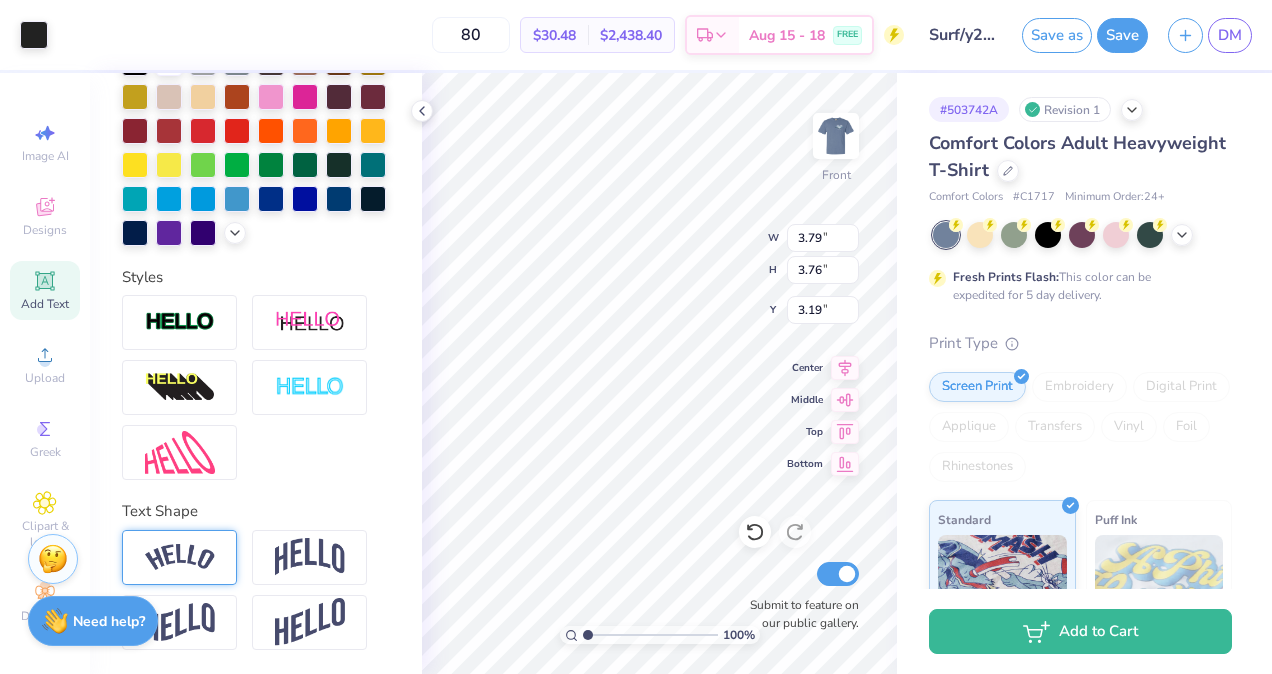 type on "3.89" 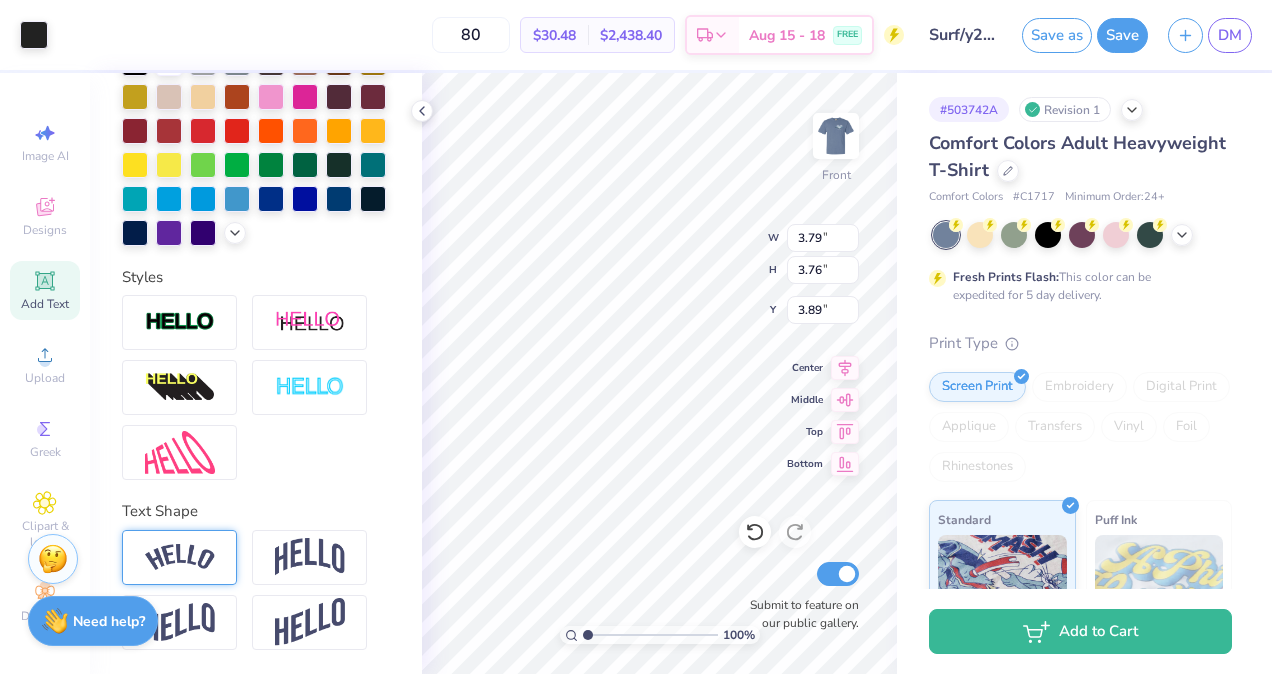 type on "3.76" 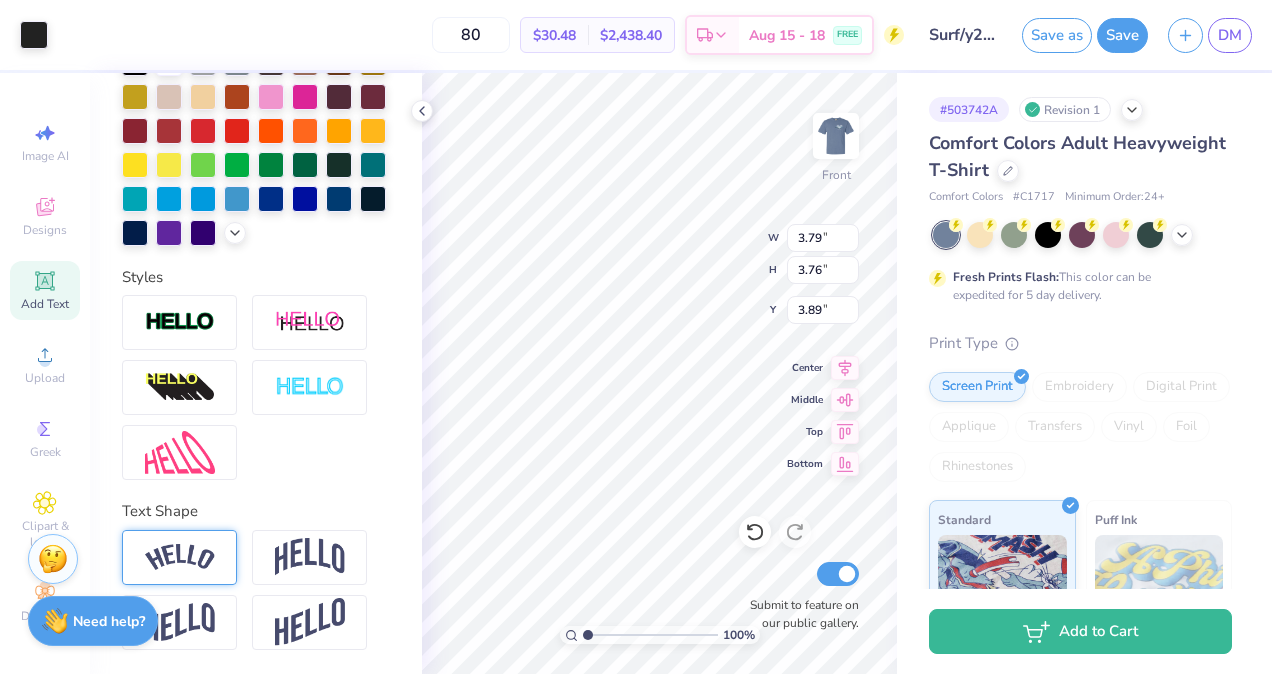 type on "3.99" 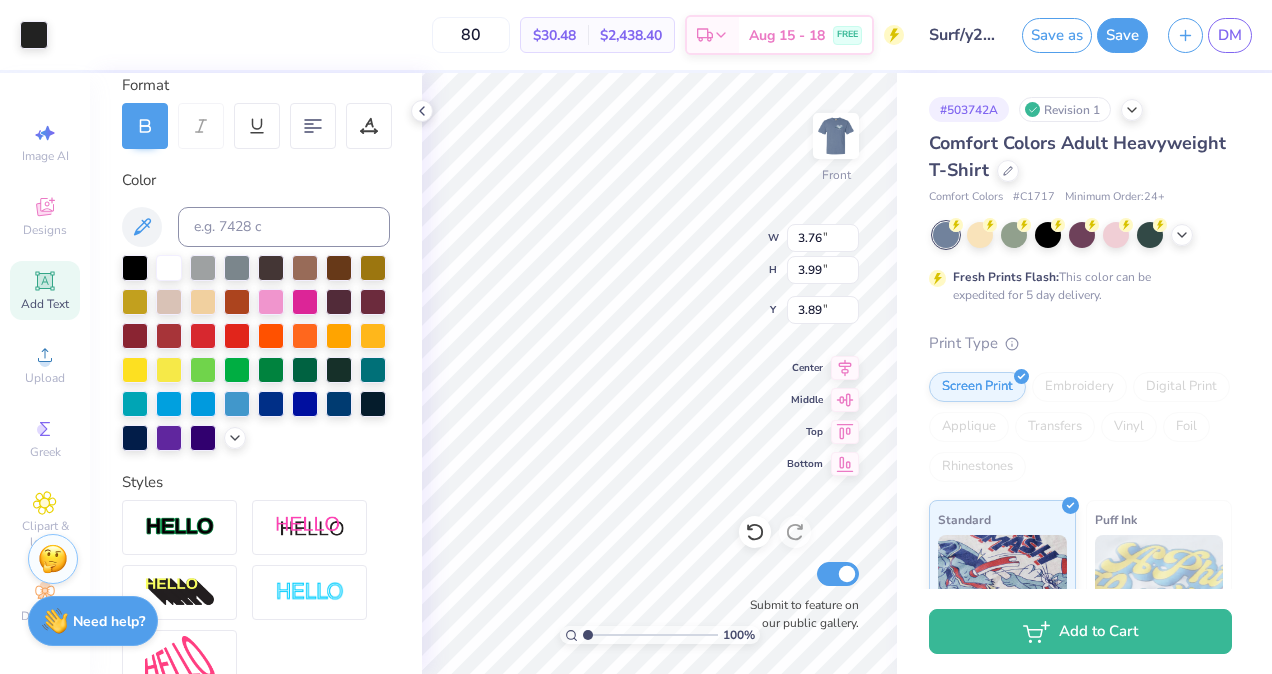 scroll, scrollTop: 277, scrollLeft: 0, axis: vertical 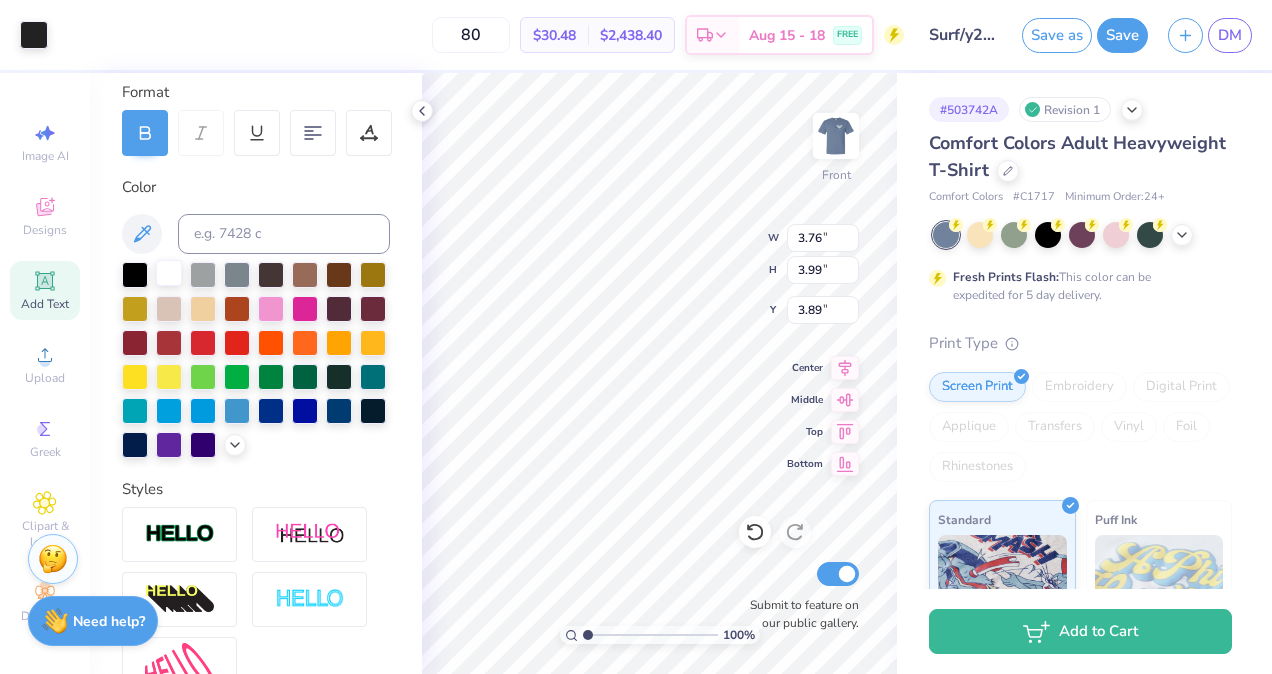 click at bounding box center (169, 273) 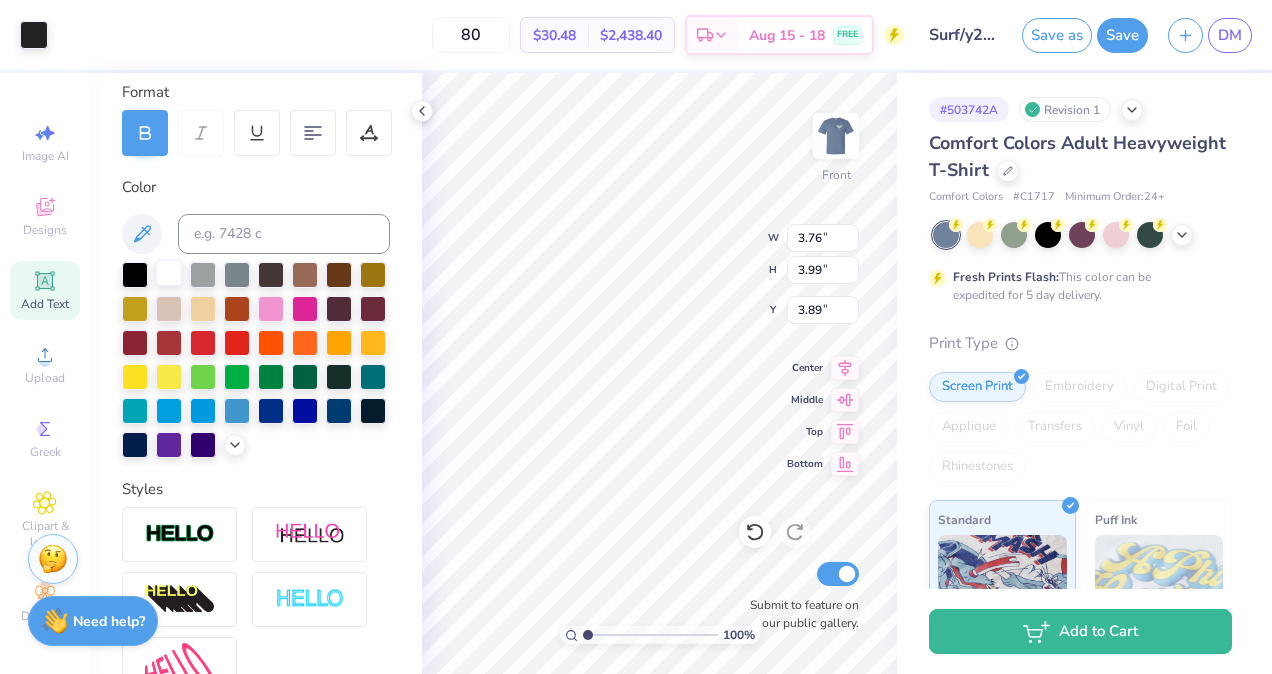 click at bounding box center [169, 273] 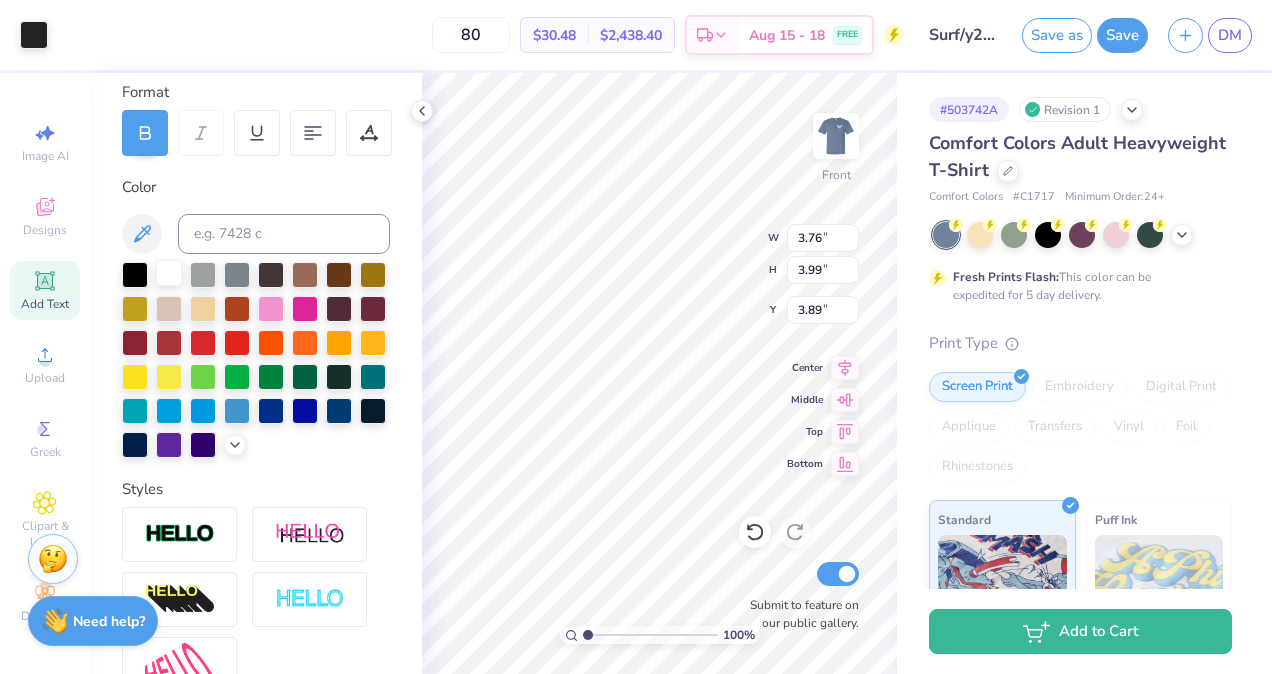 click at bounding box center [169, 273] 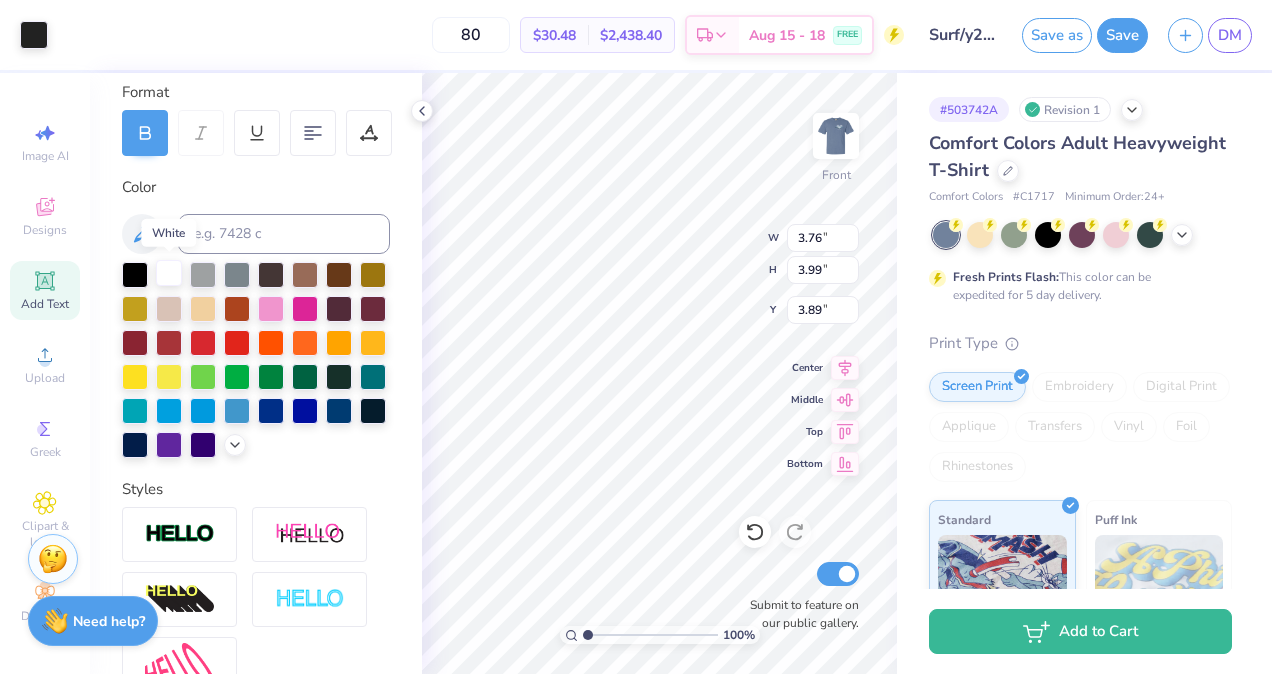 click at bounding box center [169, 273] 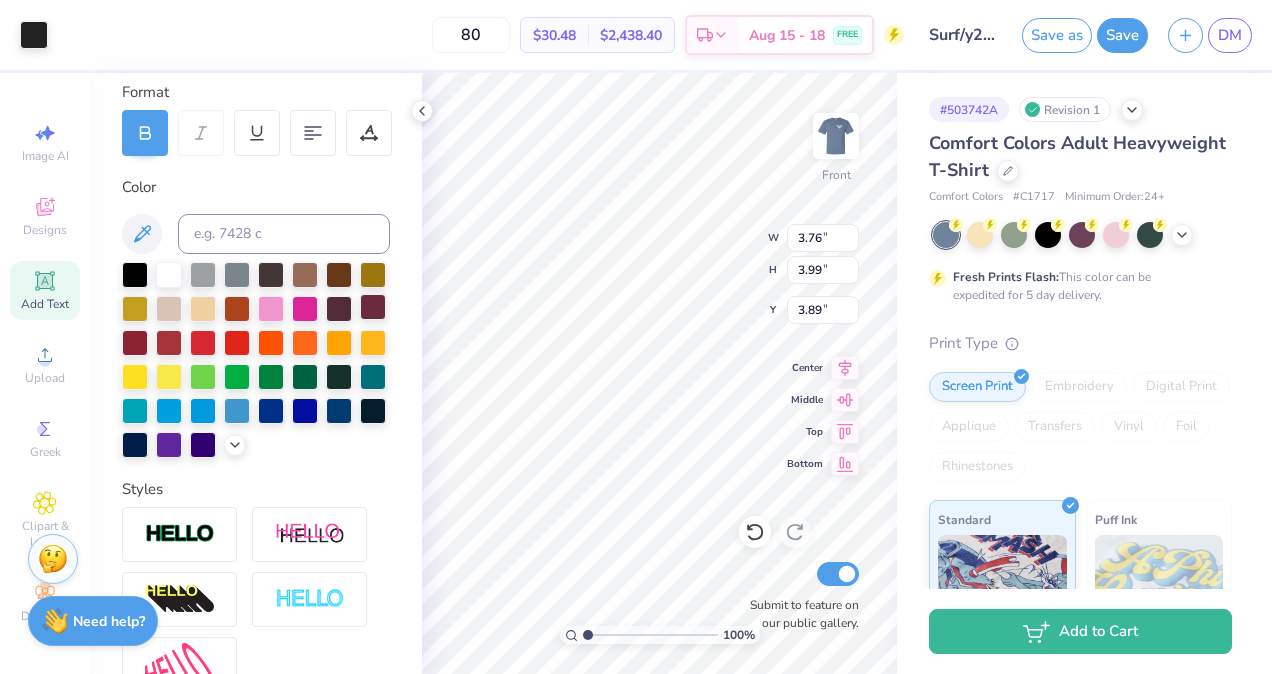 click at bounding box center (373, 307) 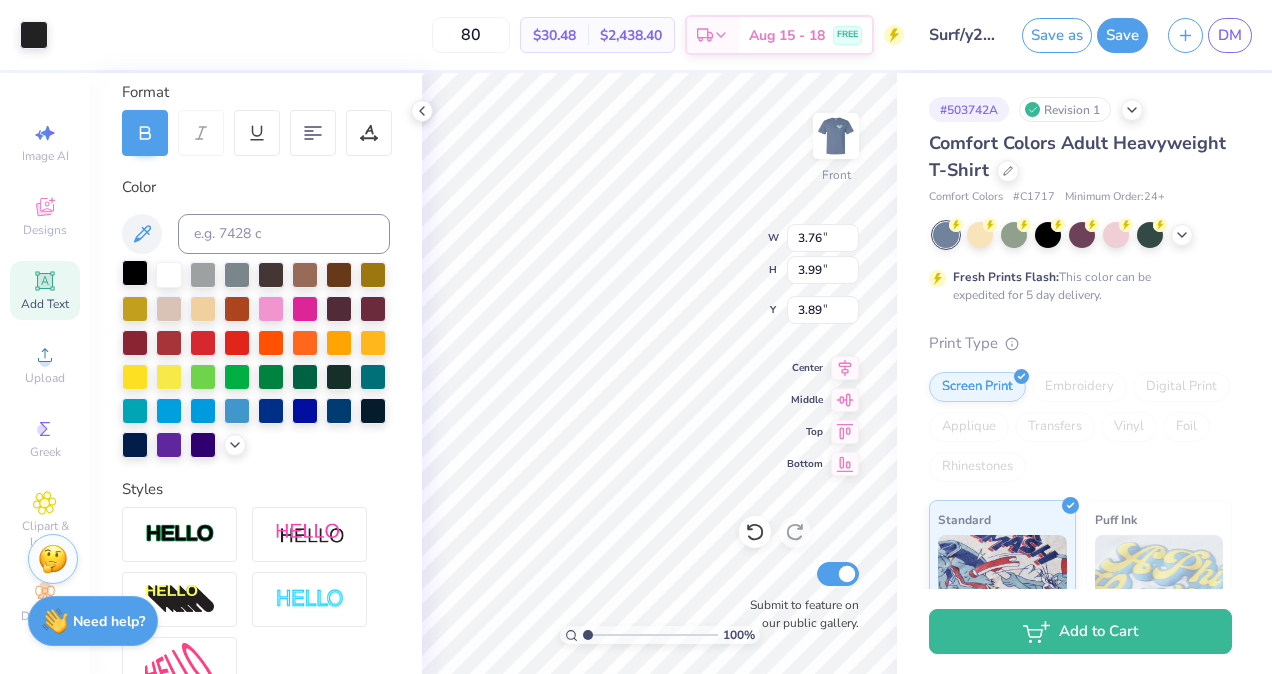 click at bounding box center [373, 309] 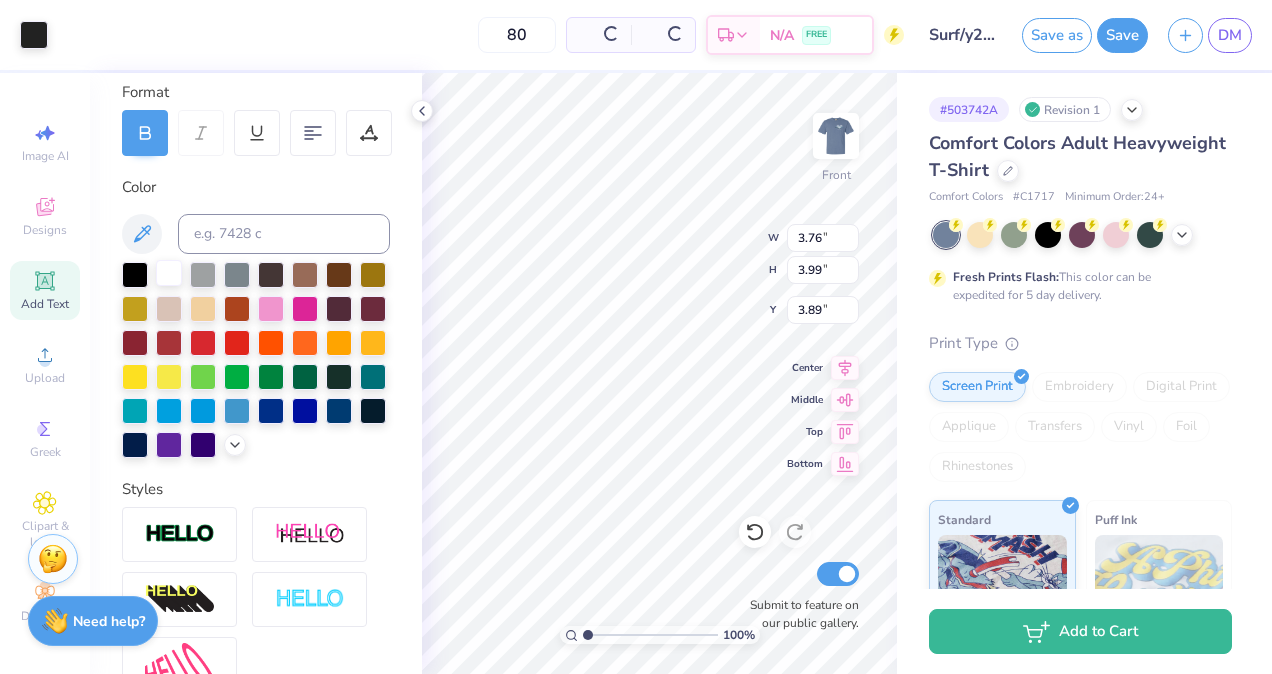 click at bounding box center (135, 275) 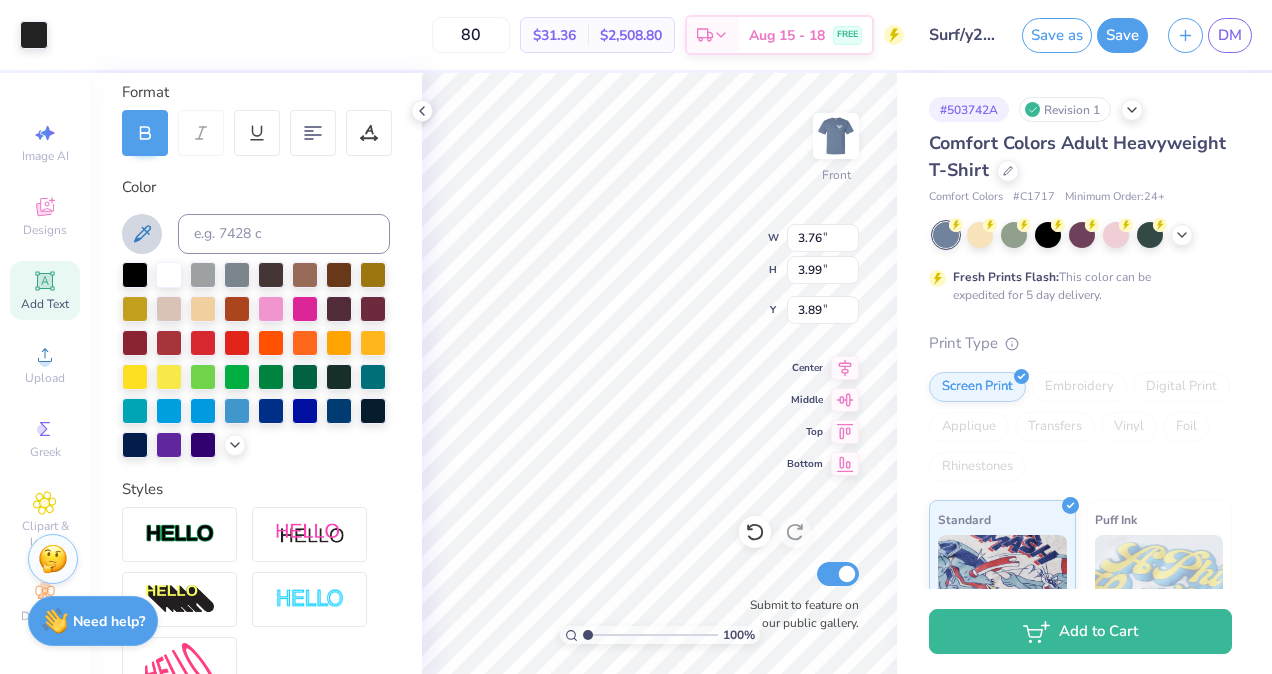click 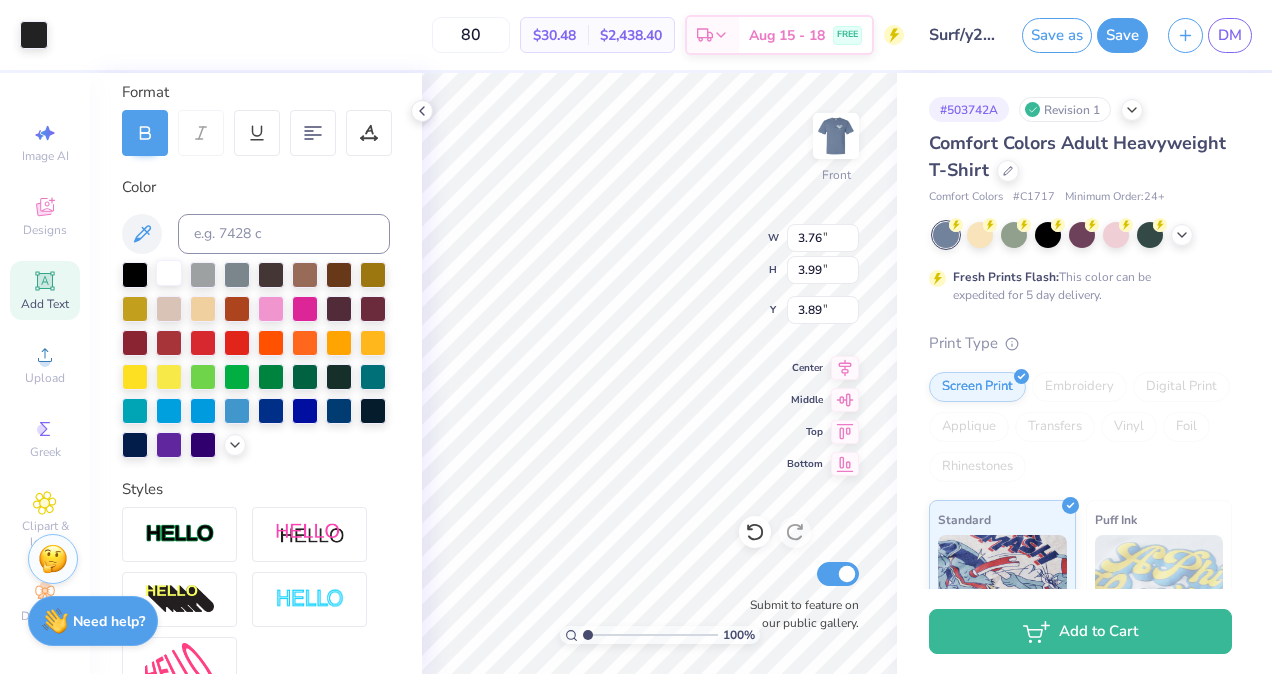 click at bounding box center (169, 273) 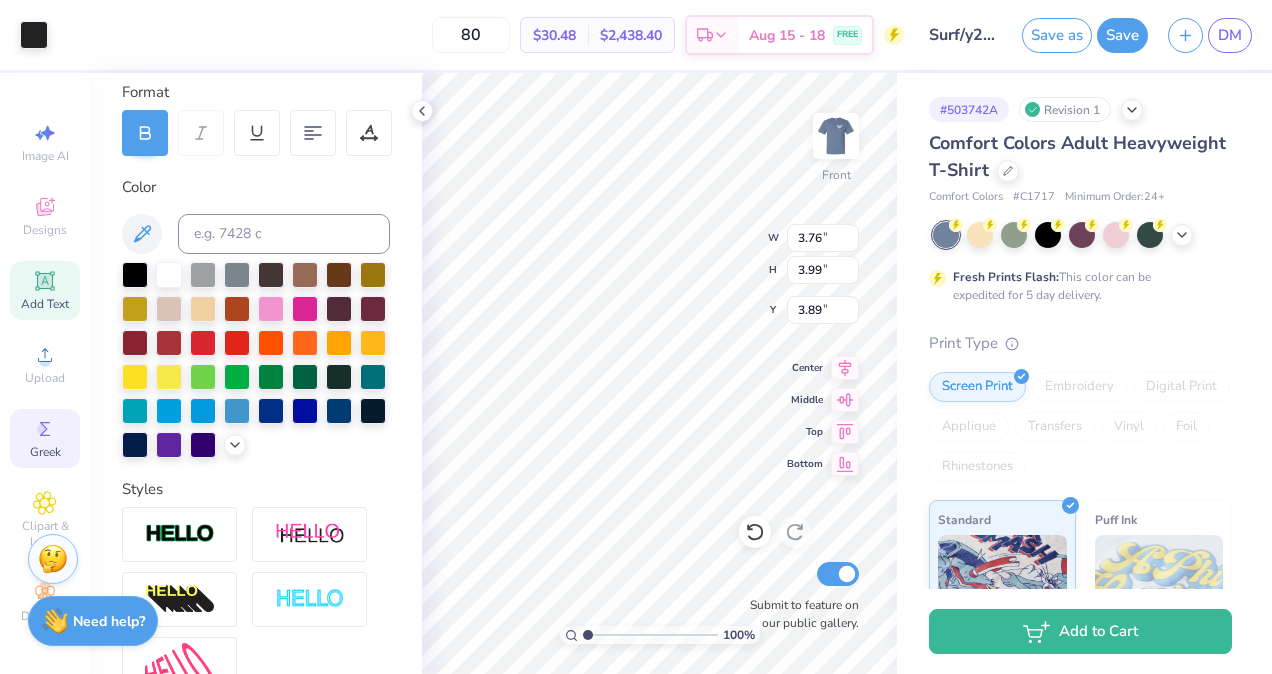 click 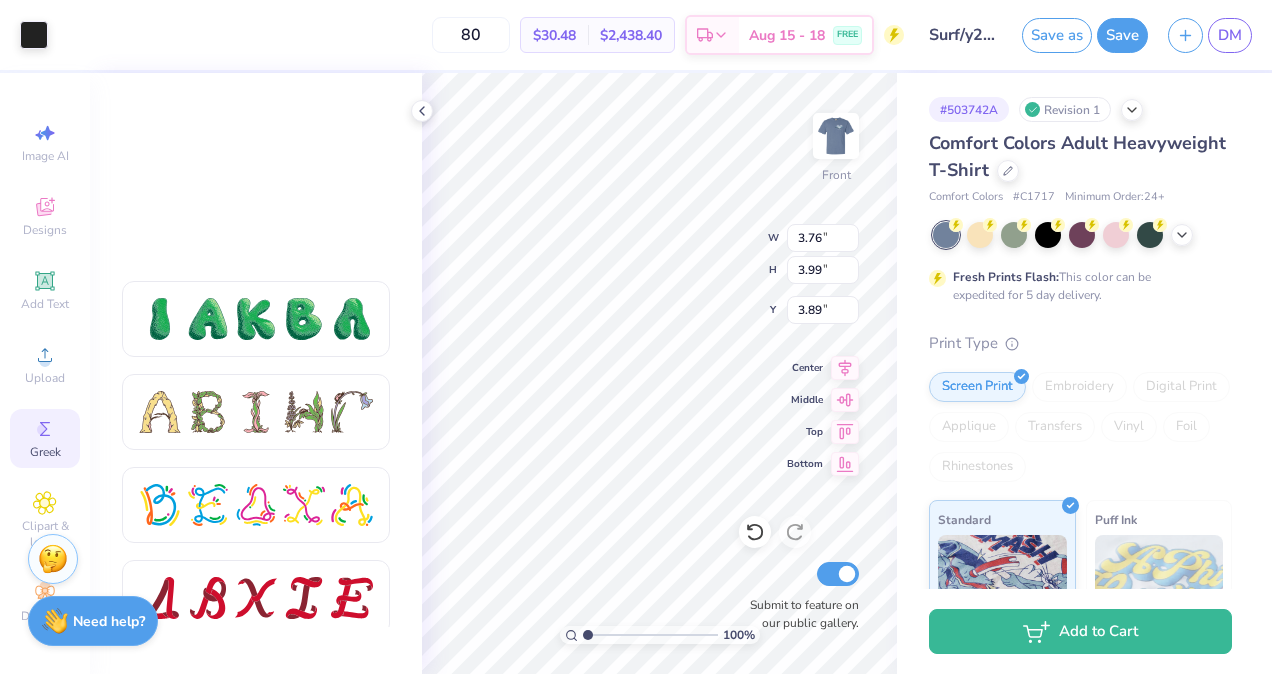 scroll, scrollTop: 2481, scrollLeft: 0, axis: vertical 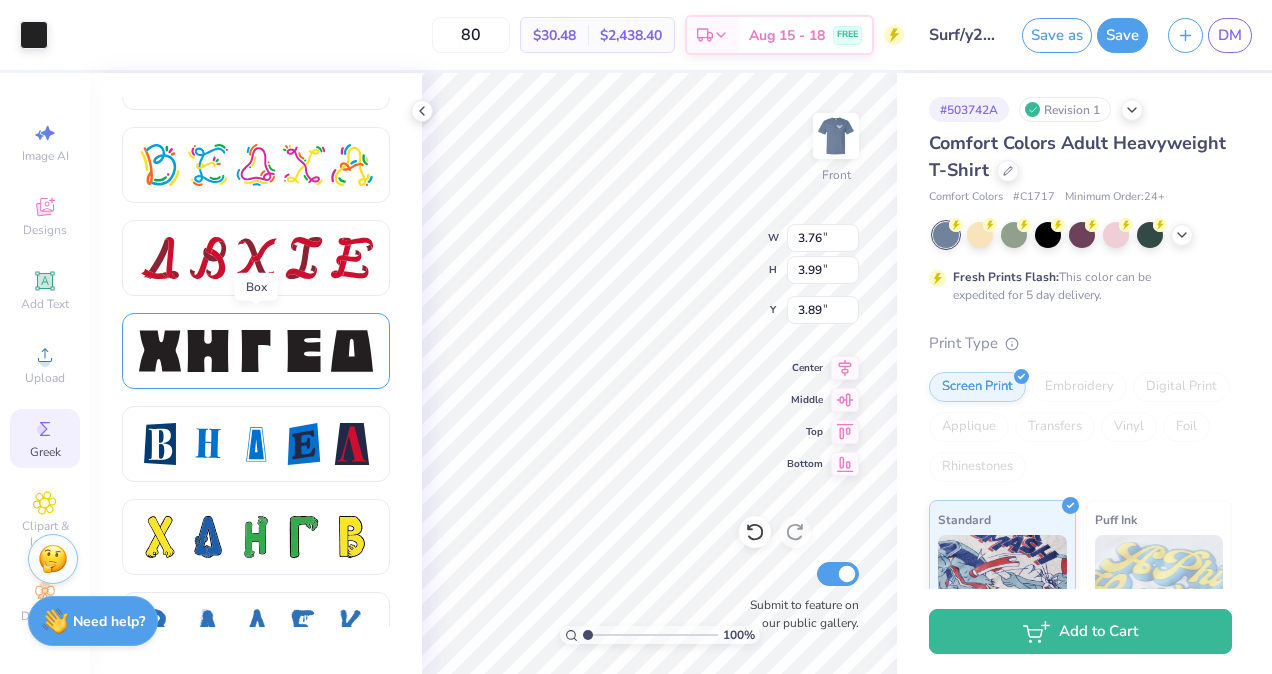 click at bounding box center (256, 351) 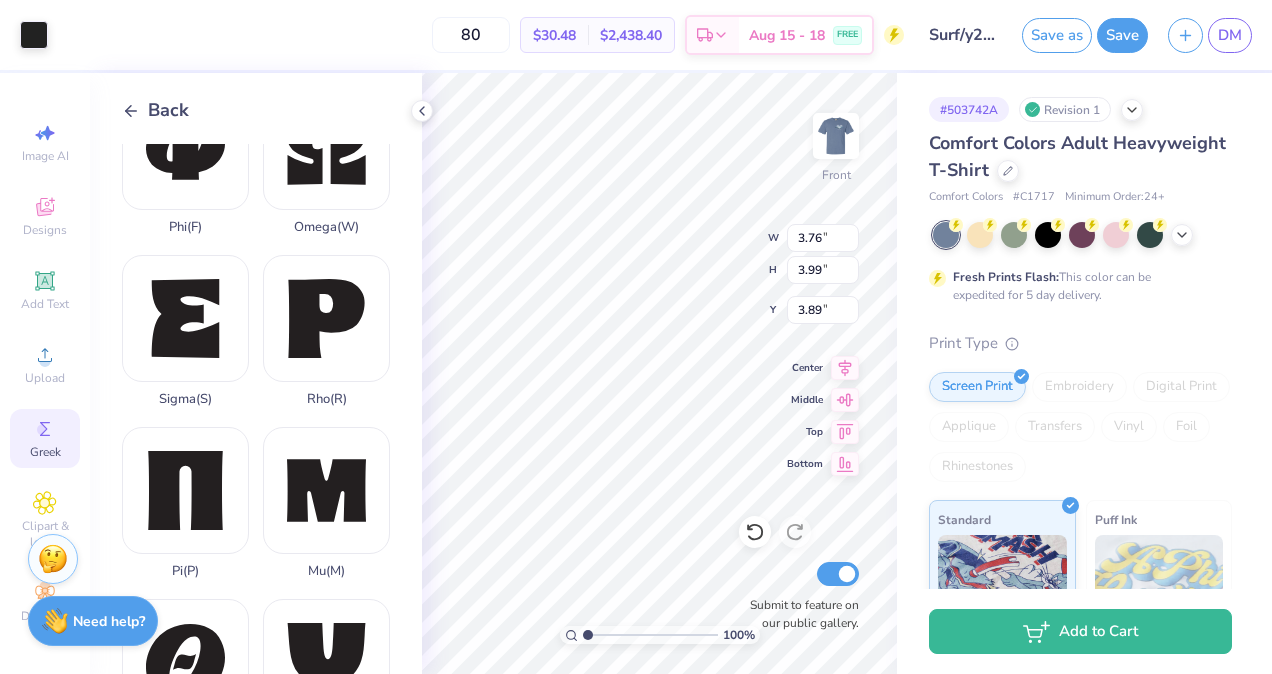 scroll, scrollTop: 1256, scrollLeft: 0, axis: vertical 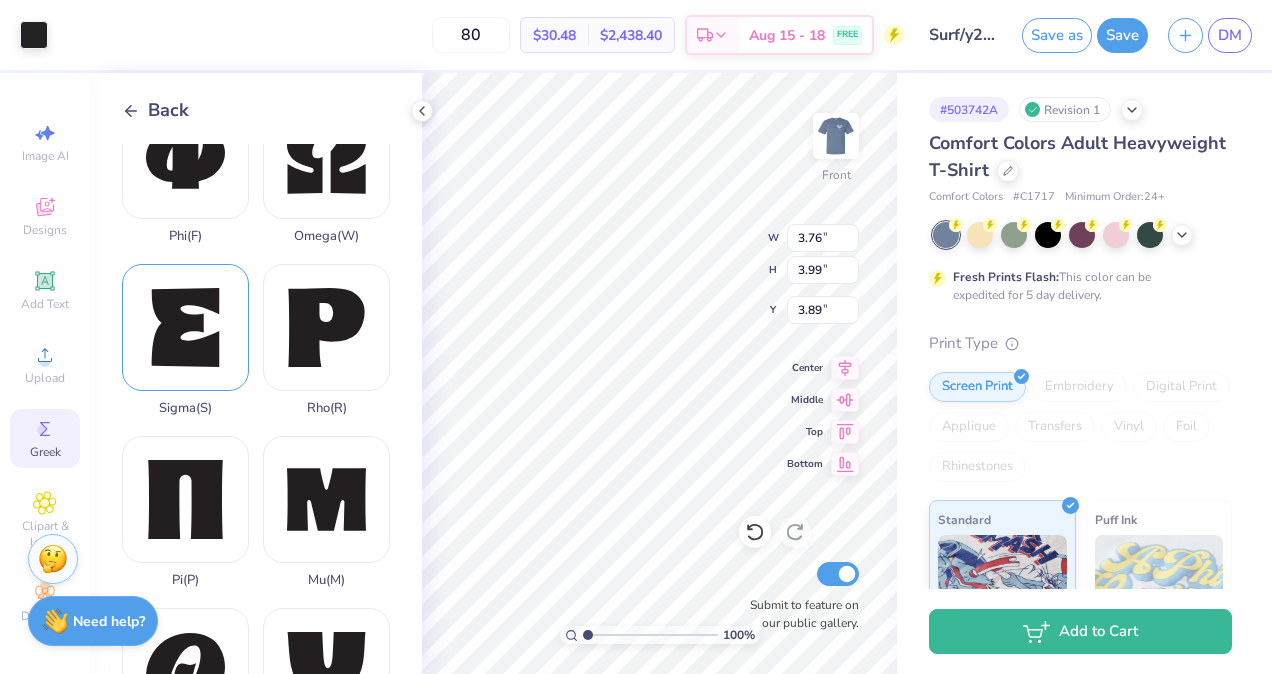 click on "Sigma  ( S )" at bounding box center (185, 340) 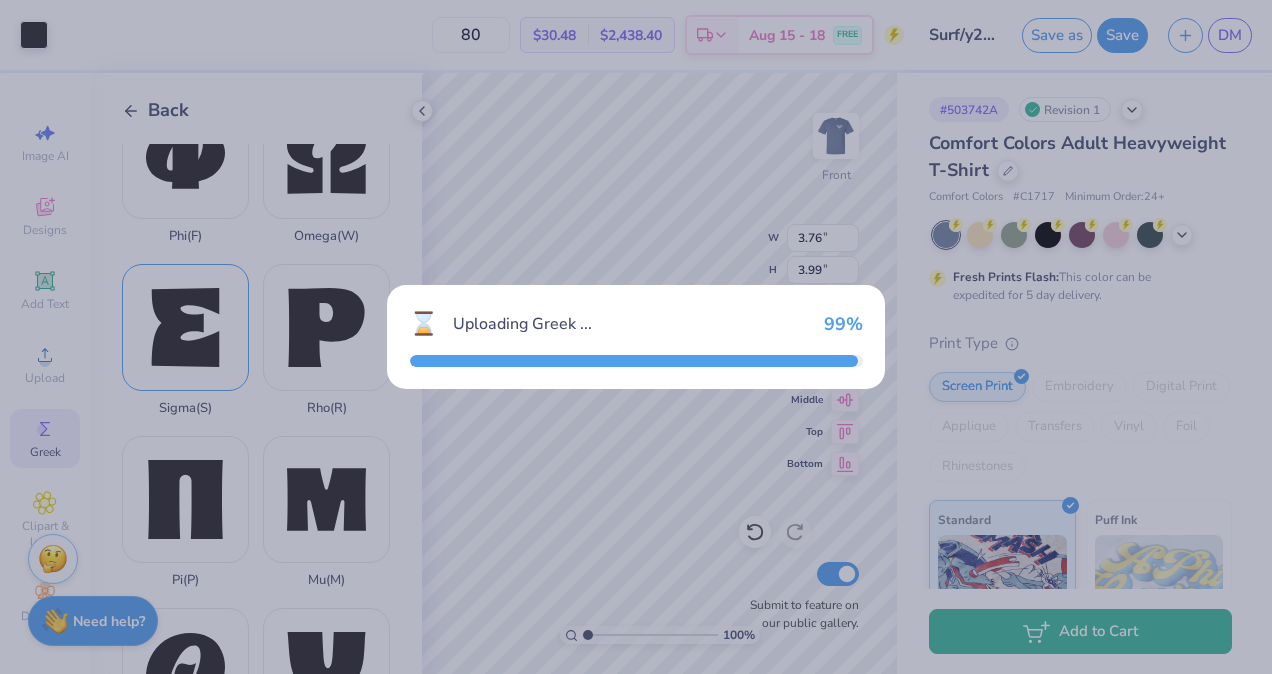 type on "2.76" 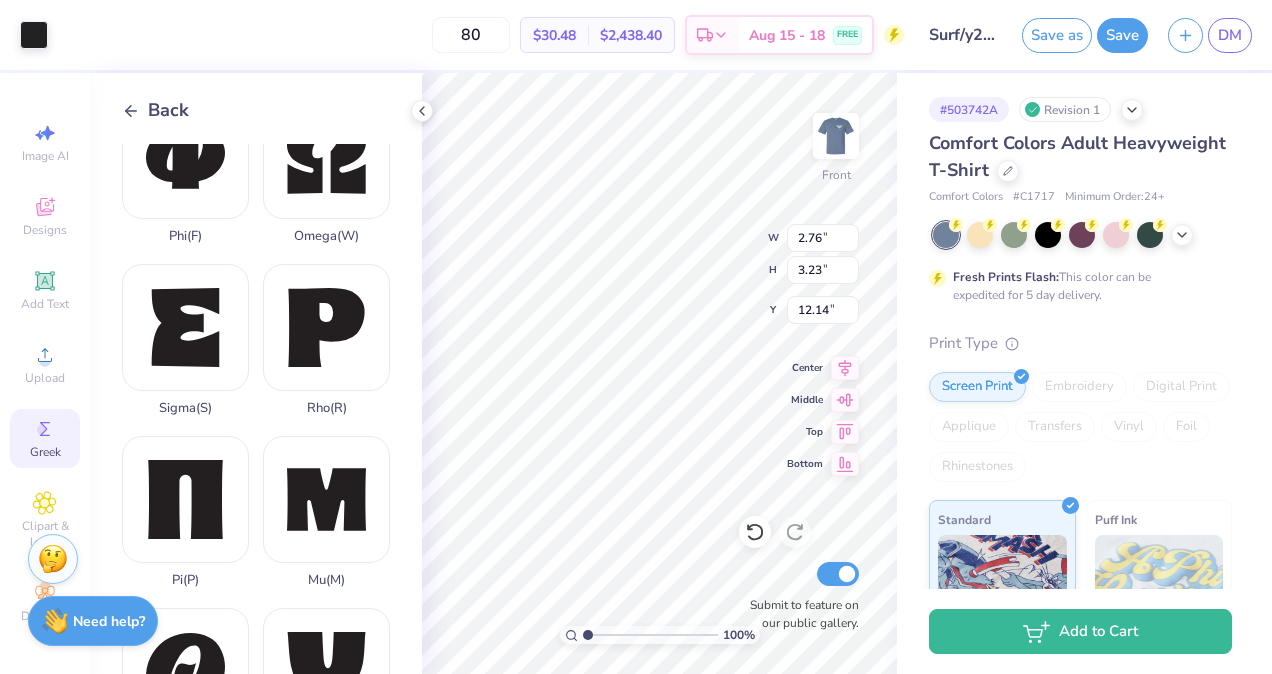 click on "Back" at bounding box center (168, 110) 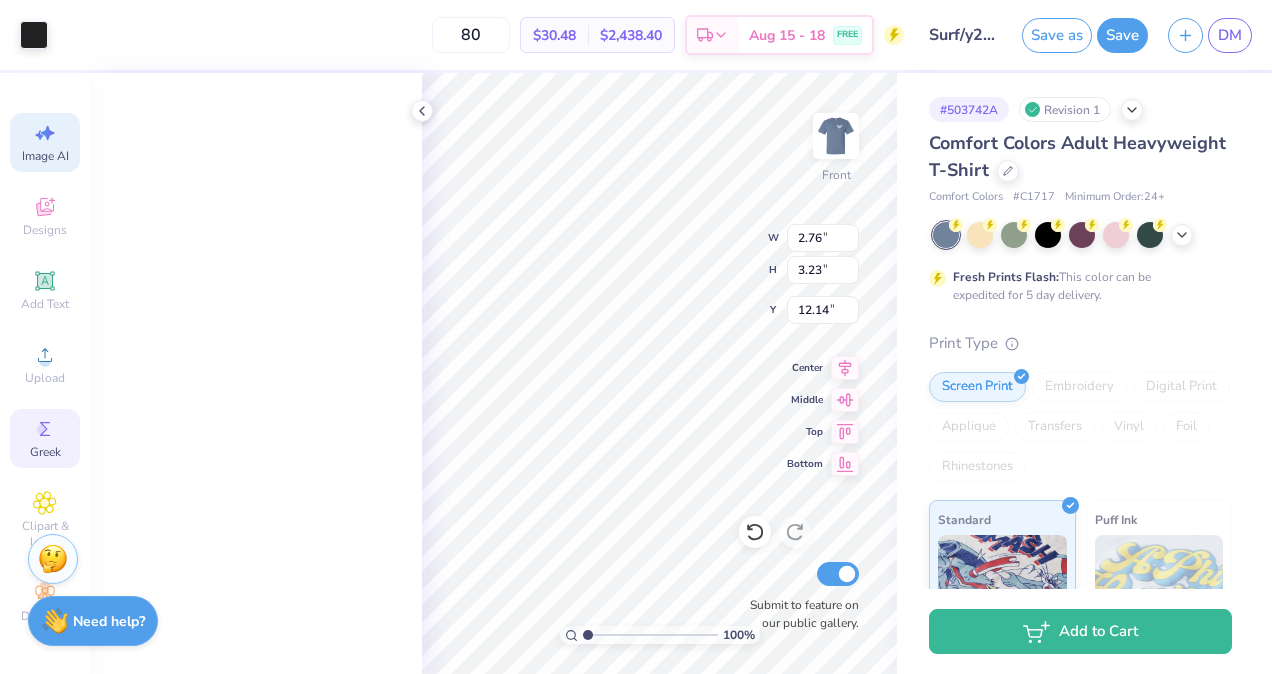 scroll, scrollTop: 3426, scrollLeft: 0, axis: vertical 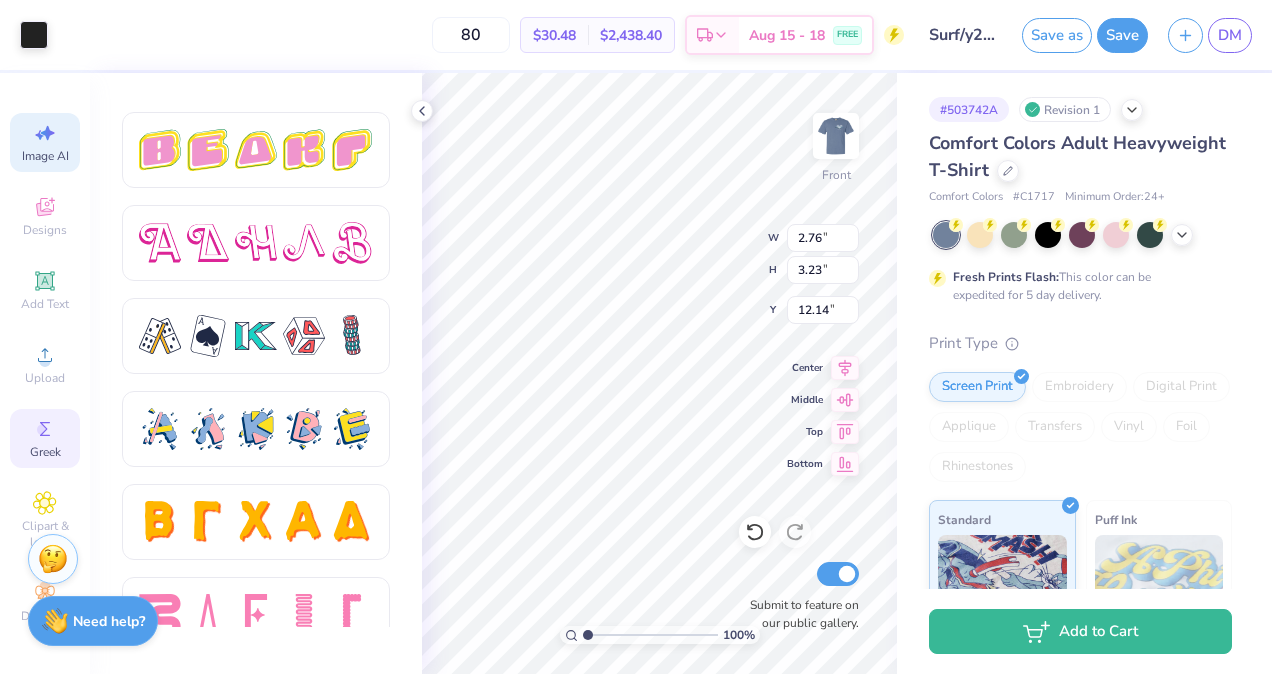 click on "Image AI" at bounding box center [45, 156] 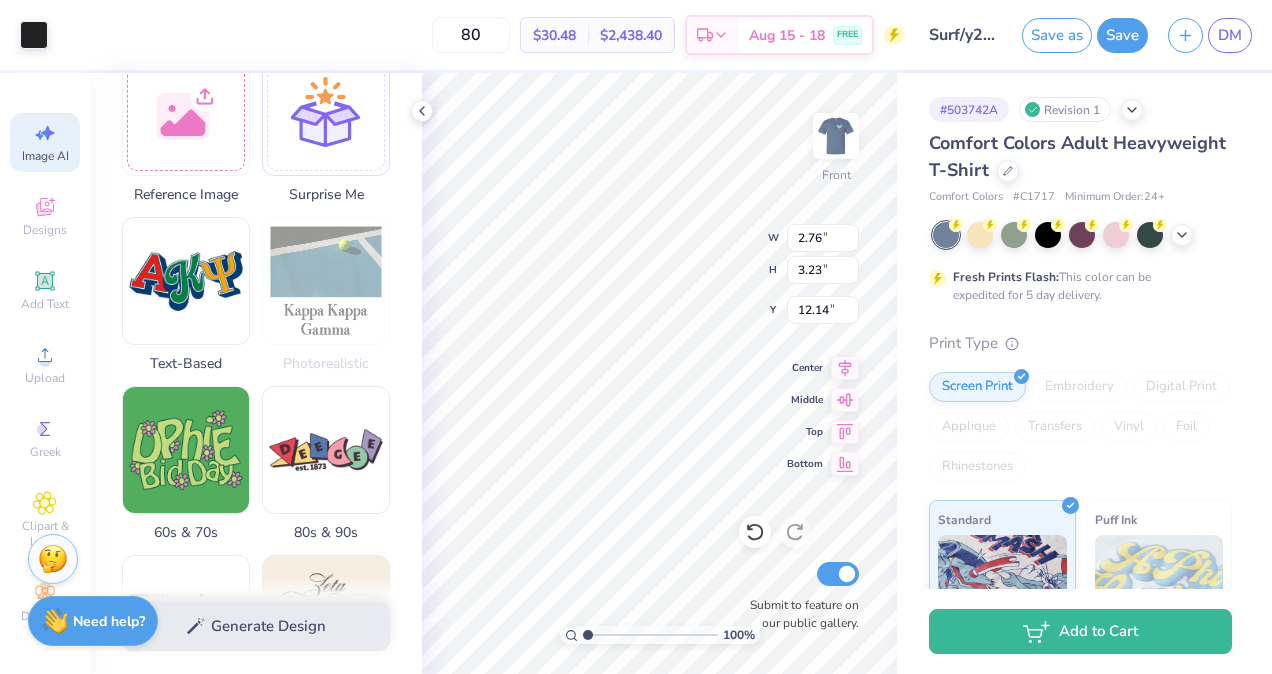 scroll, scrollTop: 347, scrollLeft: 0, axis: vertical 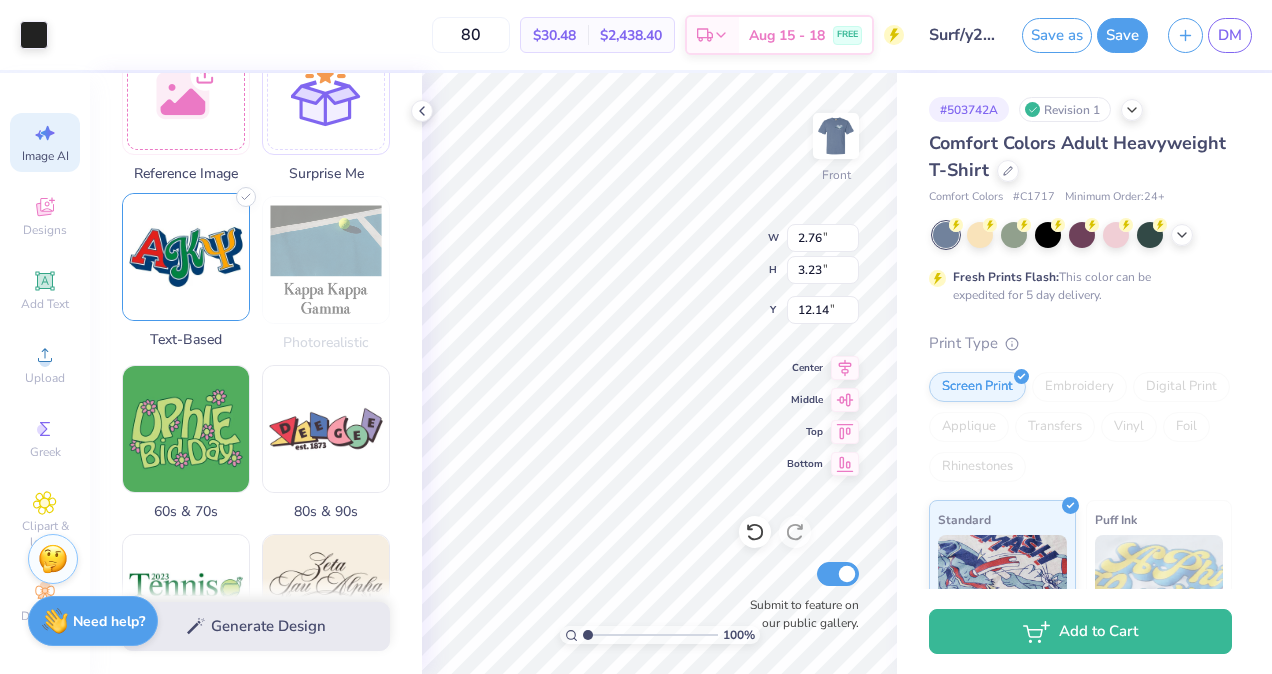 click at bounding box center (186, 257) 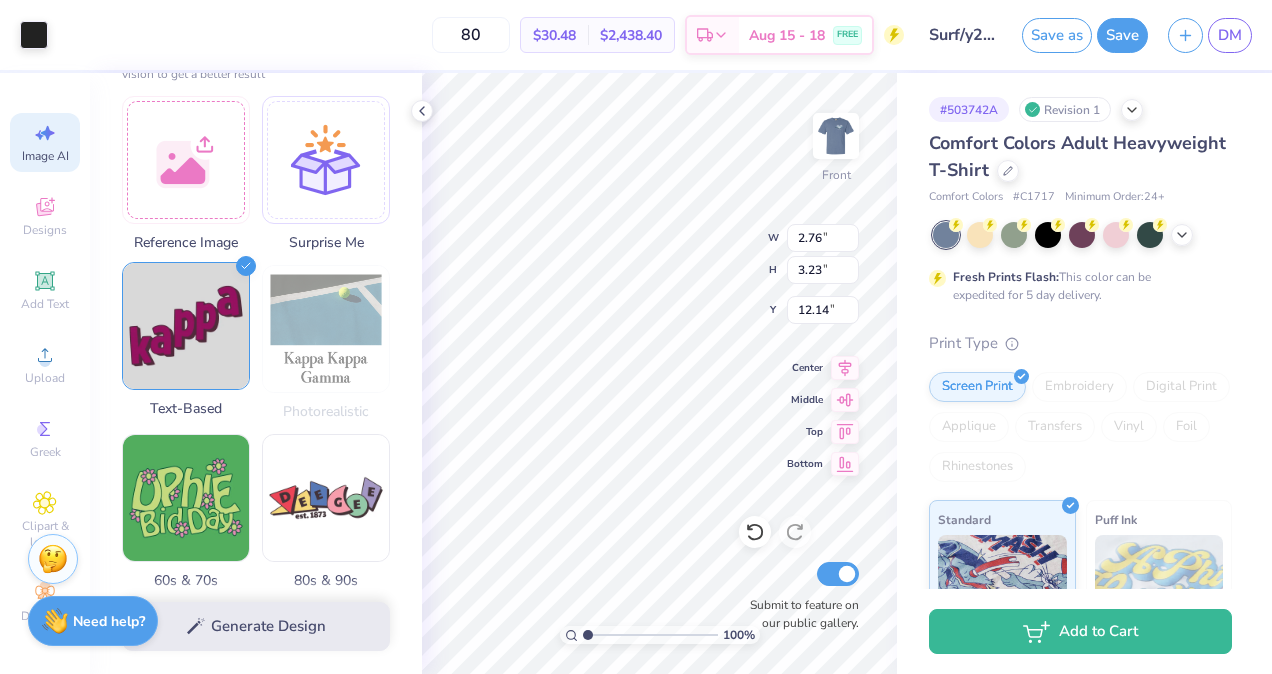 scroll, scrollTop: 0, scrollLeft: 0, axis: both 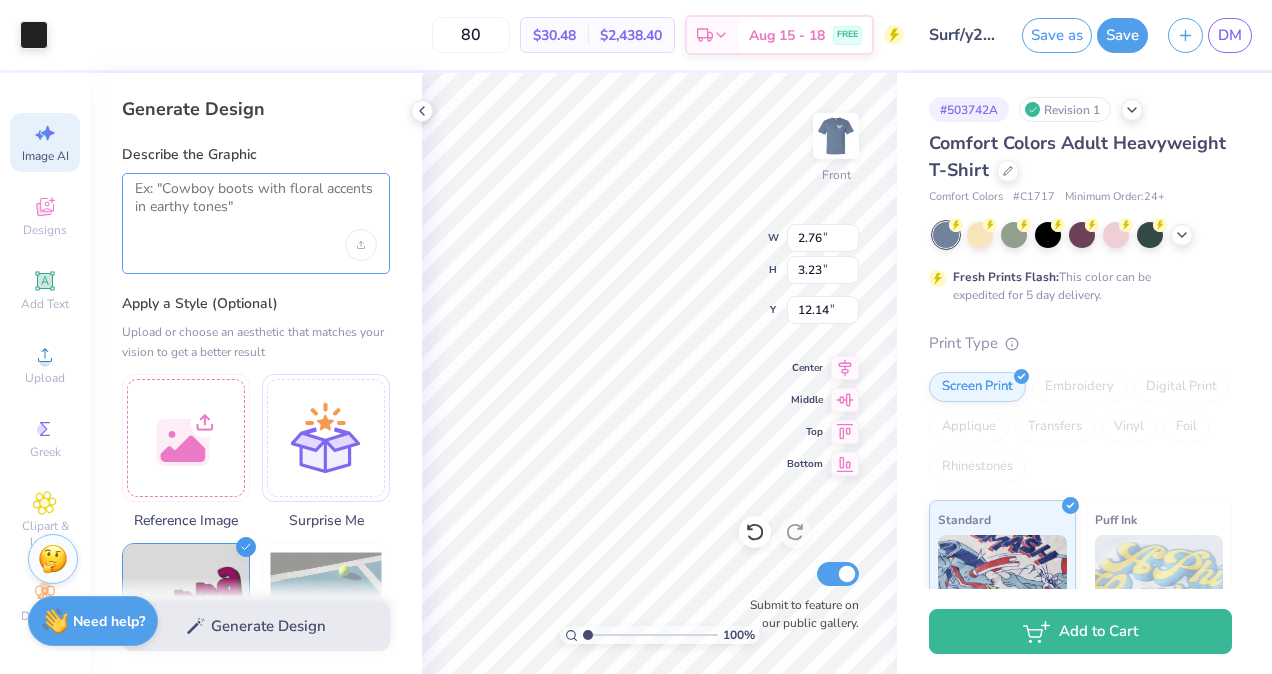 click at bounding box center [256, 205] 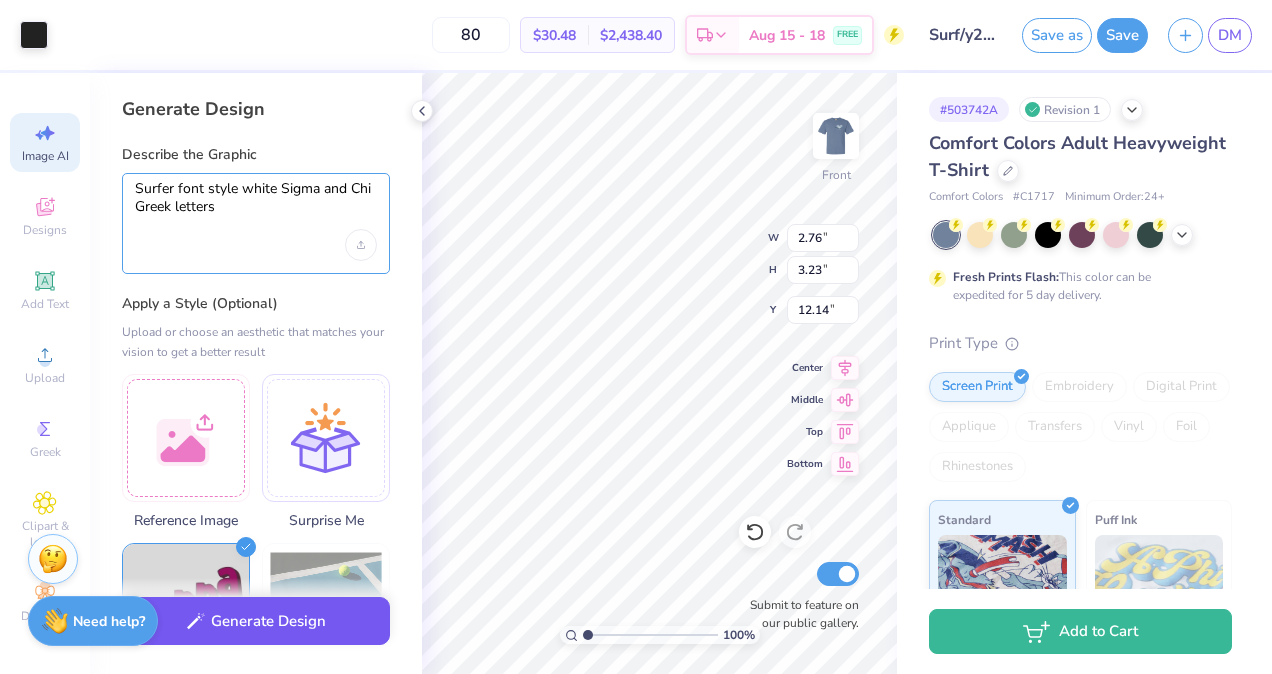 type on "Surfer font style white Sigma and Chi Greek letters" 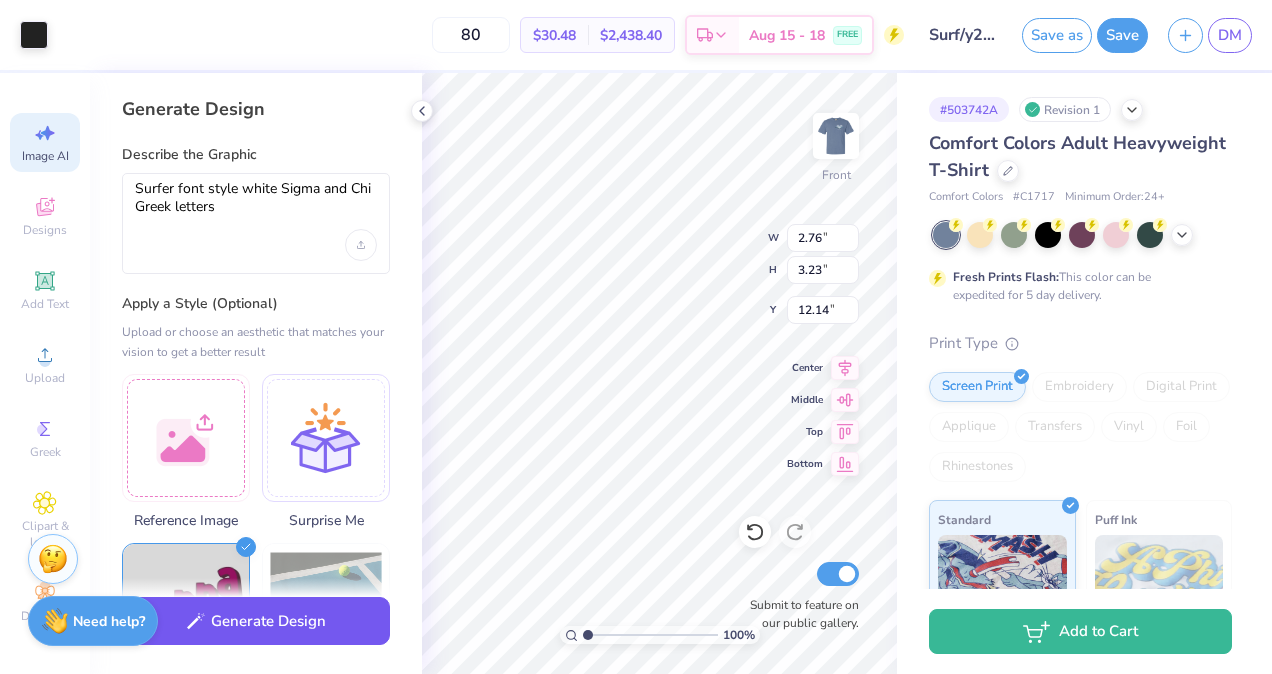 click 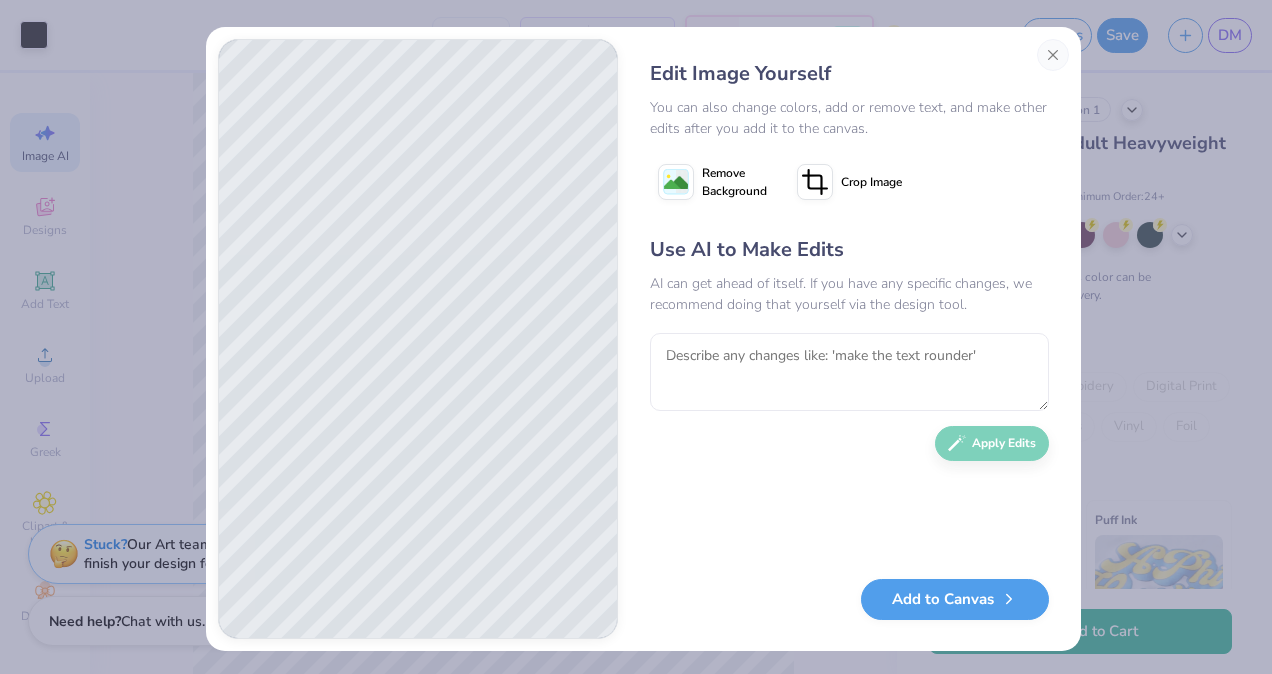 scroll, scrollTop: 0, scrollLeft: 0, axis: both 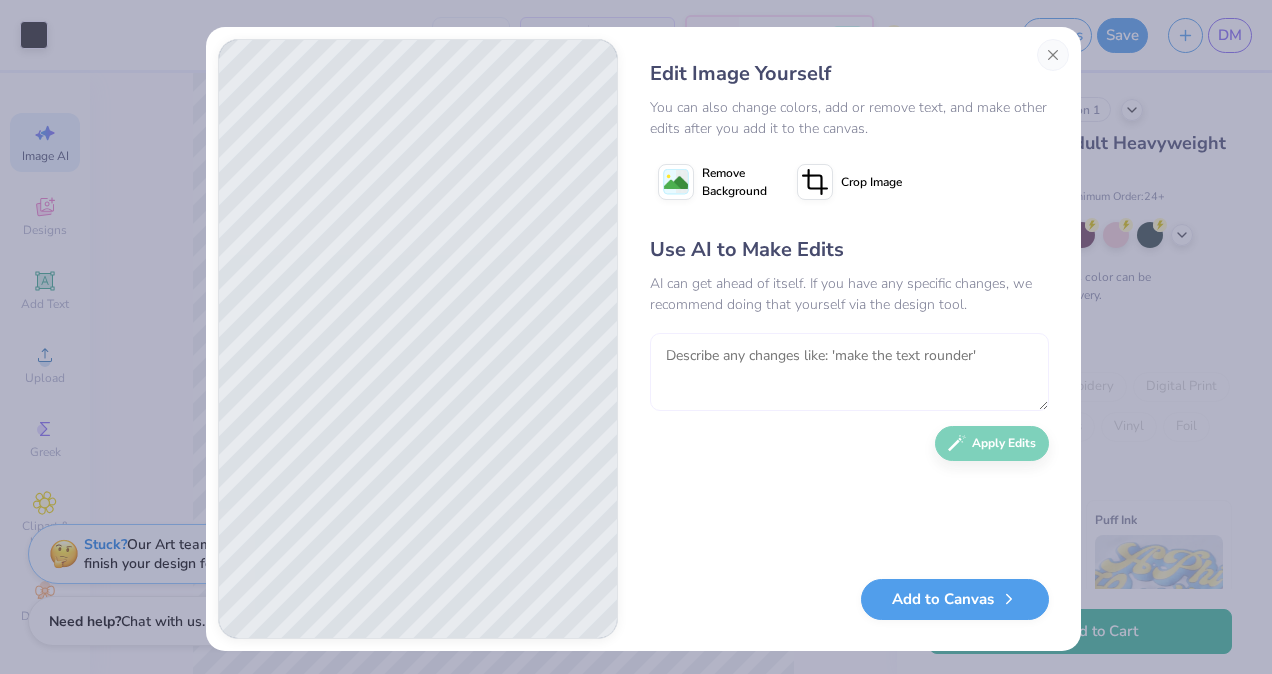 click at bounding box center [849, 372] 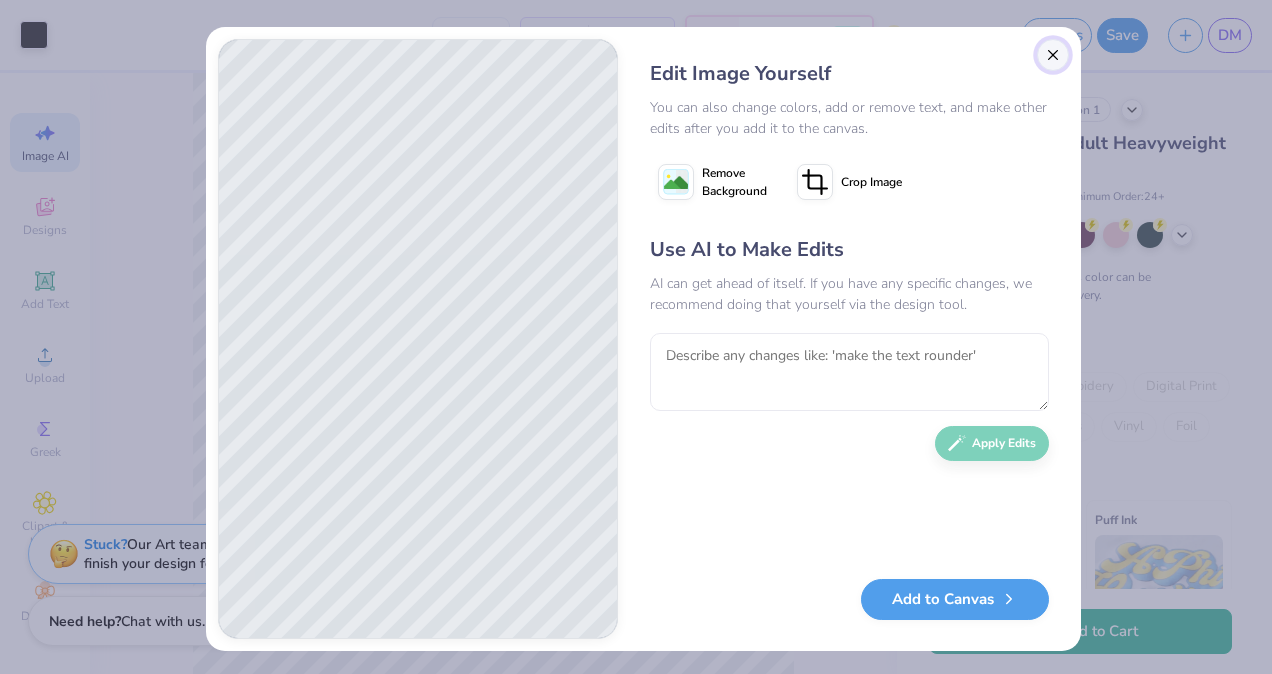 click at bounding box center [1053, 55] 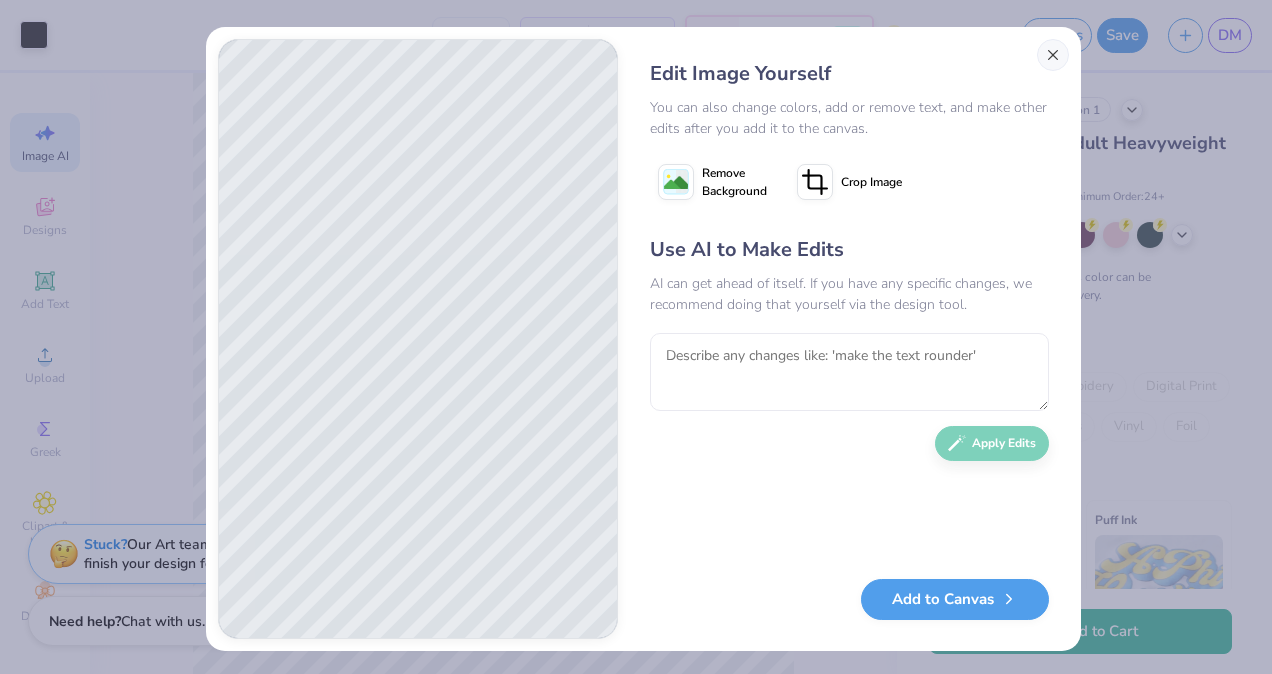 scroll, scrollTop: 0, scrollLeft: 44, axis: horizontal 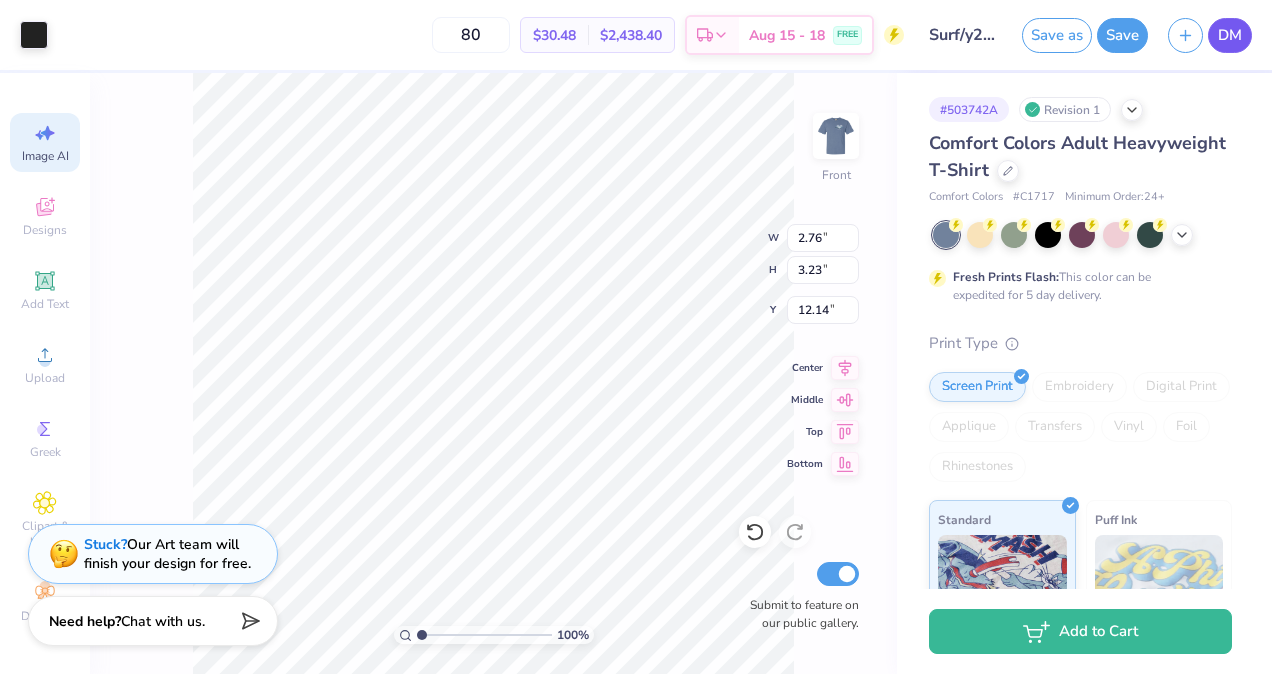 click on "DM" at bounding box center [1230, 35] 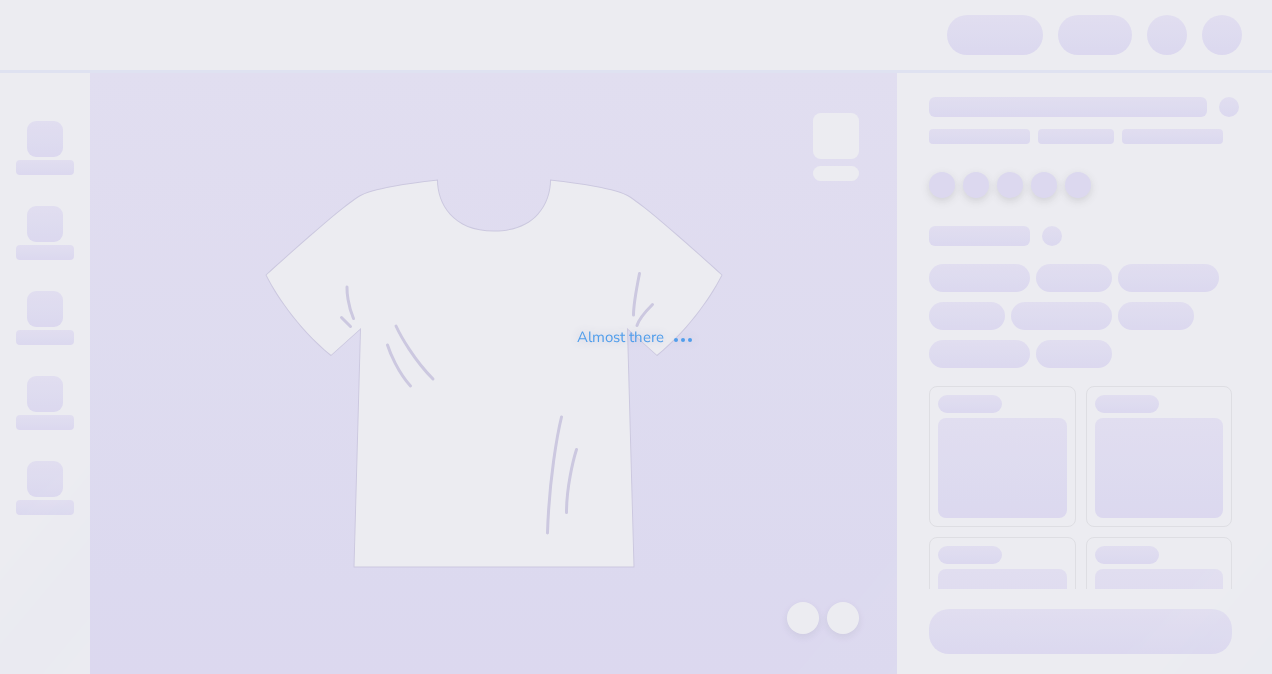 scroll, scrollTop: 0, scrollLeft: 0, axis: both 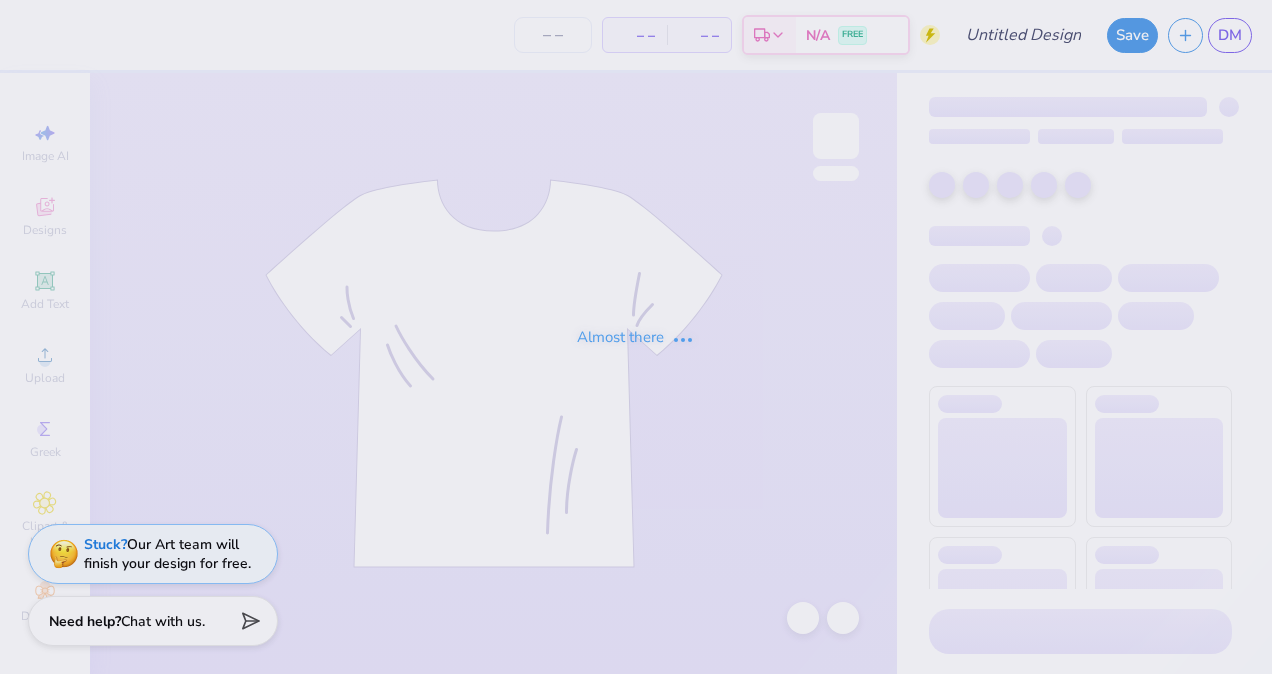 type on "[FIRST] [LAST] : [UNIVERSITY]" 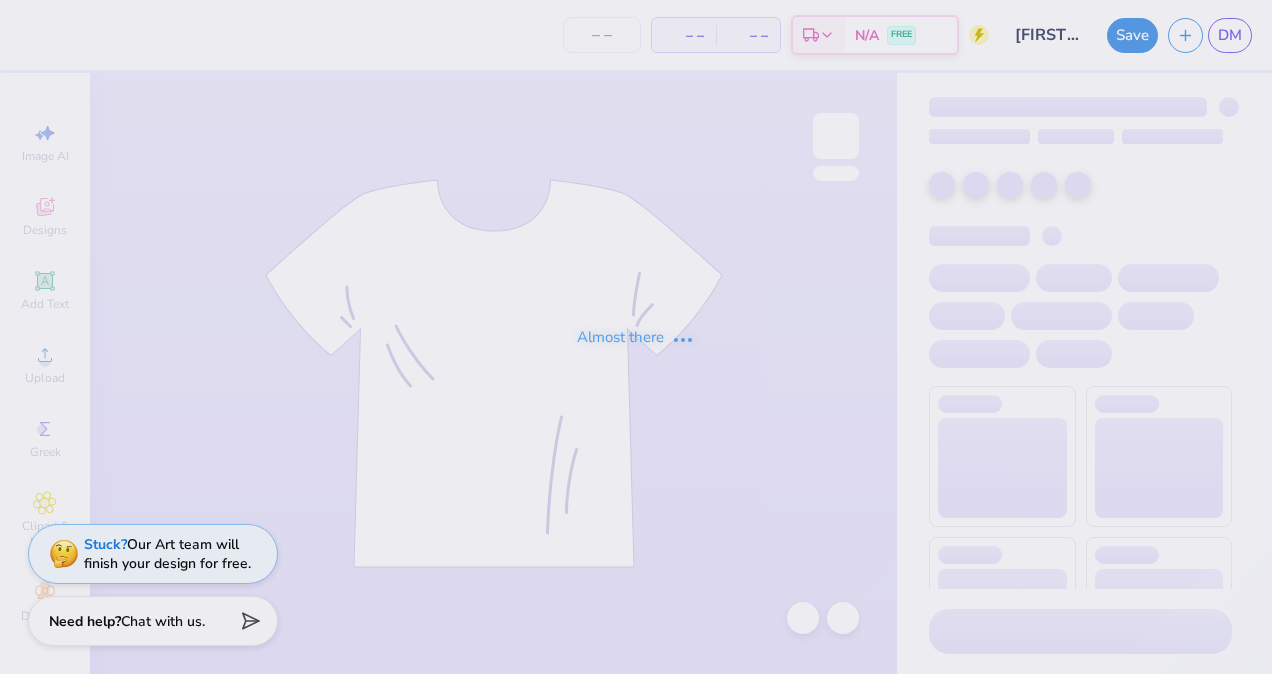 type on "70" 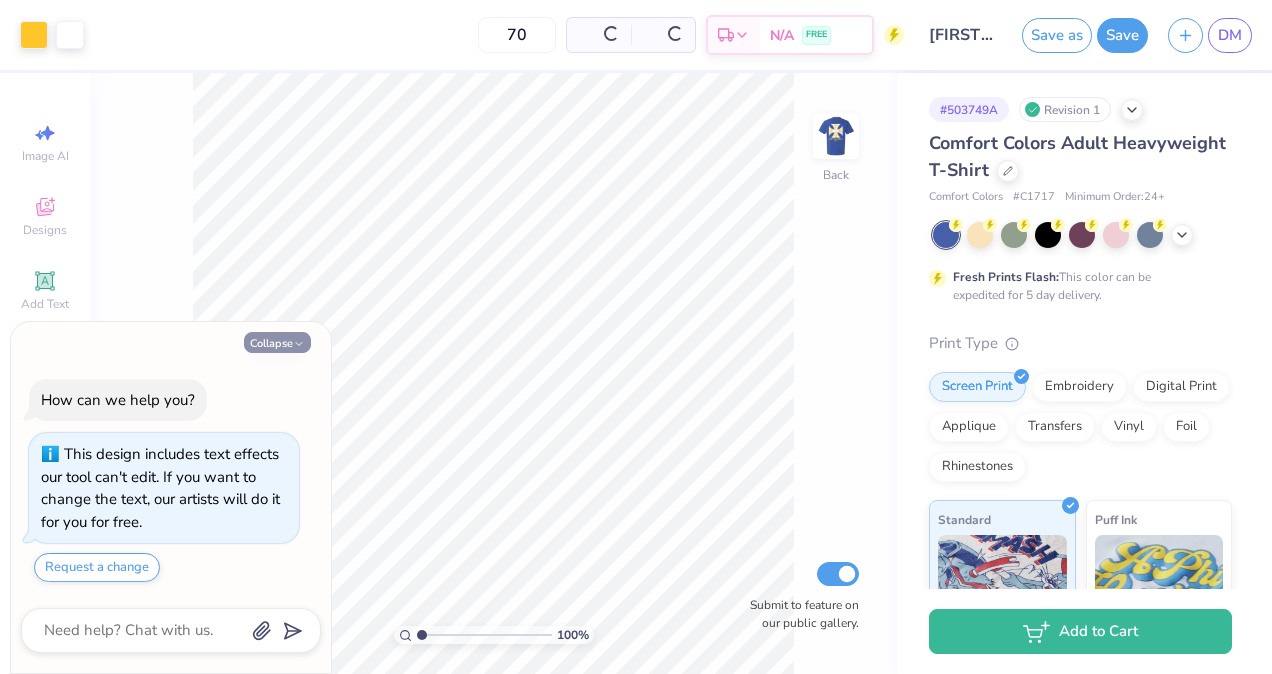 click on "Collapse" at bounding box center (277, 342) 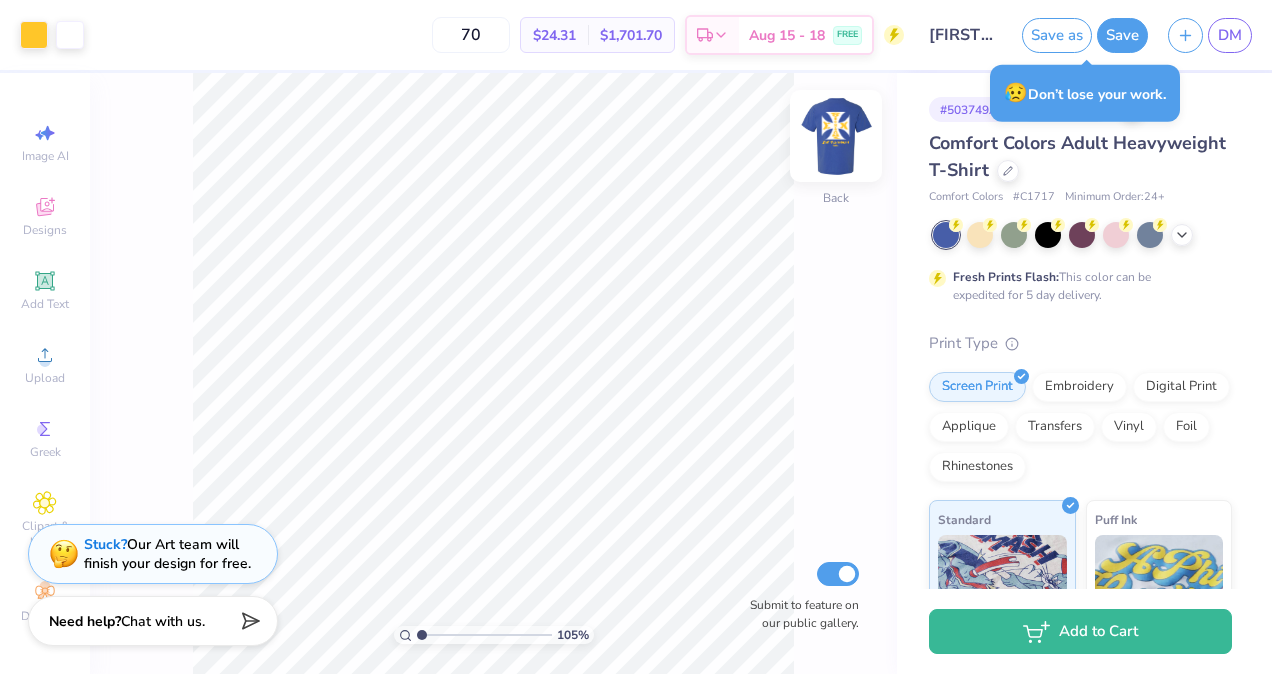 click at bounding box center (836, 136) 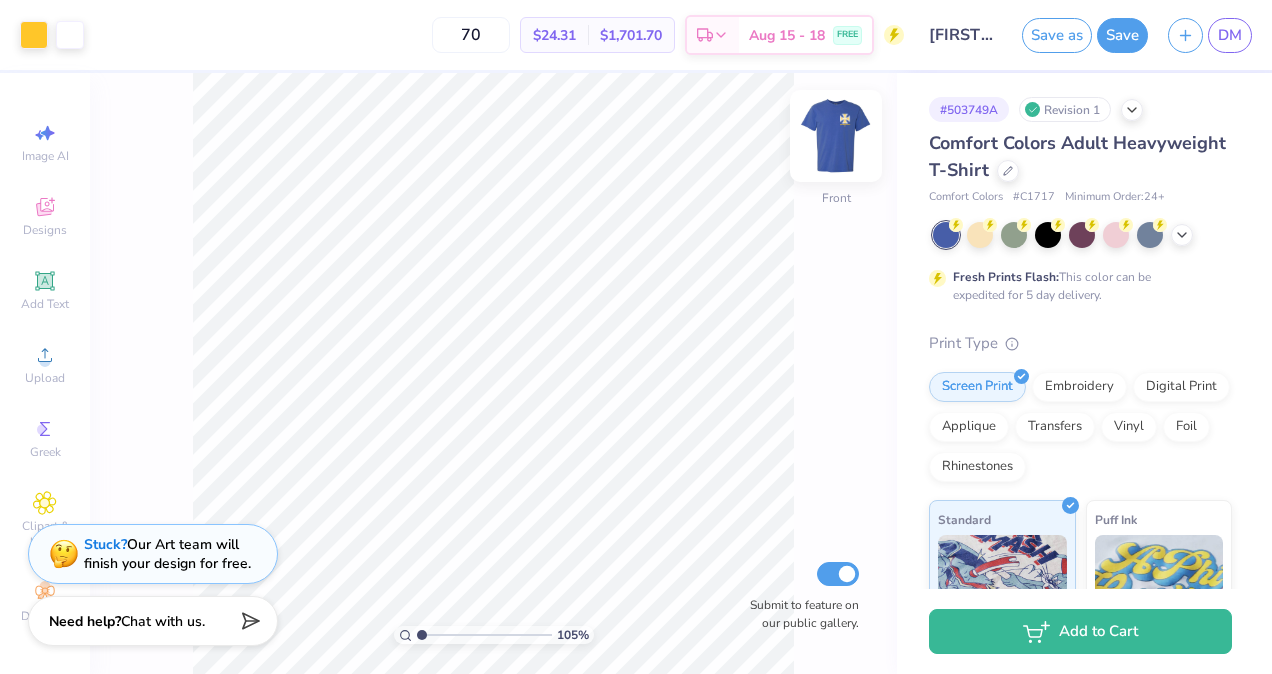 click at bounding box center [836, 136] 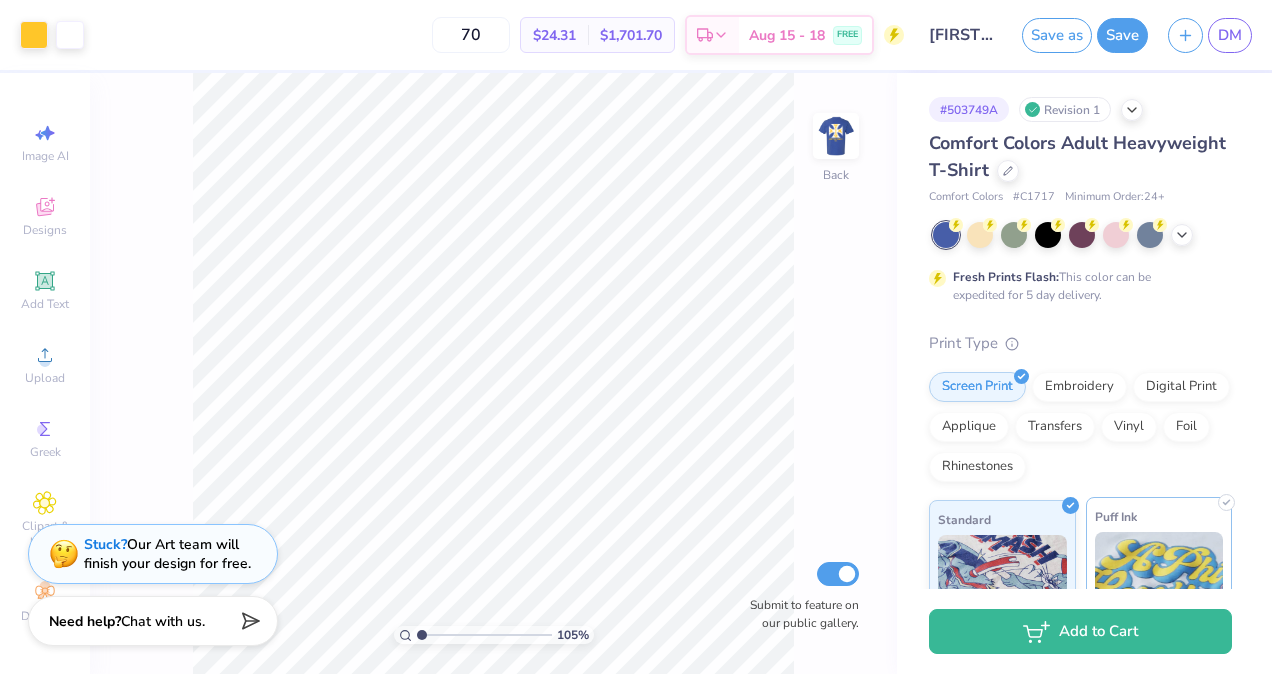click at bounding box center [1159, 582] 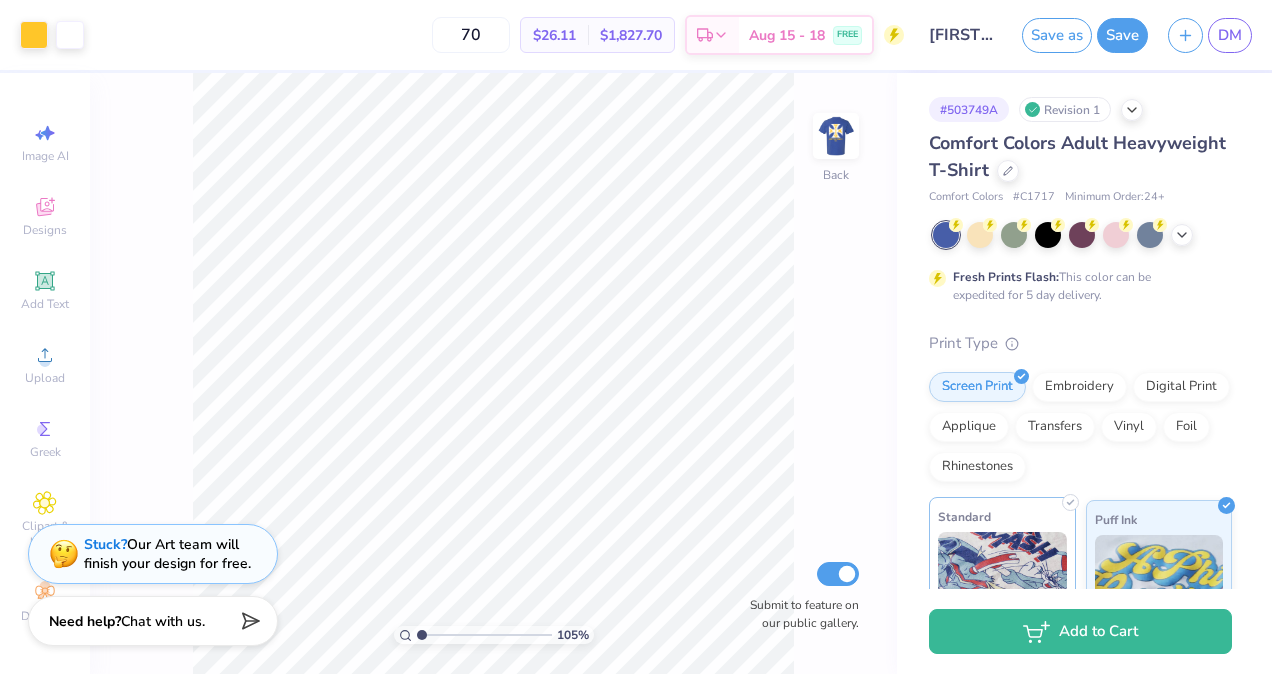 click at bounding box center [1002, 582] 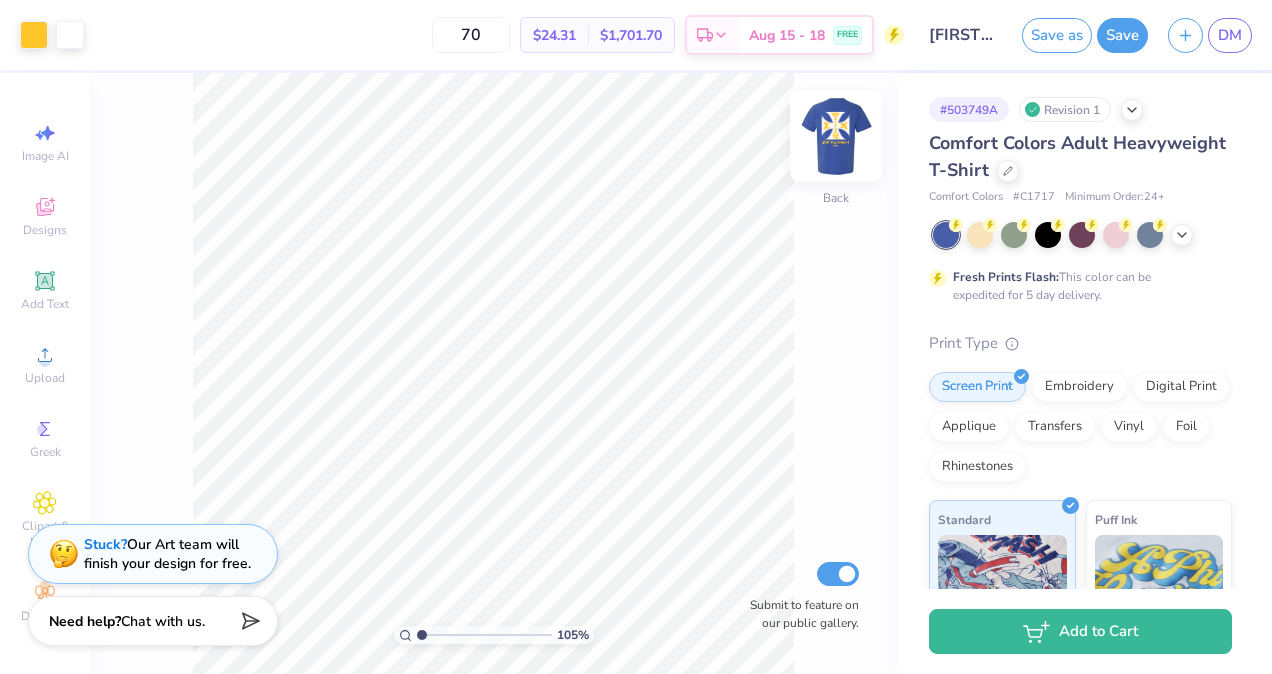 click at bounding box center [836, 136] 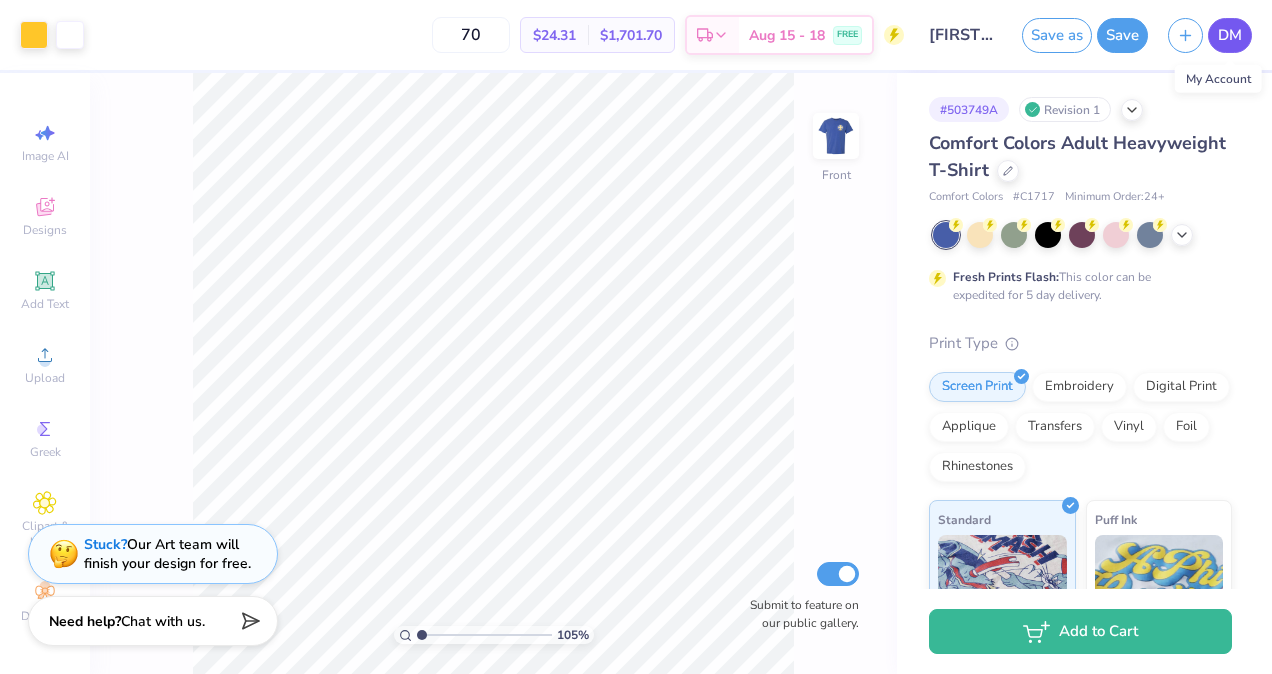 click on "DM" at bounding box center [1230, 35] 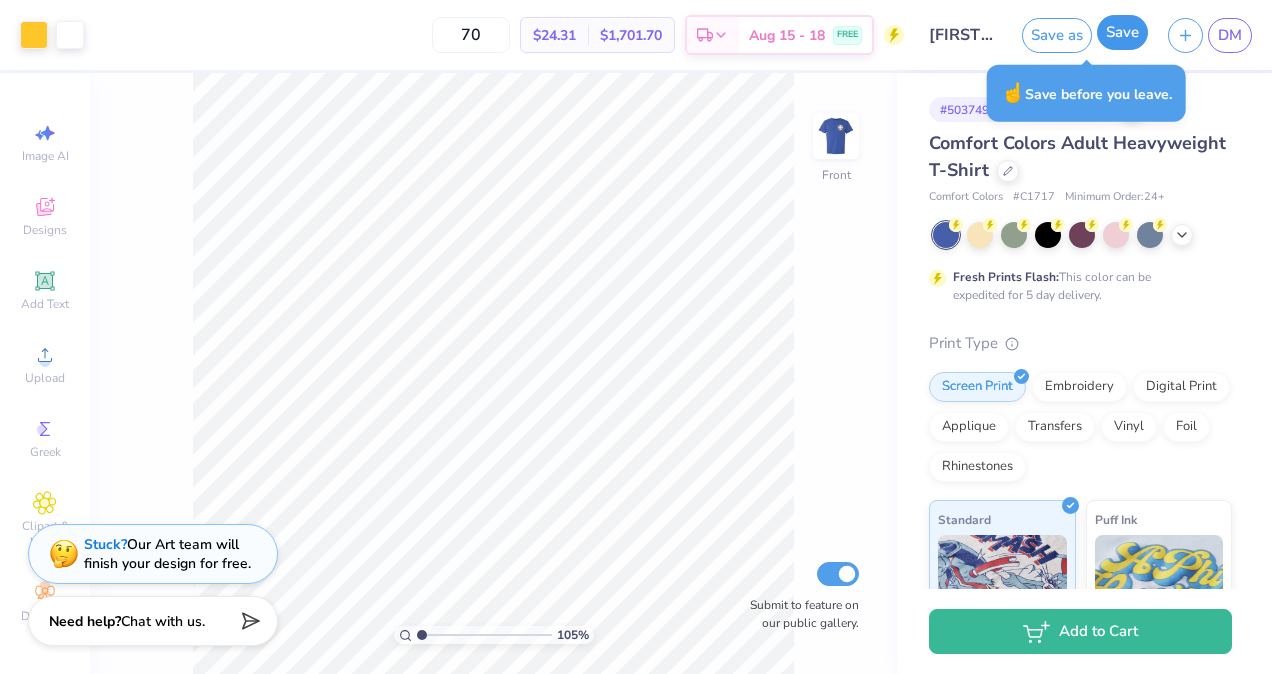 click on "Save" at bounding box center [1122, 32] 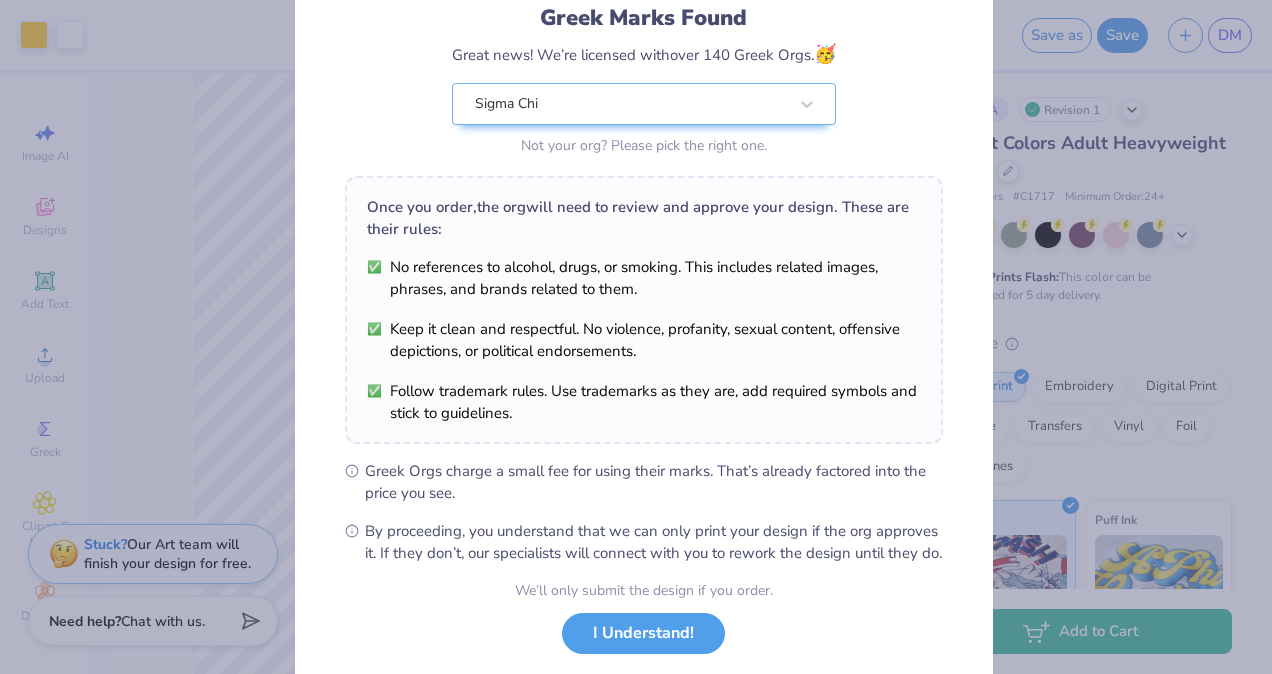 scroll, scrollTop: 158, scrollLeft: 0, axis: vertical 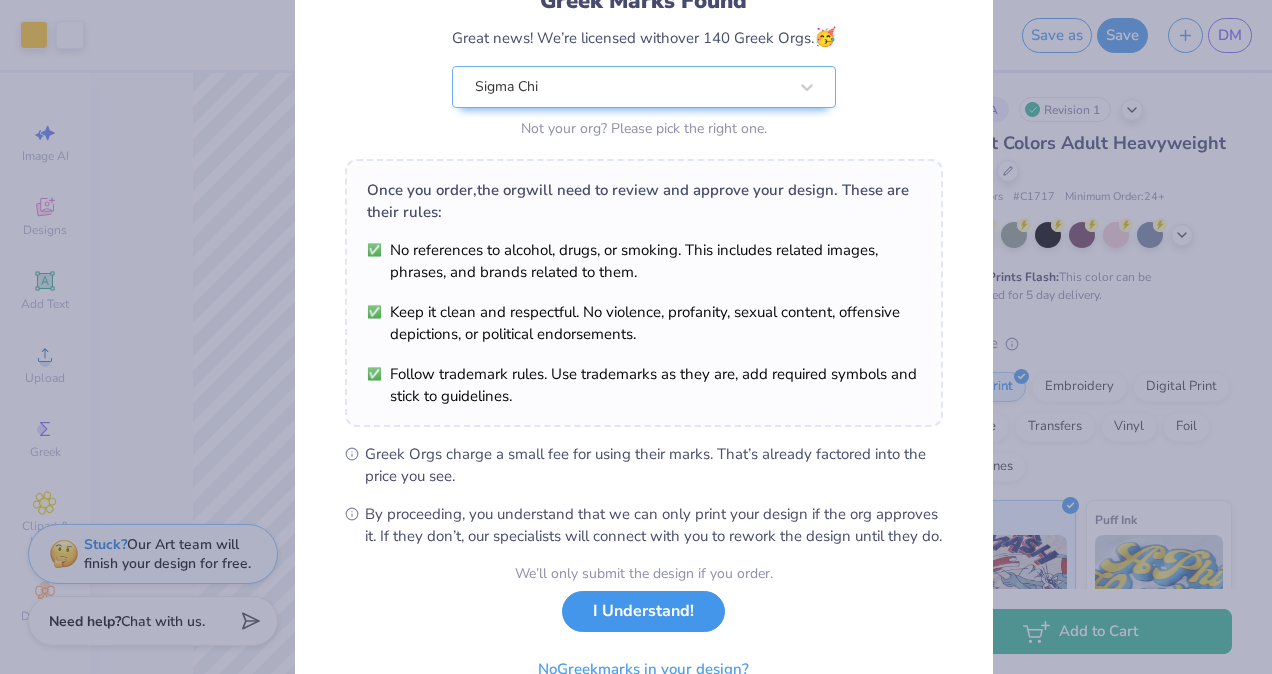 click on "I Understand!" at bounding box center (643, 611) 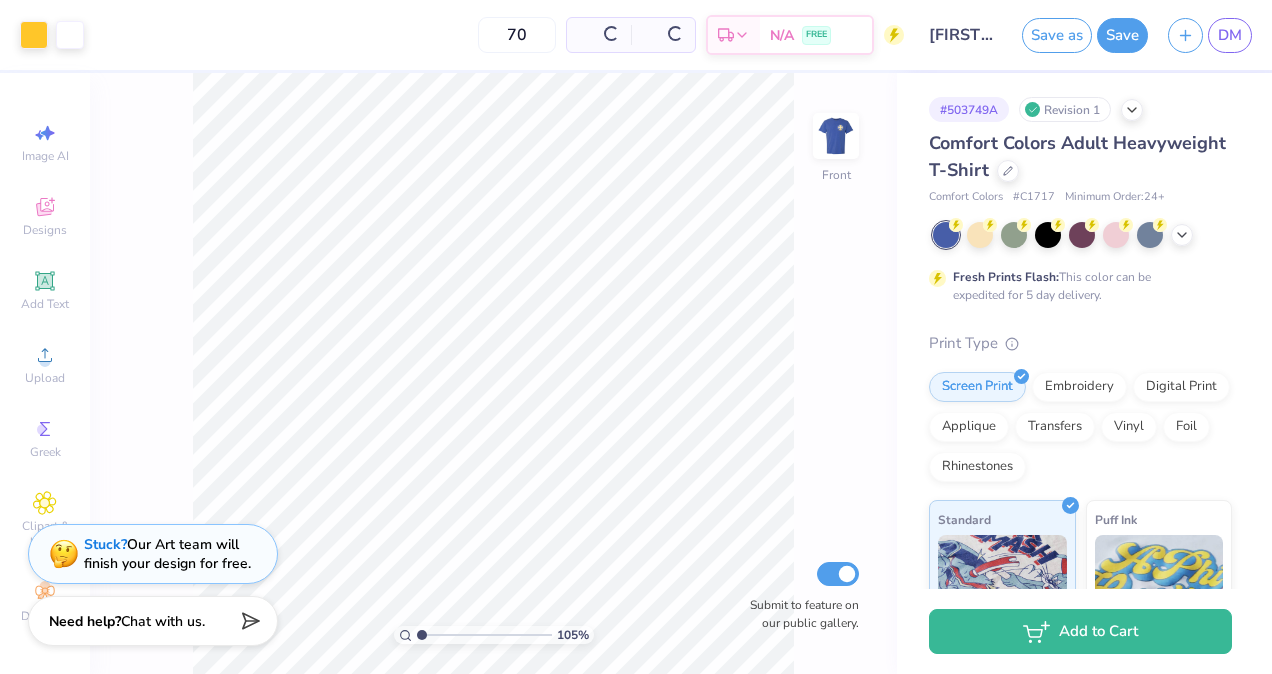 scroll, scrollTop: 0, scrollLeft: 0, axis: both 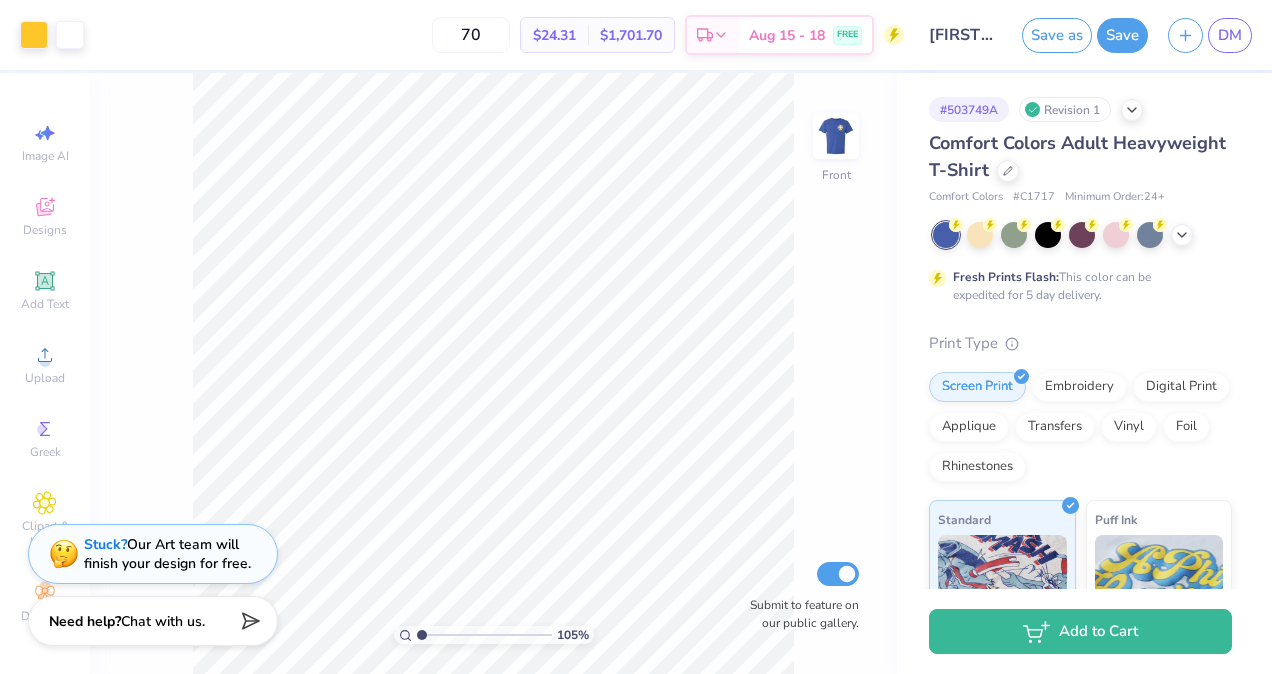 type on "1.05136403296083" 